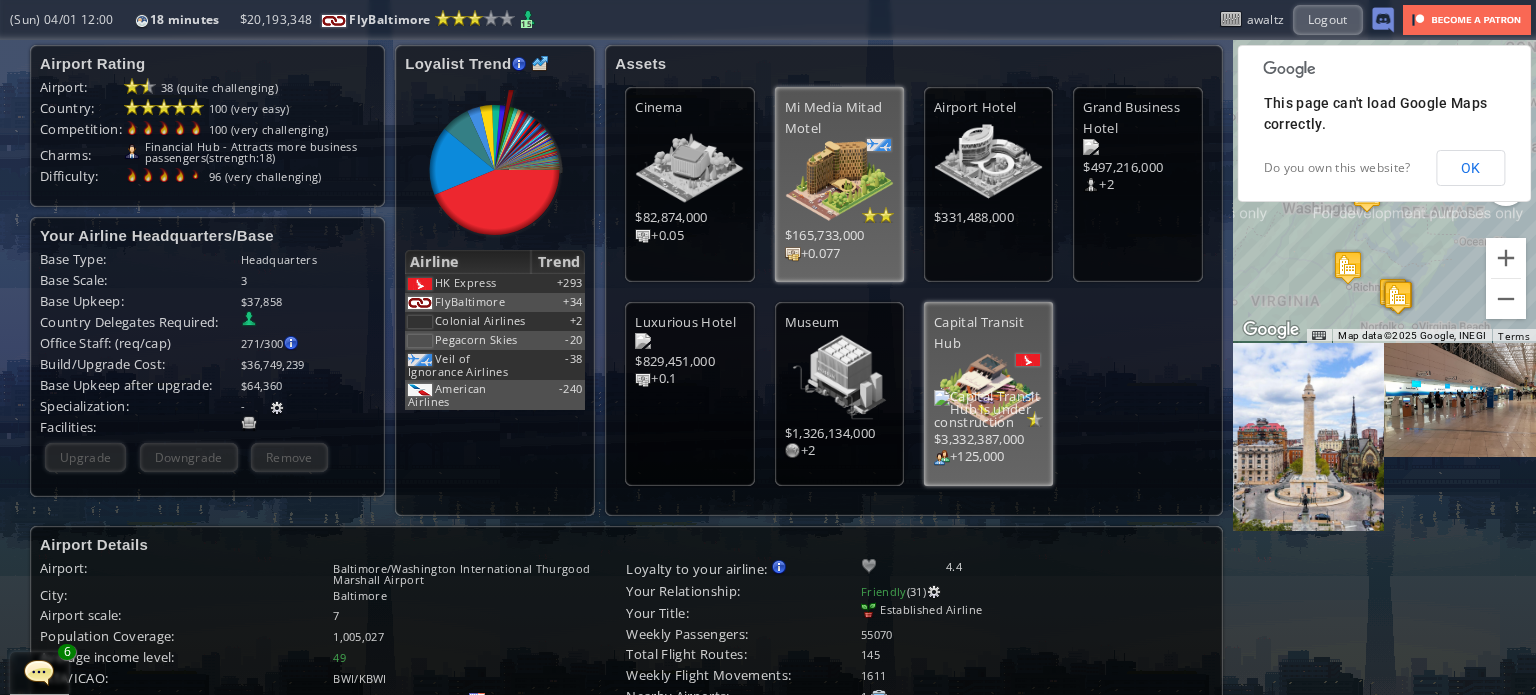 scroll, scrollTop: 0, scrollLeft: 0, axis: both 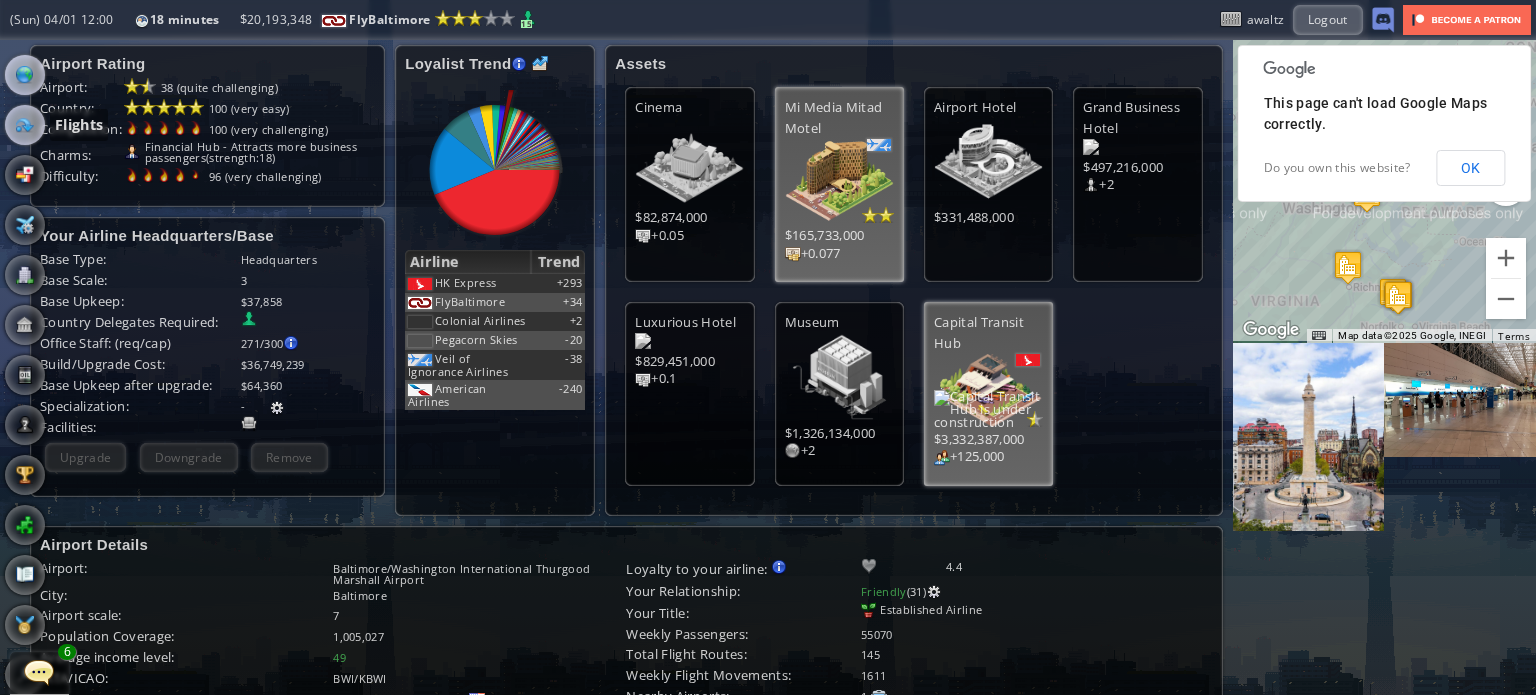 click at bounding box center (25, 125) 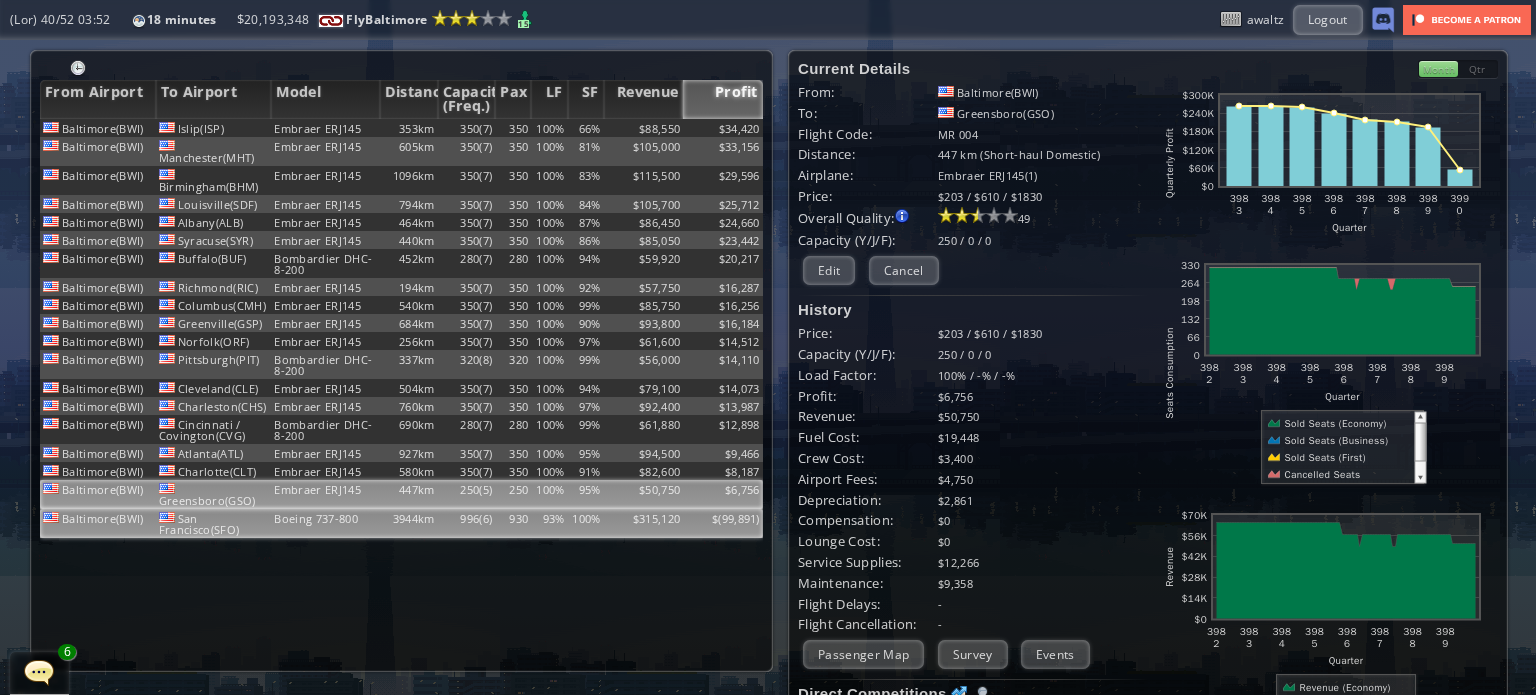 click on "996(6)" at bounding box center (467, 128) 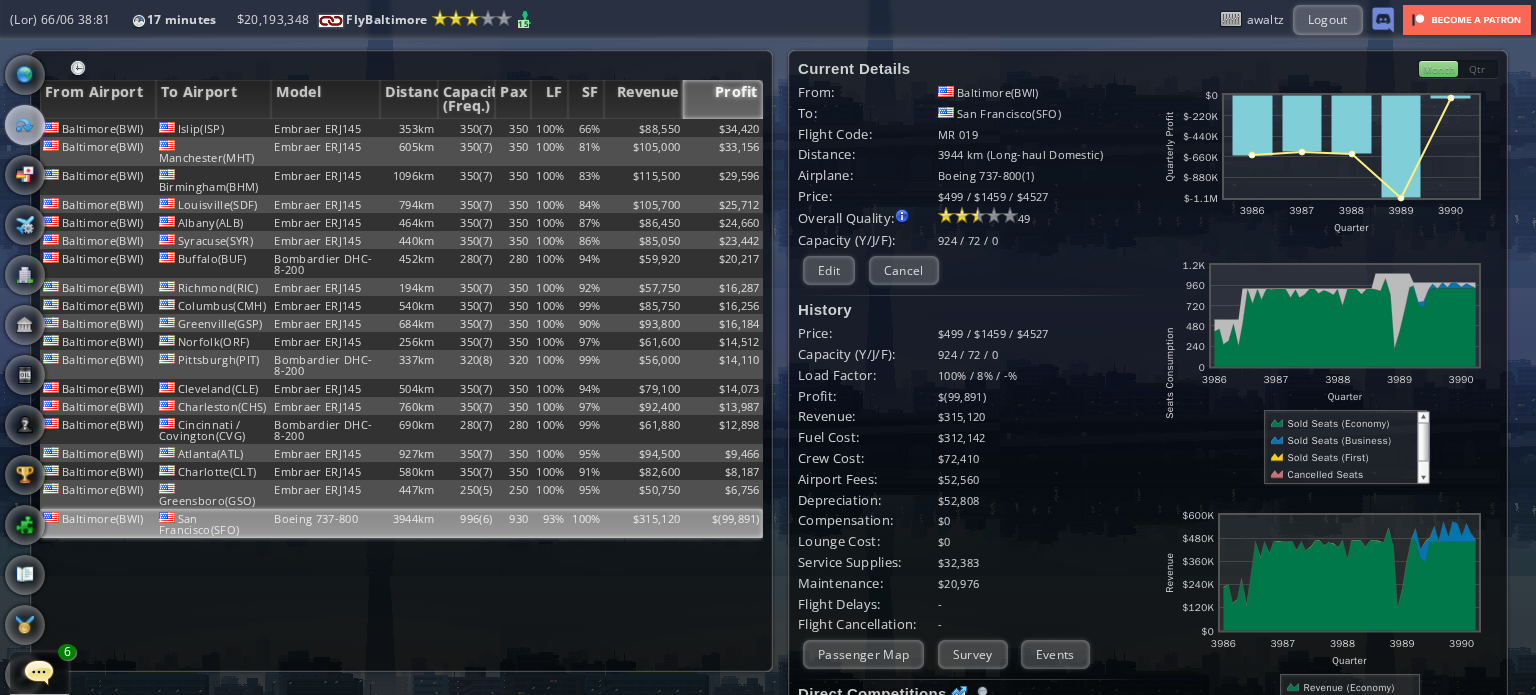 click at bounding box center (7, 347) 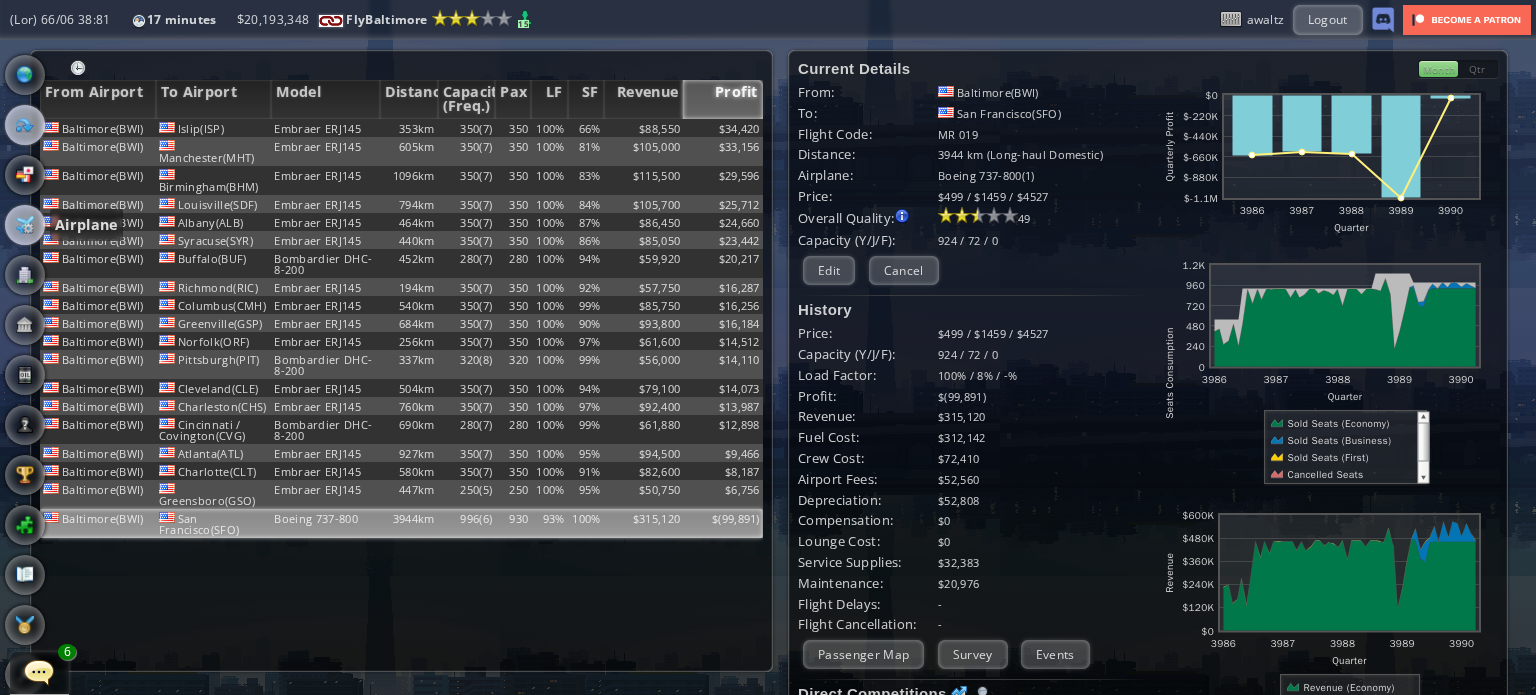 click at bounding box center [25, 225] 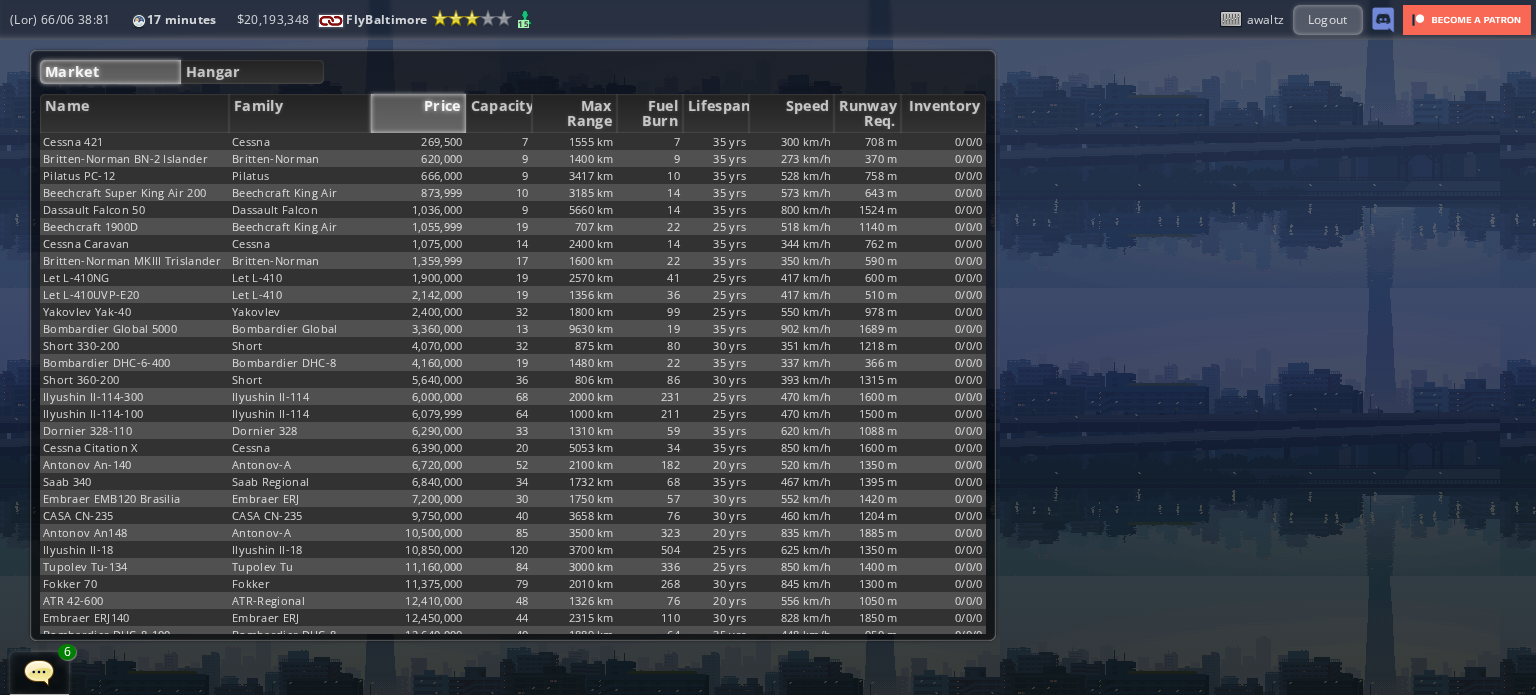 click on "Market
Hangar
Name
Family
Price
Capacity
Max Range
Fuel Burn
Lifespan
Speed
RunwayReq.
Inventory
Cessna [NUMBER] Cessna [NUMBER], [NUMBER] [NUMBER] [NUMBER] km [NUMBER] [NUMBER]yrs [NUMBER] km/h [NUMBER] m [NUMBER]/[NUMBER]/[NUMBER] Britten-Norman BN-2 Islander Britten-Norman [NUMBER], [NUMBER] [NUMBER] [NUMBER] km [NUMBER] [NUMBER]yrs [NUMBER] km/h [NUMBER] m [NUMBER]/[NUMBER]/[NUMBER] Pilatus PC-12 Pilatus [NUMBER] [NUMBER] [NUMBER] [NUMBER] km [NUMBER] [NUMBER]yrs [NUMBER] km/h [NUMBER] m [NUMBER]/[NUMBER]/[NUMBER] Beechcraft Super King Air 200 Beechcraft King Air [NUMBER], [NUMBER] [NUMBER] [NUMBER] km [NUMBER] [NUMBER]yrs [NUMBER] km/h [NUMBER] m [NUMBER]/[NUMBER]/[NUMBER] Dassault Falcon 50 Dassault Falcon [NUMBER], [NUMBER] [NUMBER] [NUMBER] km [NUMBER] [NUMBER]yrs [NUMBER] km/h [NUMBER] m [NUMBER]/[NUMBER]/[NUMBER] Beechcraft 1900D Beechcraft King Air [NUMBER], [NUMBER] [NUMBER] [NUMBER]" at bounding box center [513, 345] 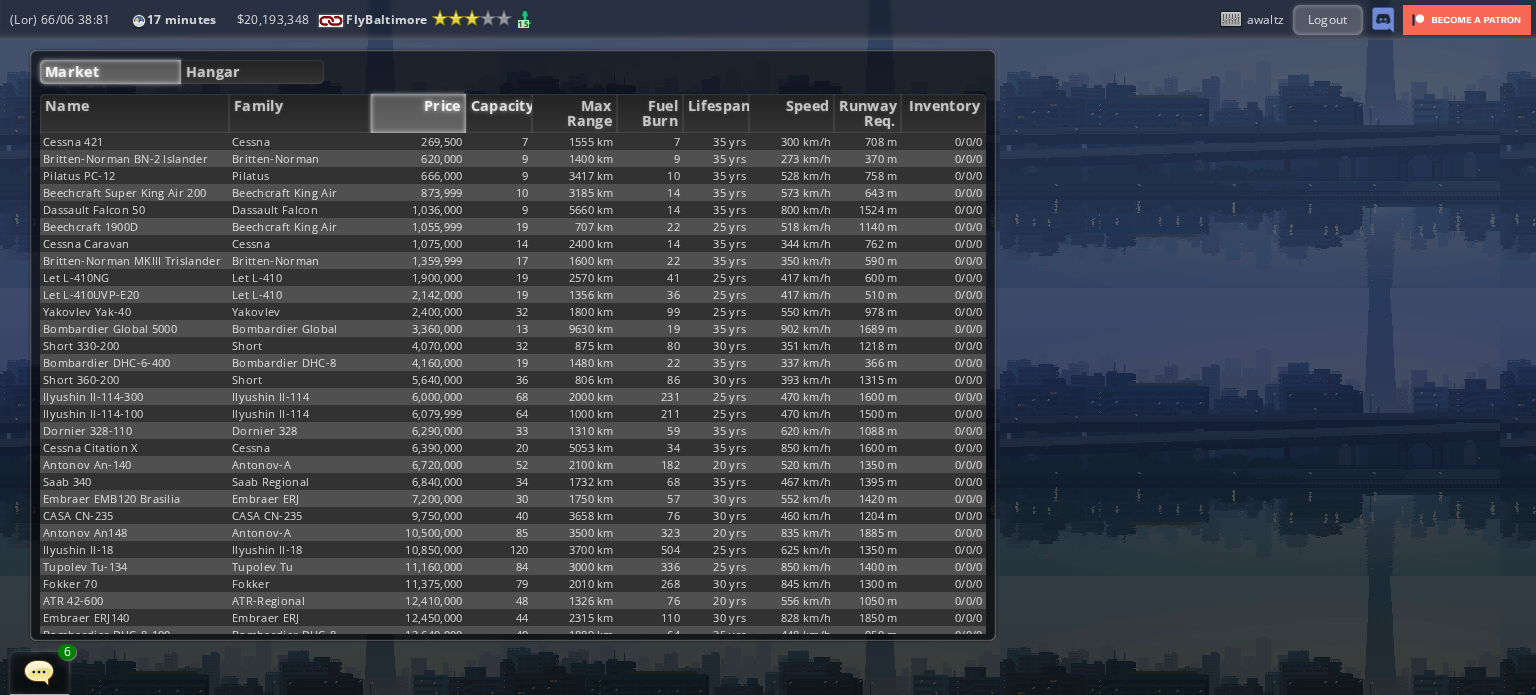 click on "Capacity" at bounding box center [499, 113] 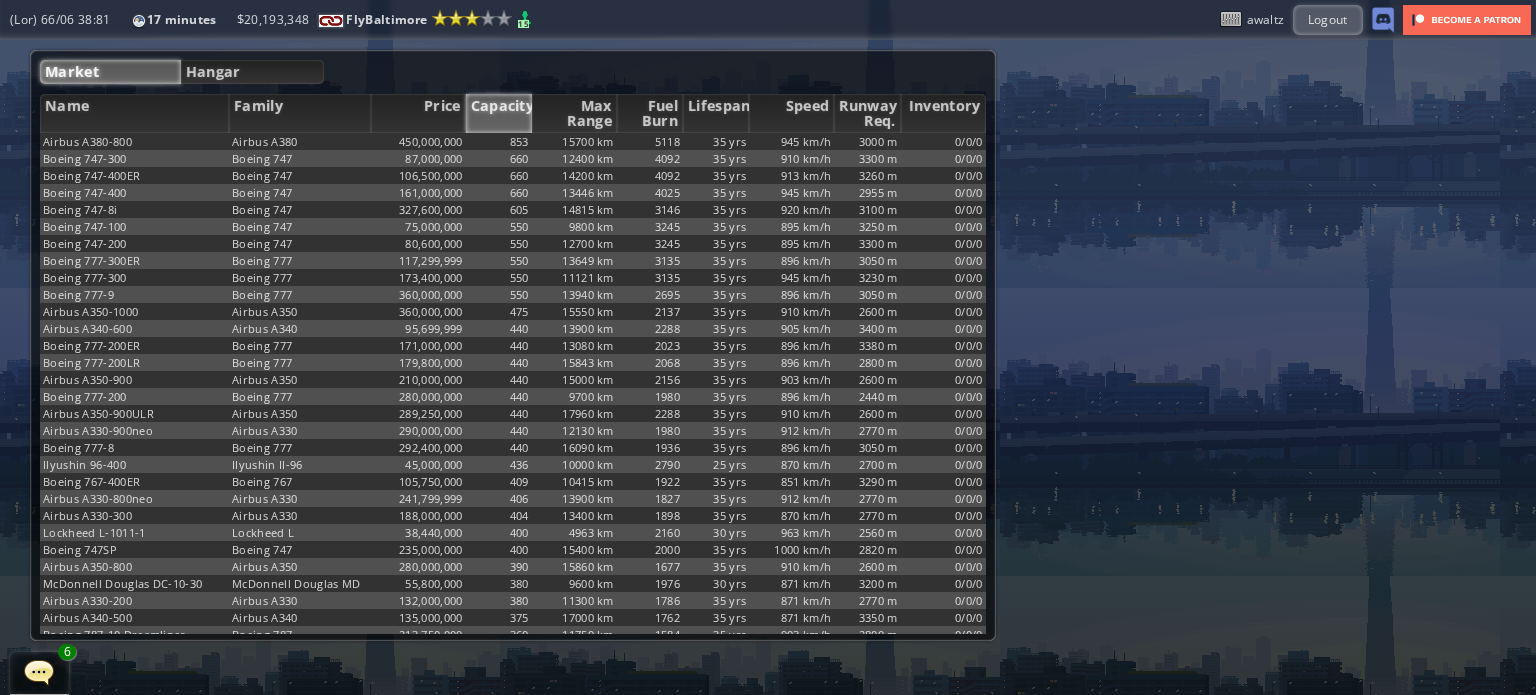 click on "Capacity" at bounding box center [499, 113] 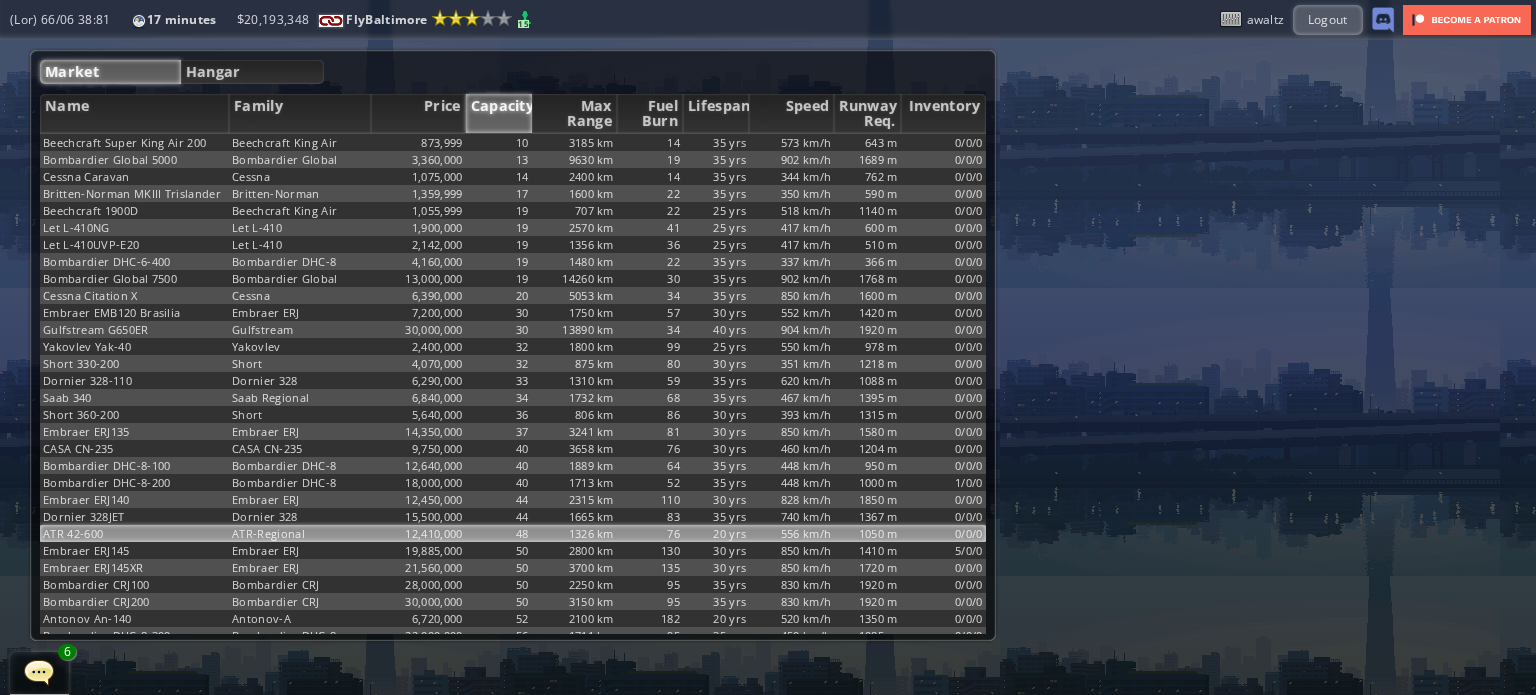 scroll, scrollTop: 100, scrollLeft: 0, axis: vertical 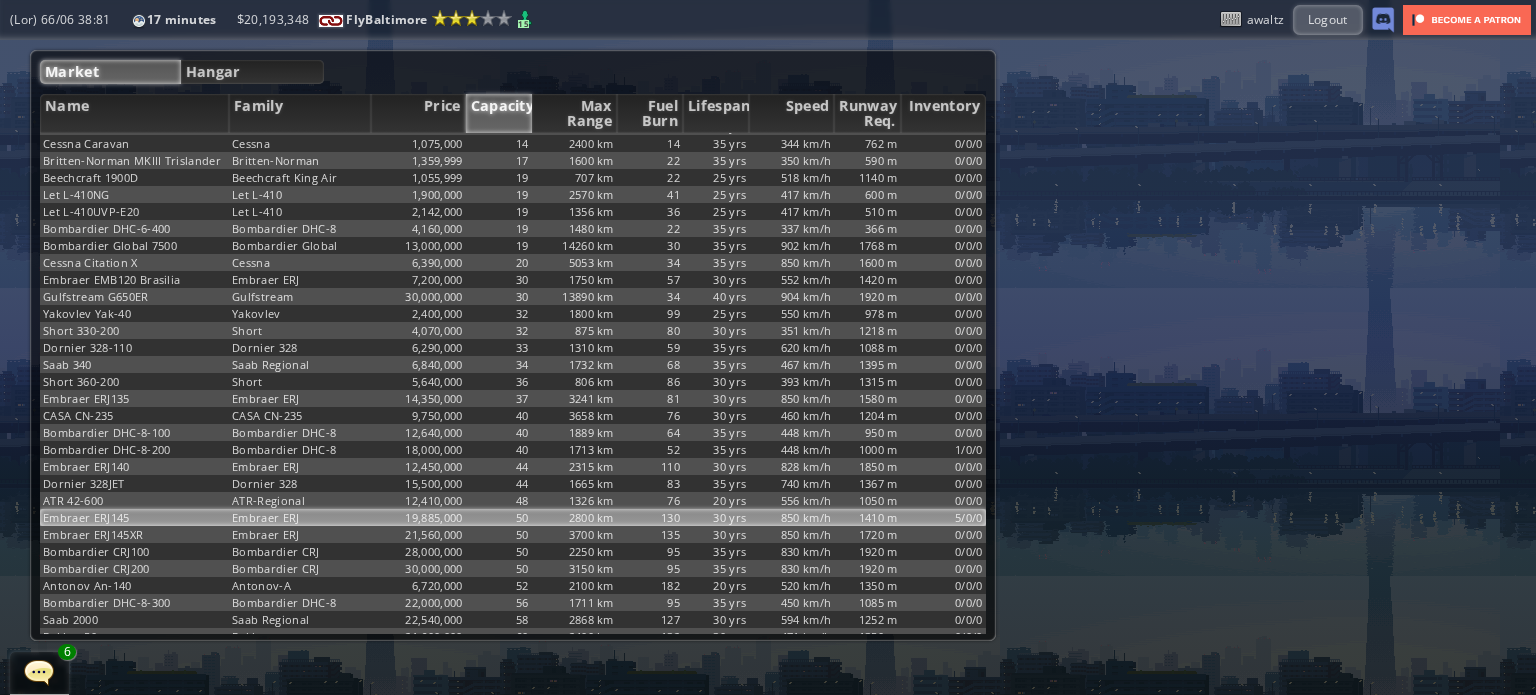 click on "2800 km" at bounding box center [574, 41] 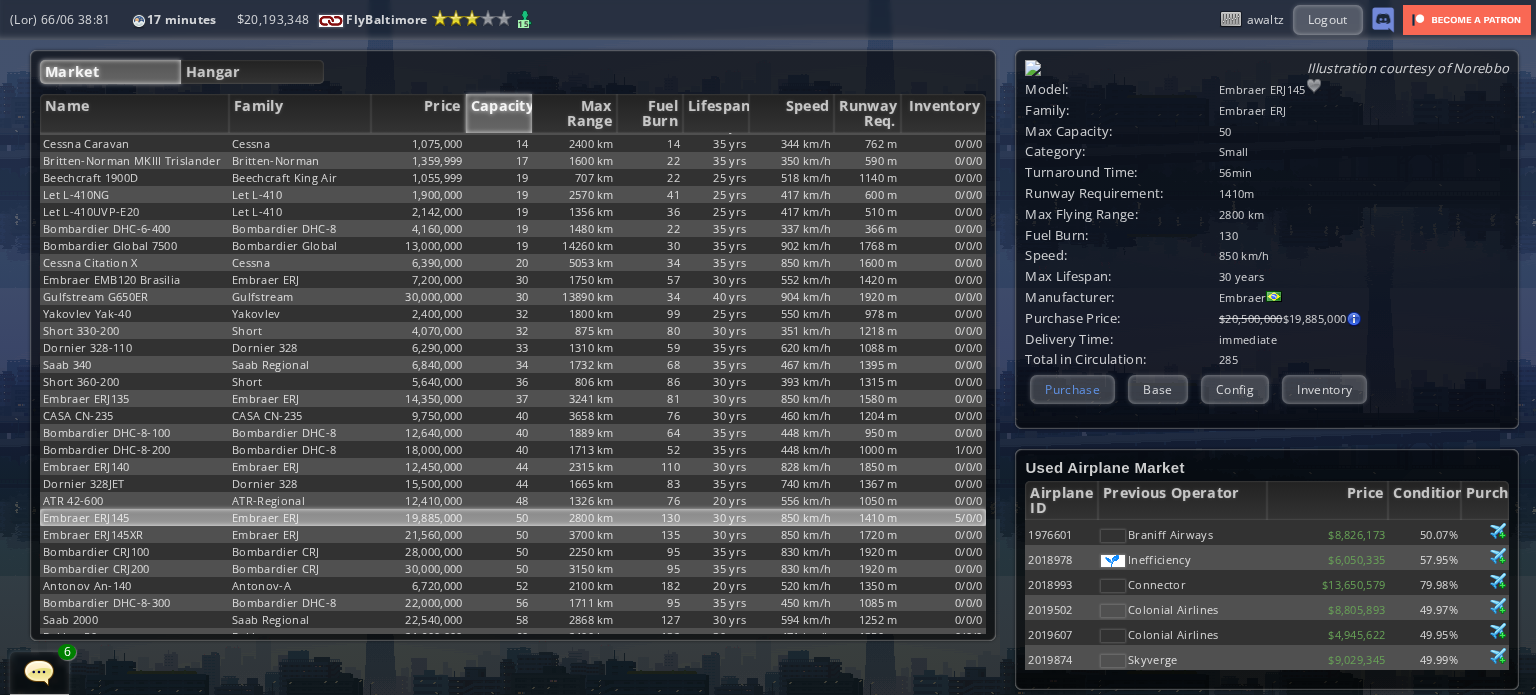 click on "Purchase" at bounding box center [1072, 389] 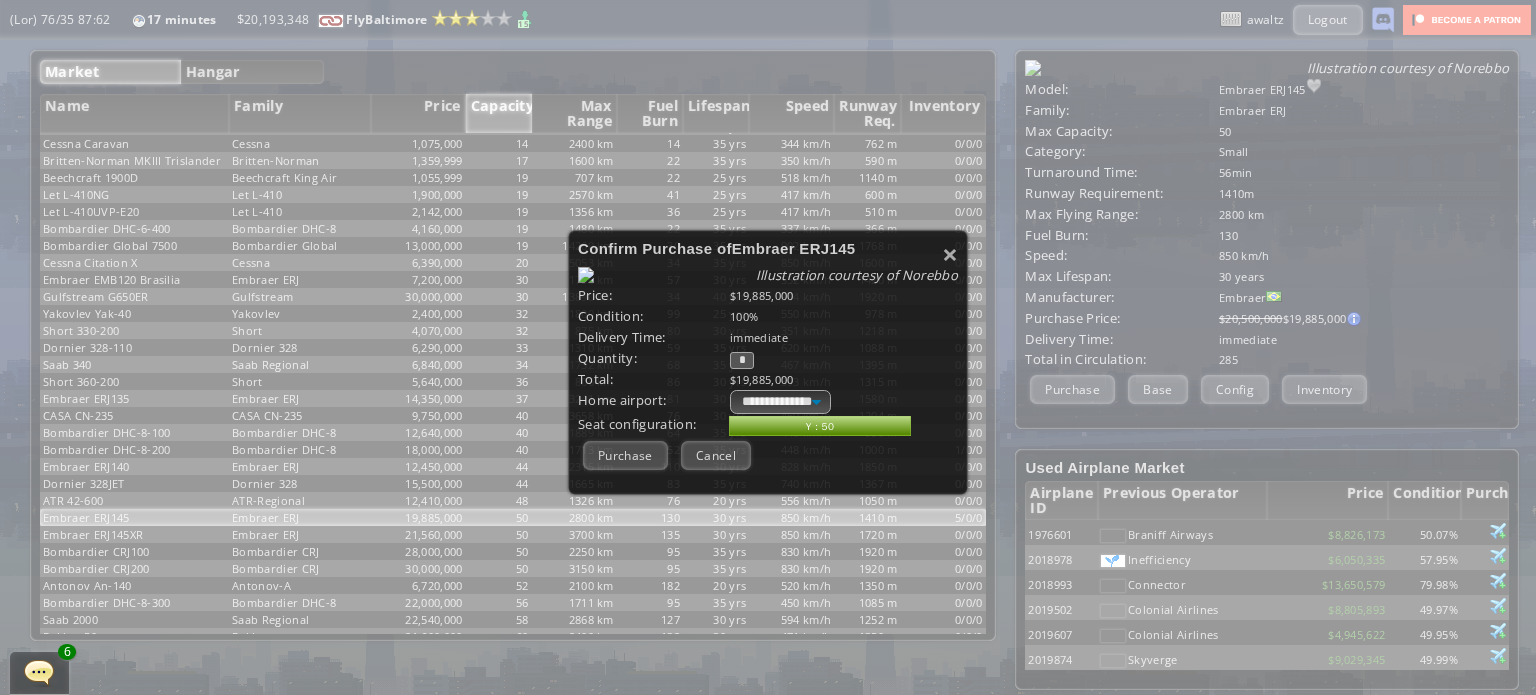 click on "Purchase" at bounding box center (625, 455) 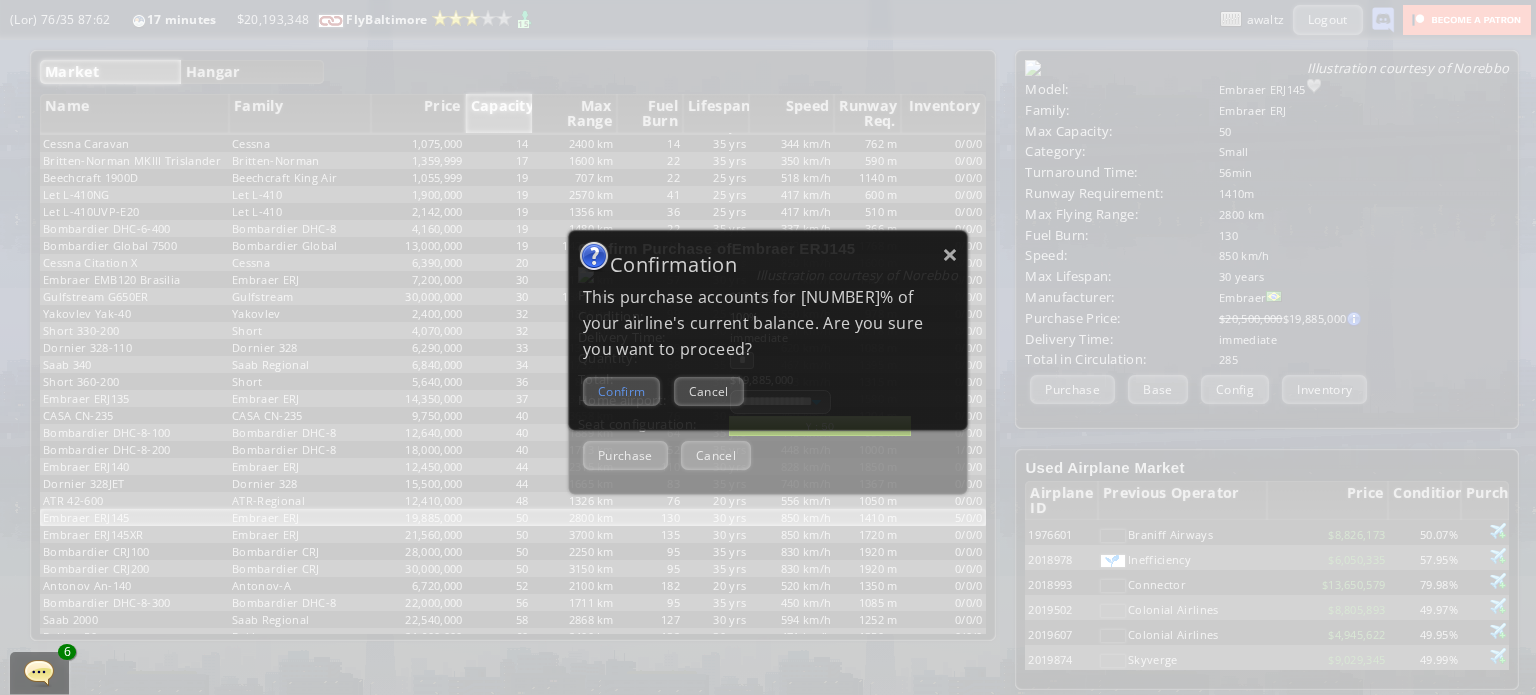 click on "Confirm" at bounding box center (621, 391) 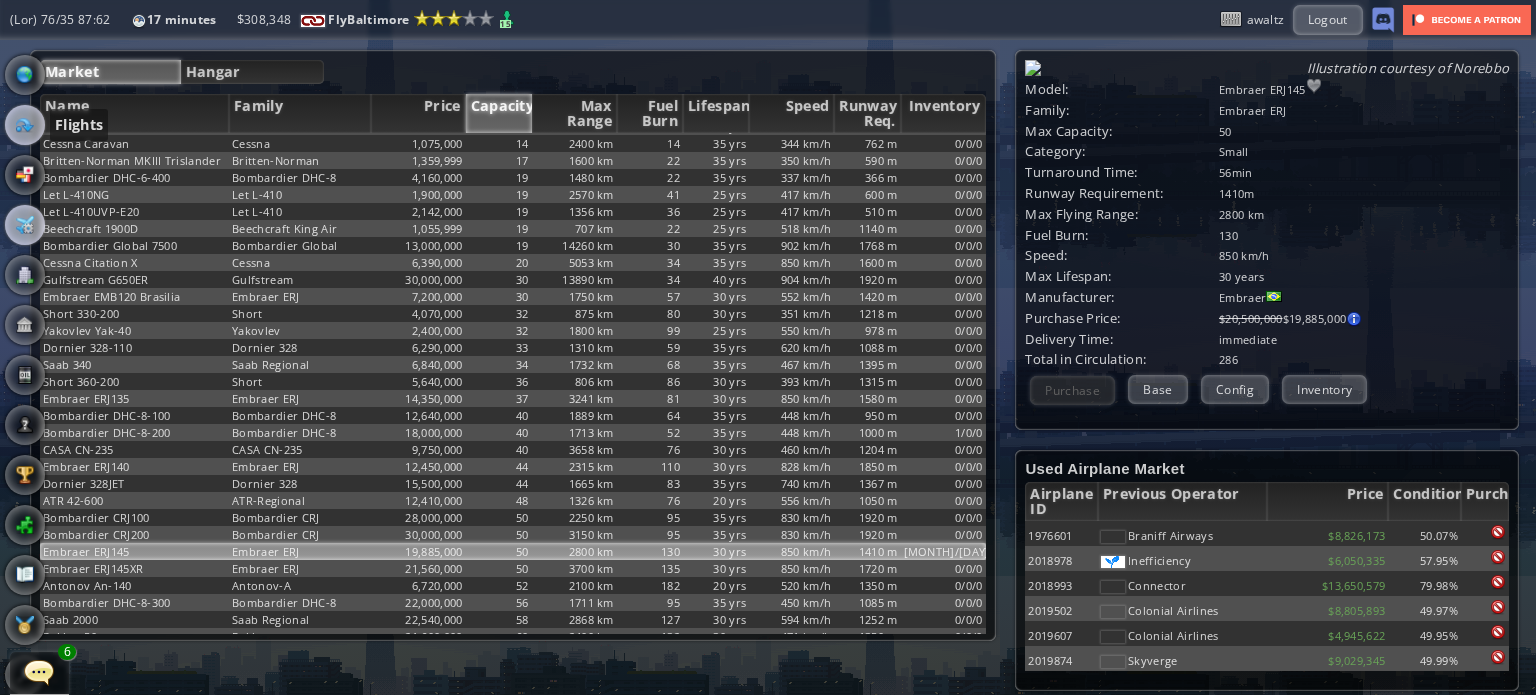 click at bounding box center [25, 125] 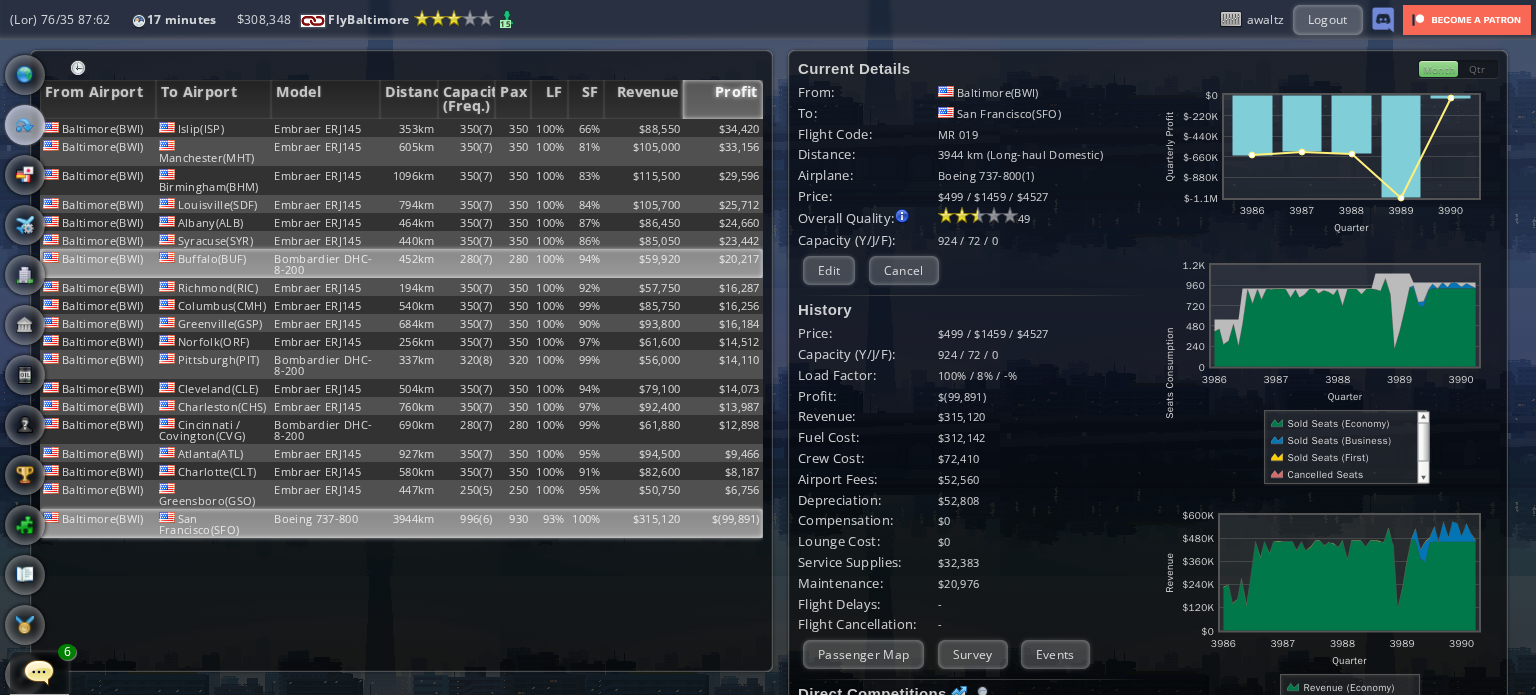 click on "Buffalo(BUF)" at bounding box center [214, 128] 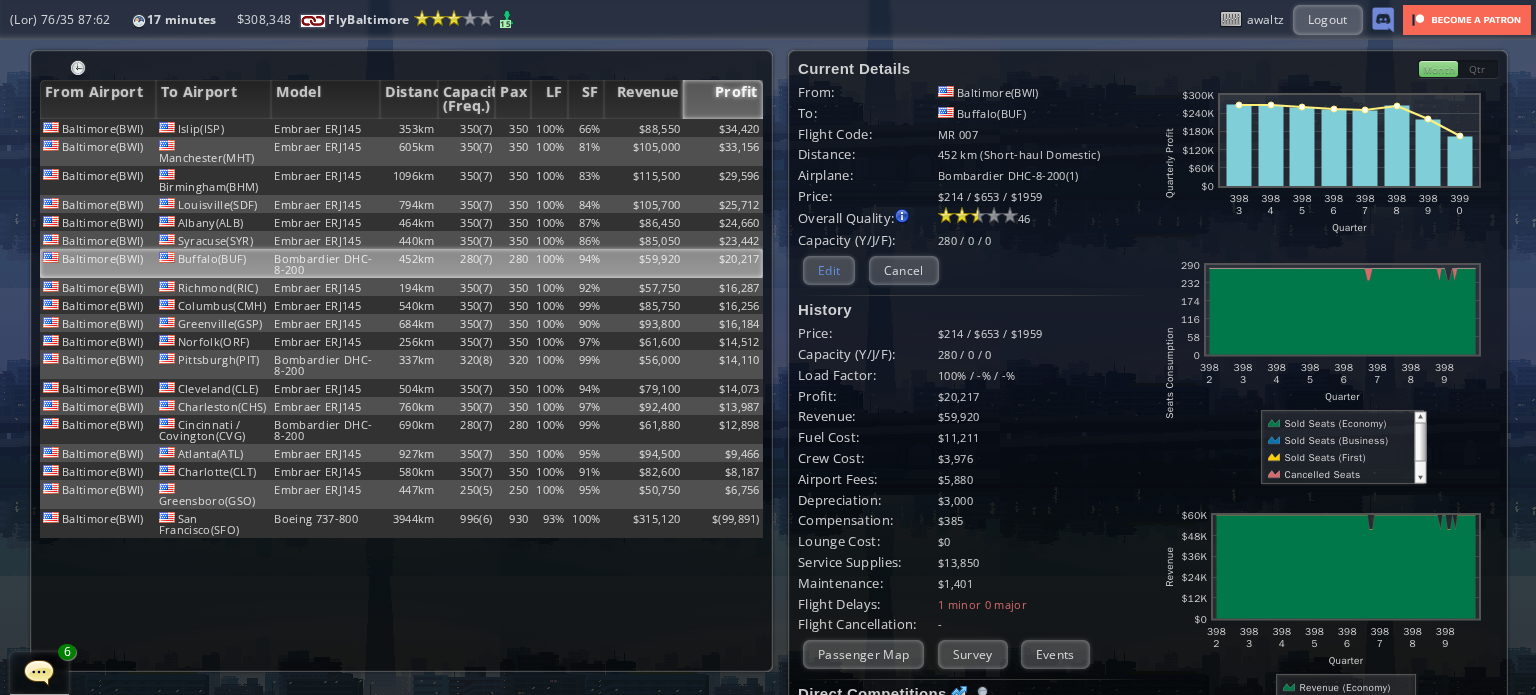 click on "Edit" at bounding box center [829, 270] 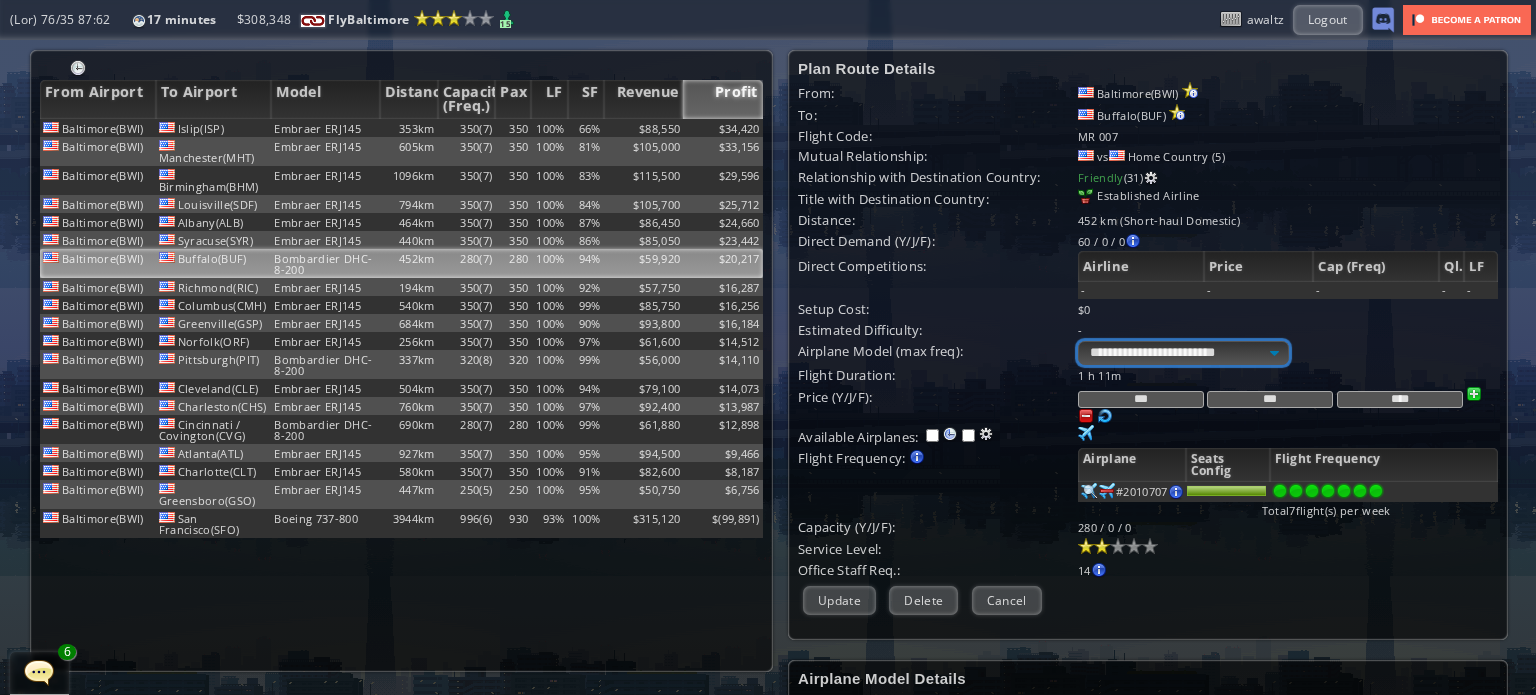 click on "**********" at bounding box center [1183, 353] 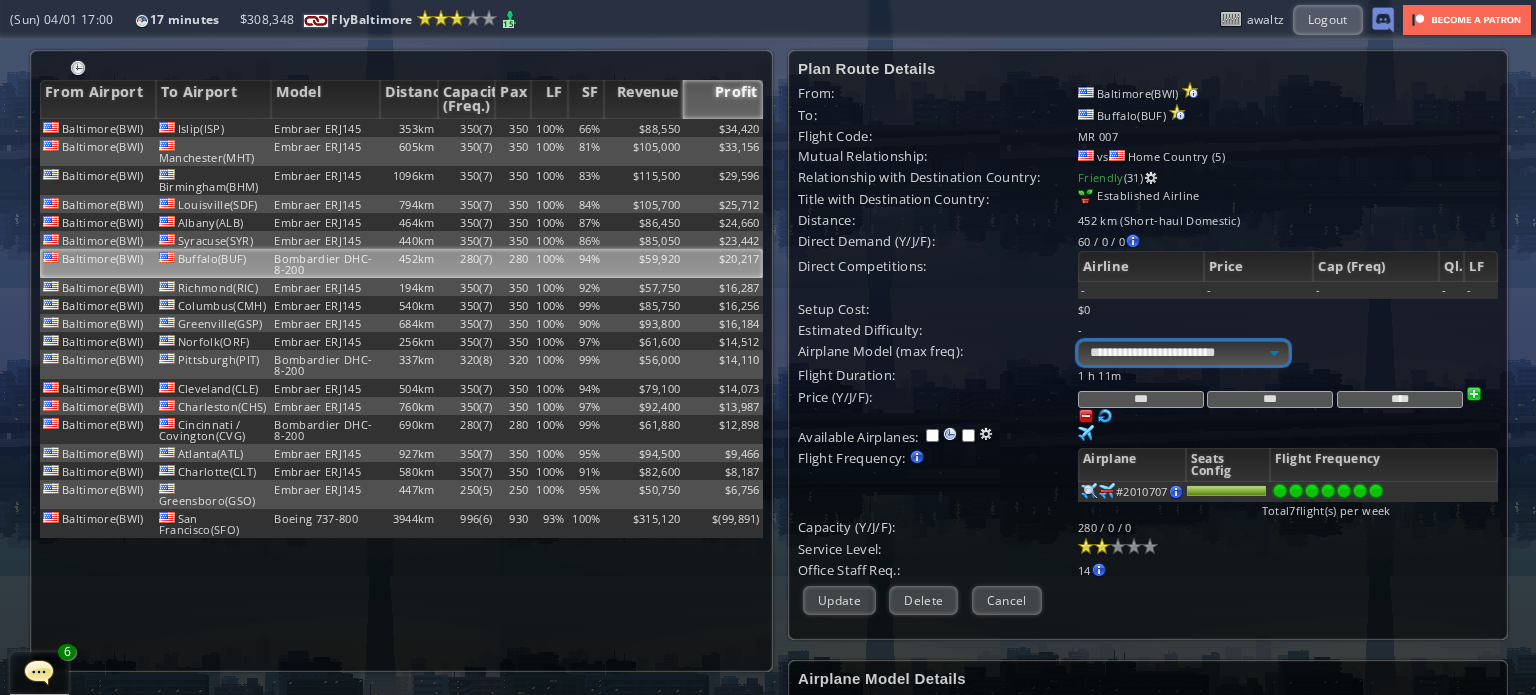 click on "**********" at bounding box center [1183, 353] 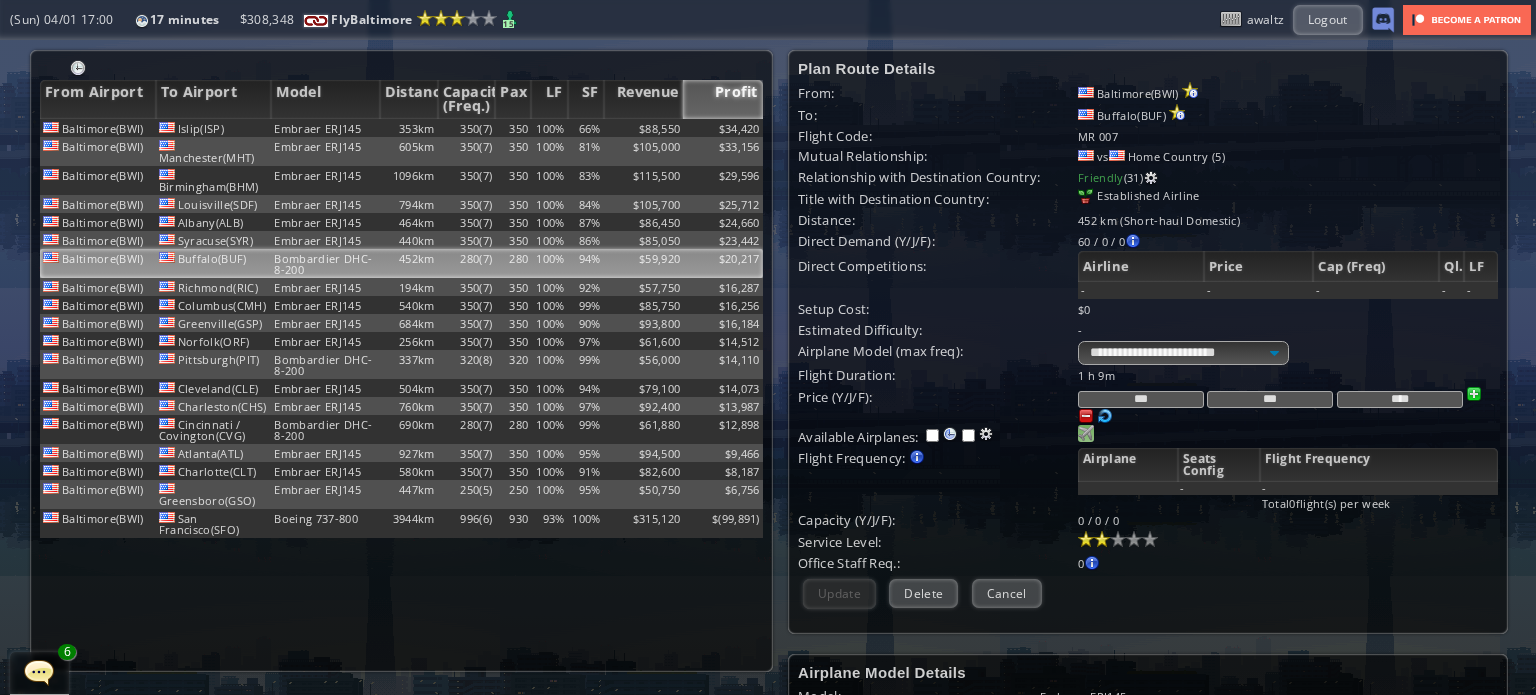 click at bounding box center (1086, 433) 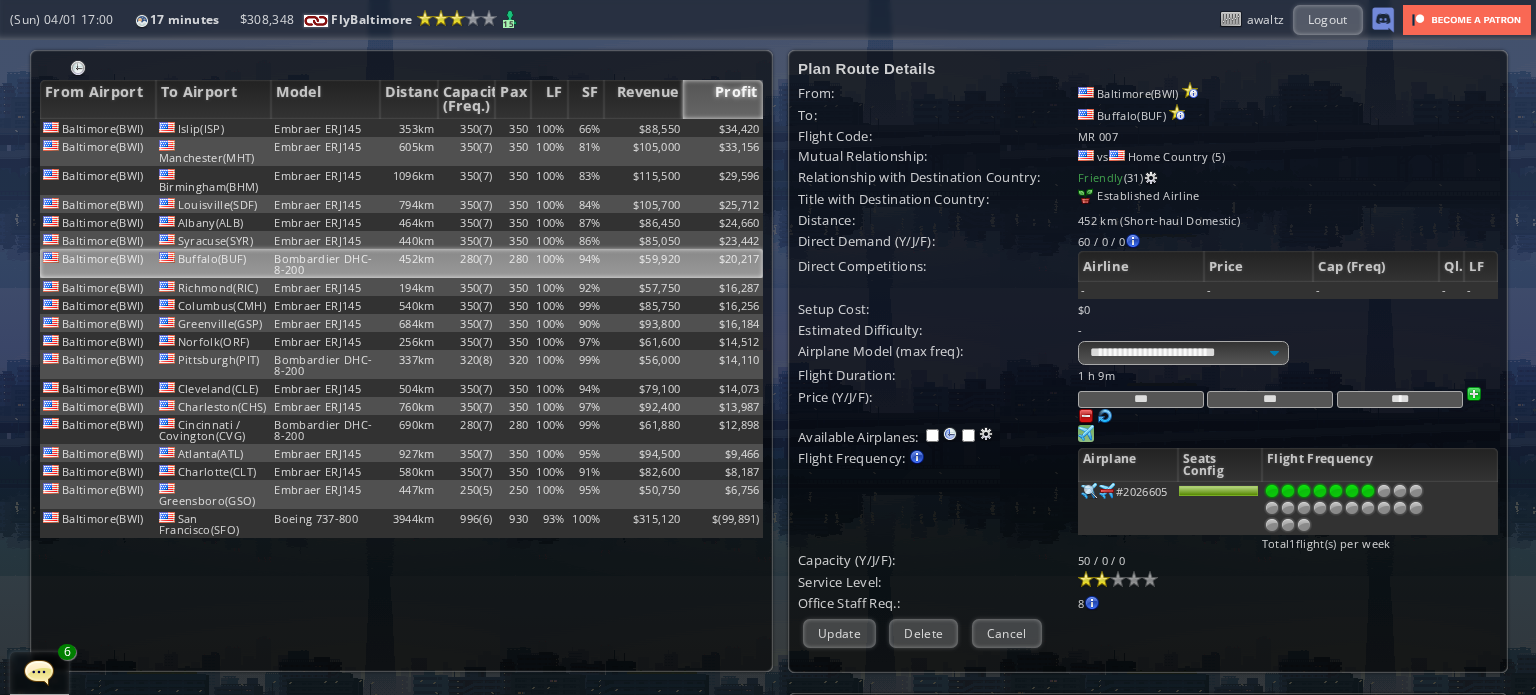 click at bounding box center [1368, 491] 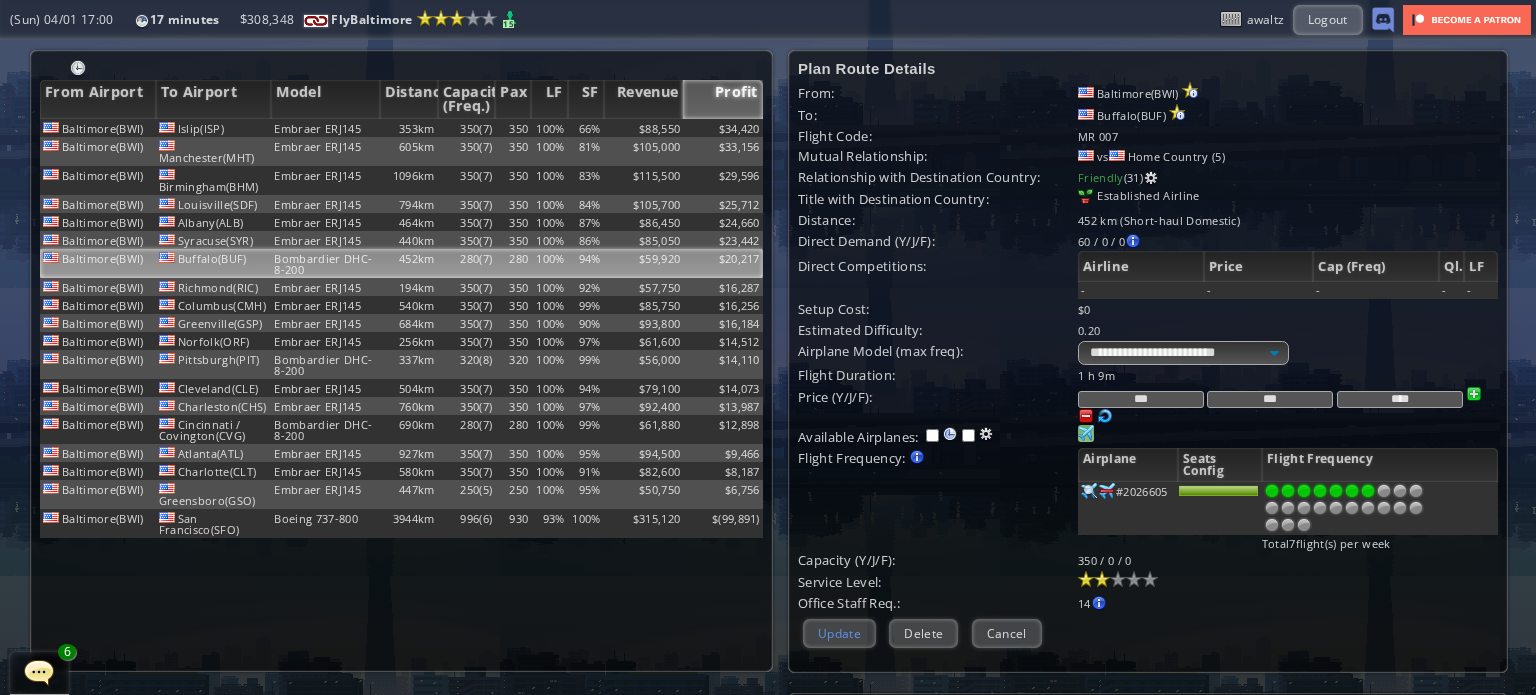 click on "Update" at bounding box center (839, 633) 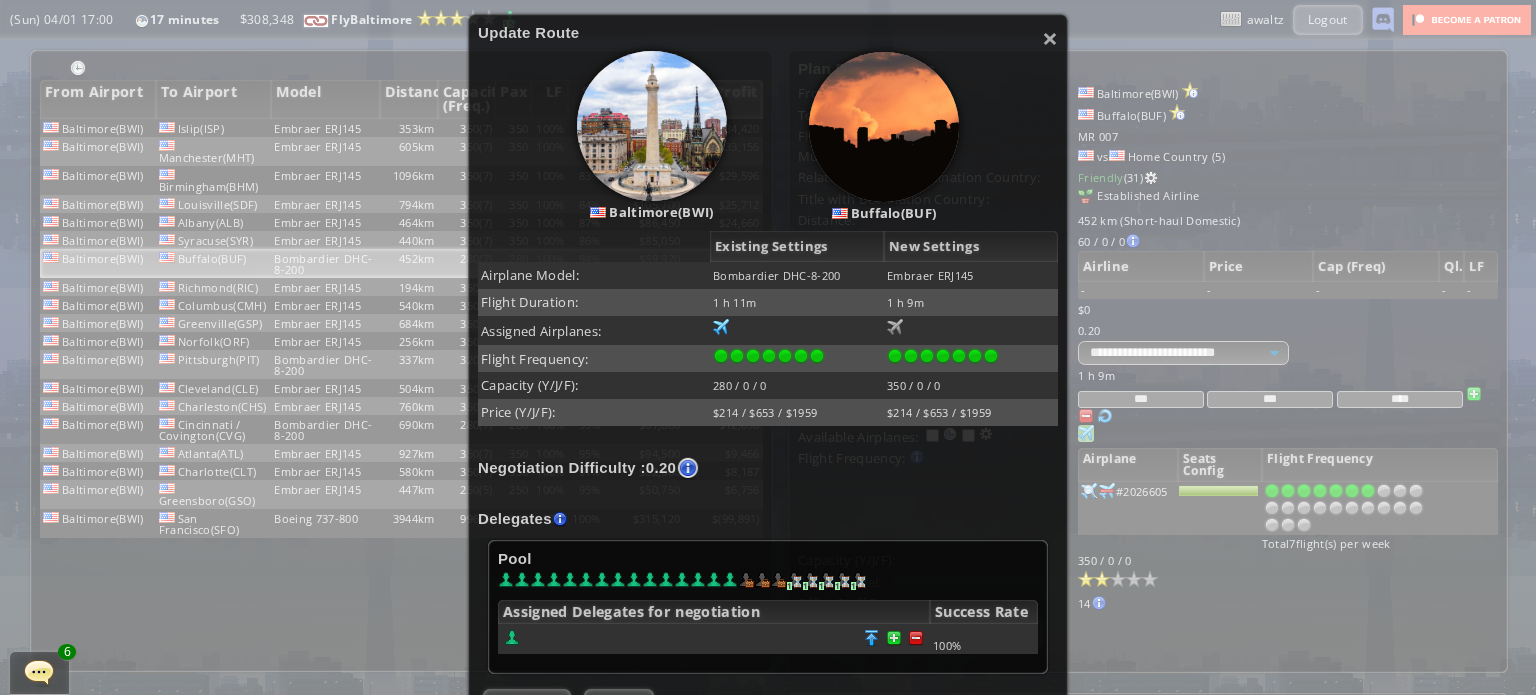 scroll, scrollTop: 300, scrollLeft: 0, axis: vertical 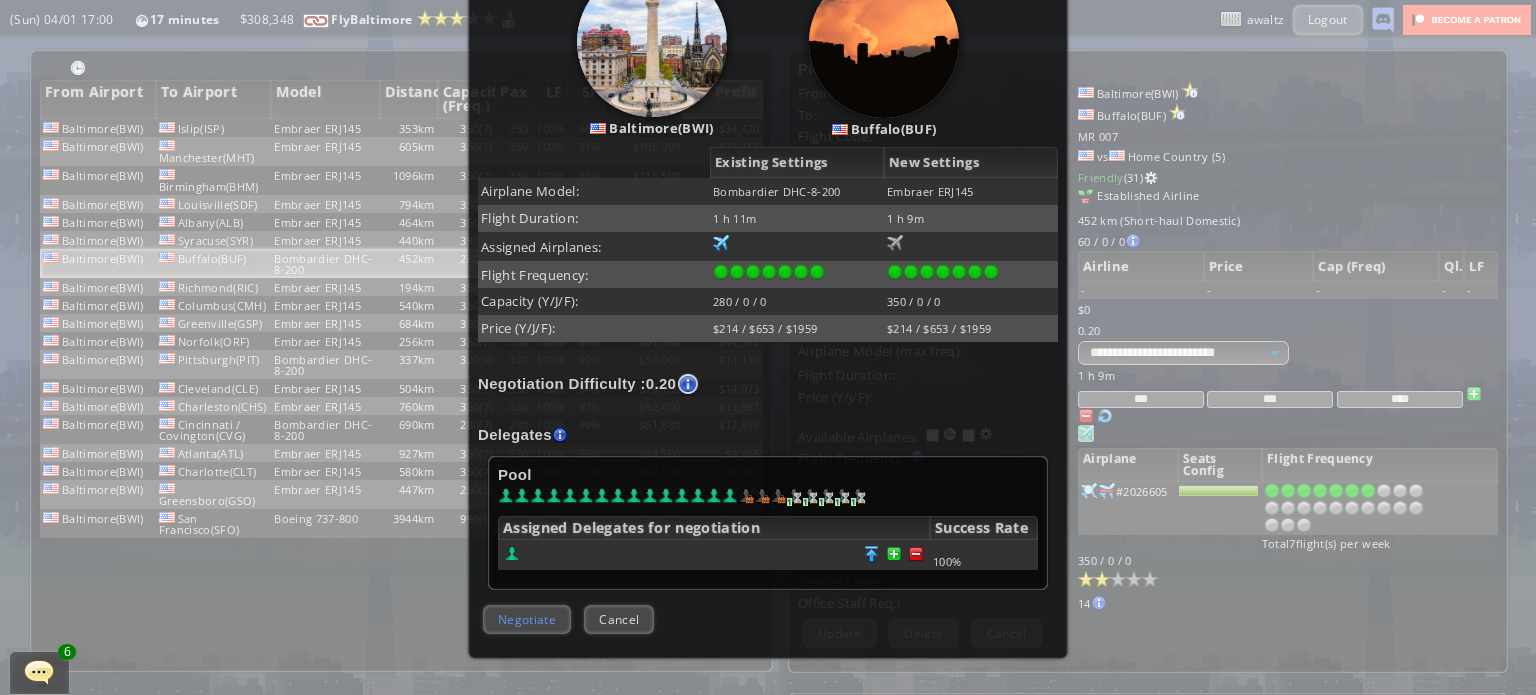 click on "Negotiate" at bounding box center [527, 619] 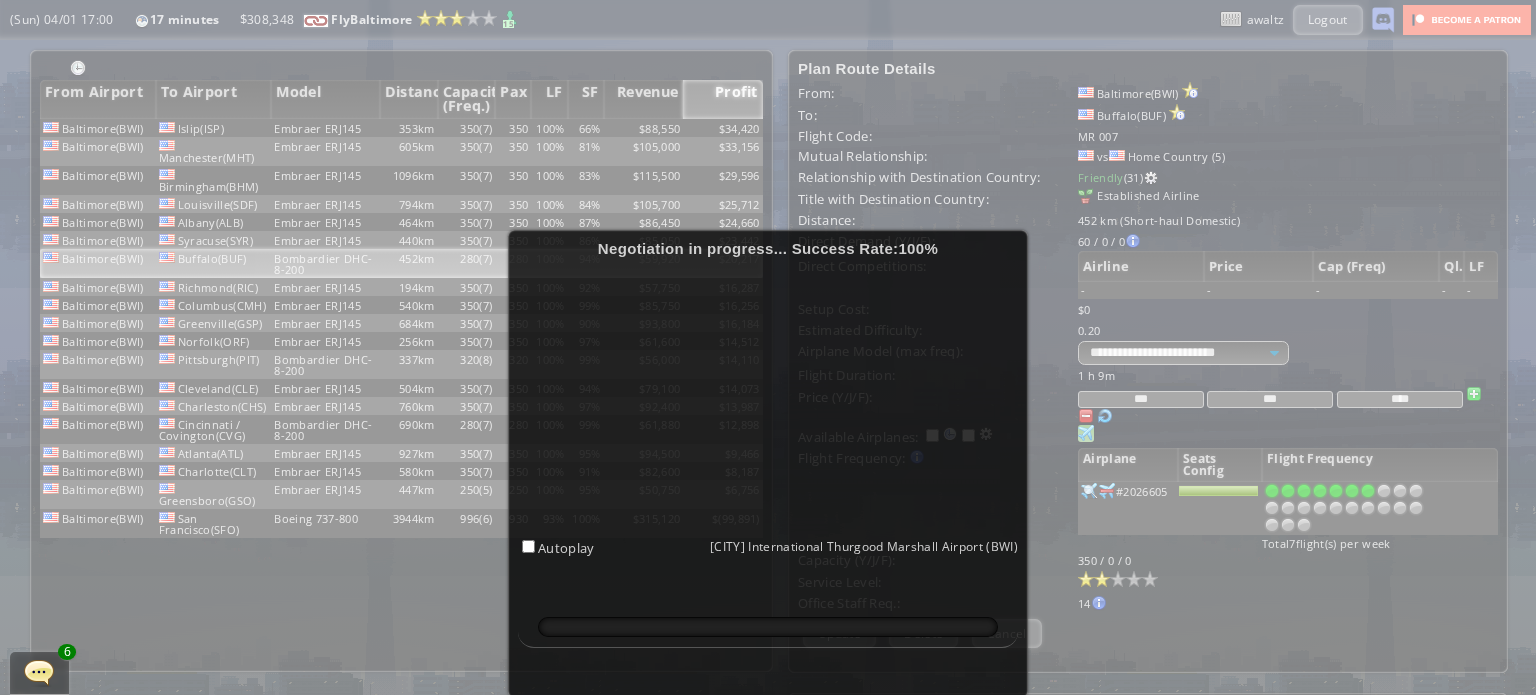 scroll, scrollTop: 100, scrollLeft: 0, axis: vertical 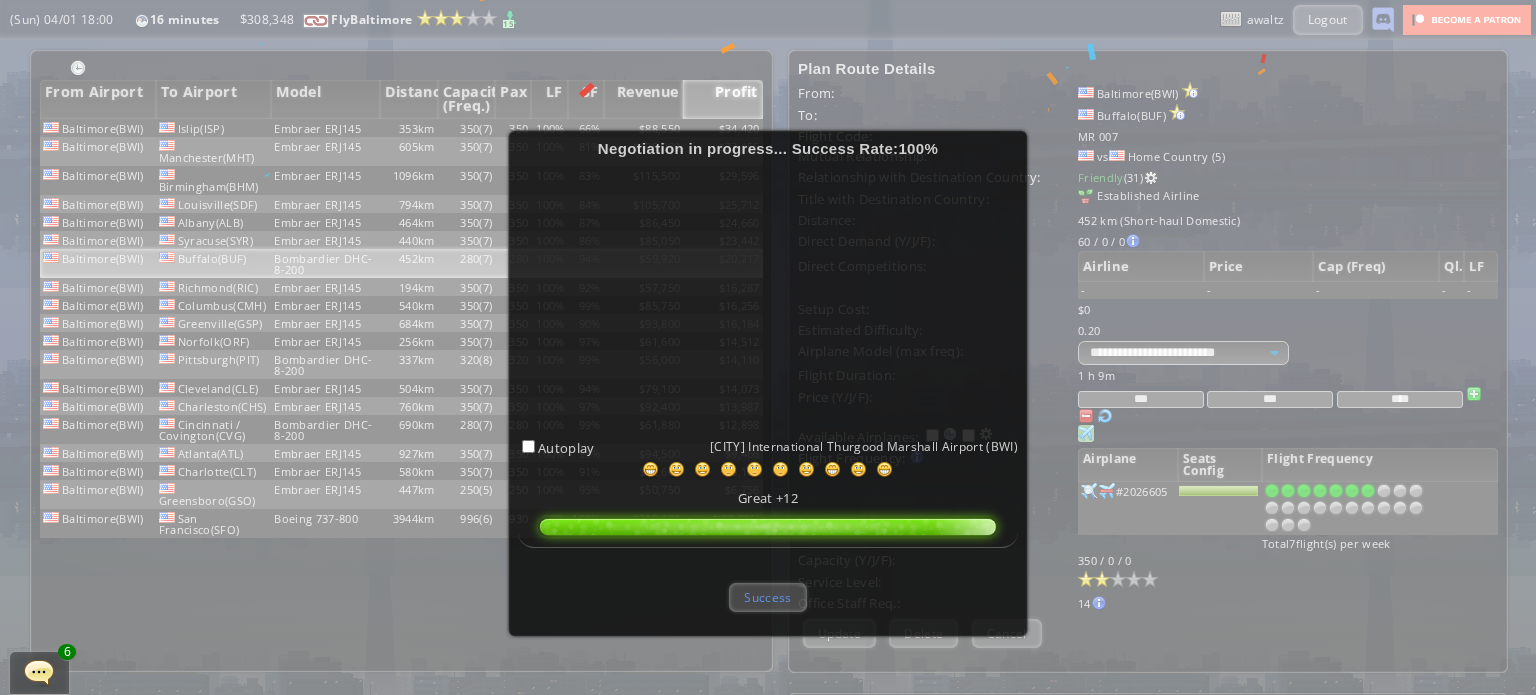 click on "Success" at bounding box center [767, 597] 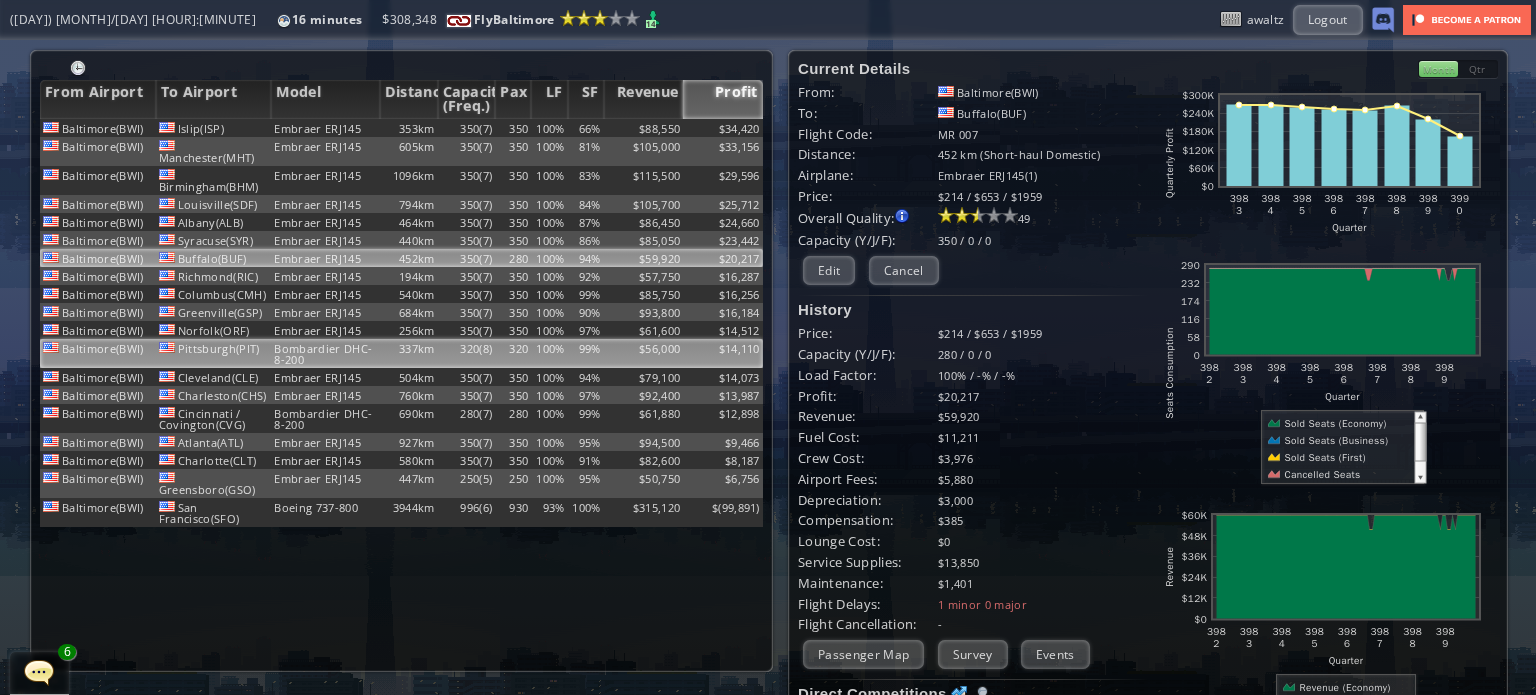 click on "337km" at bounding box center [409, 128] 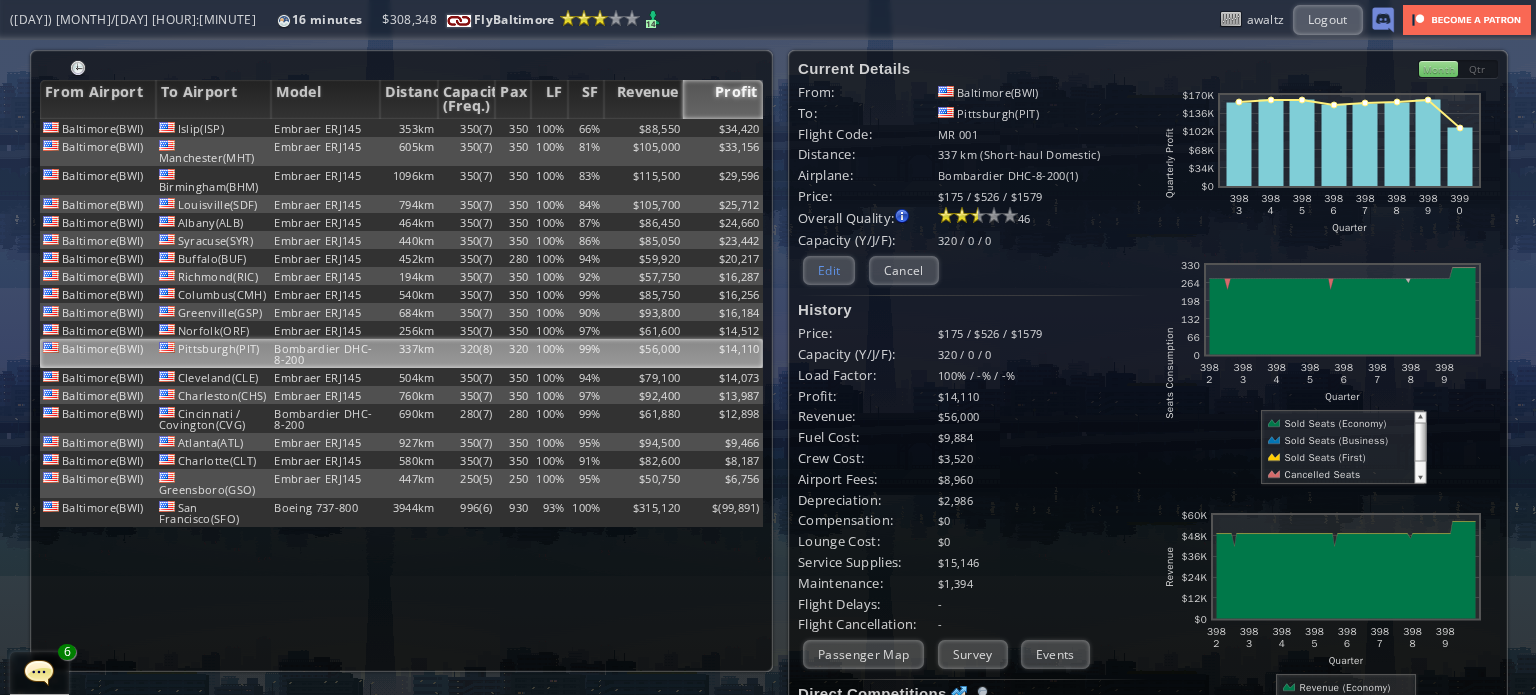 click on "Edit" at bounding box center (829, 270) 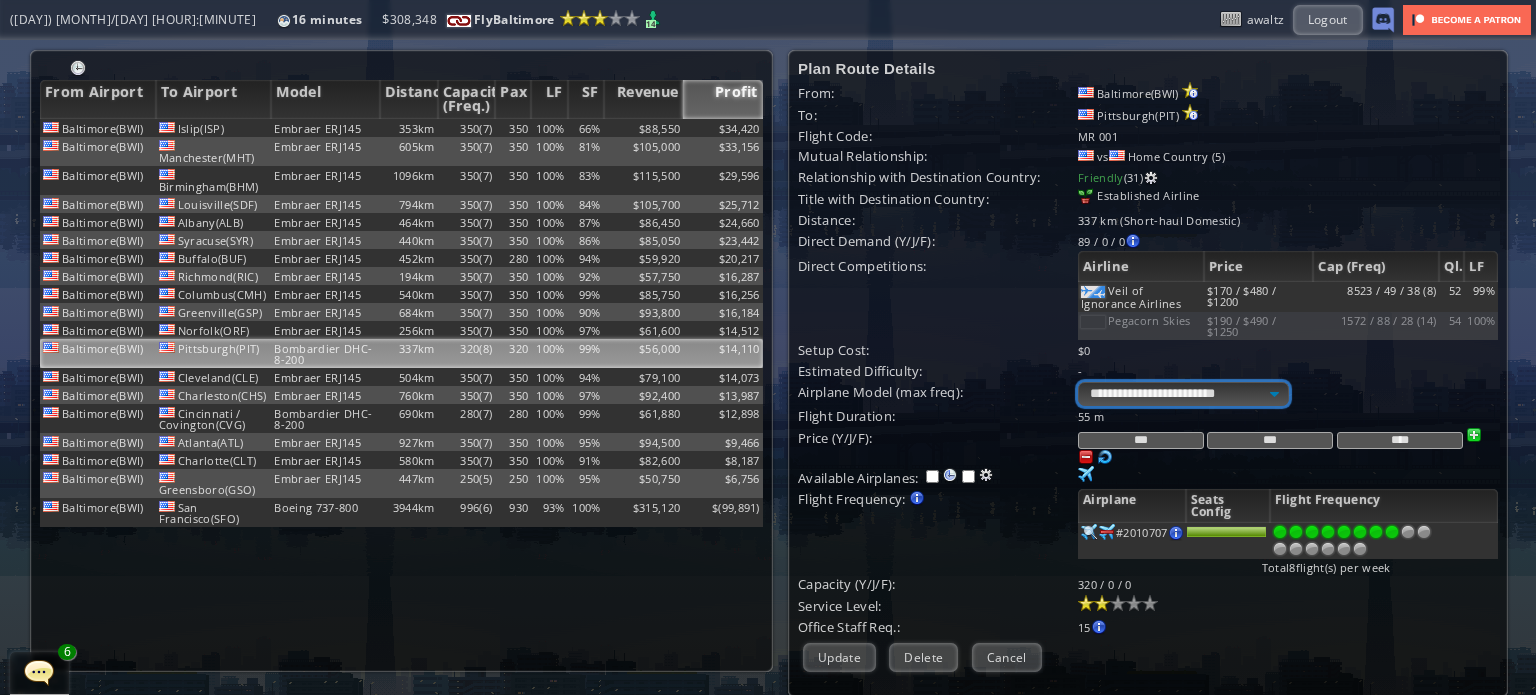 click on "**********" at bounding box center [1183, 394] 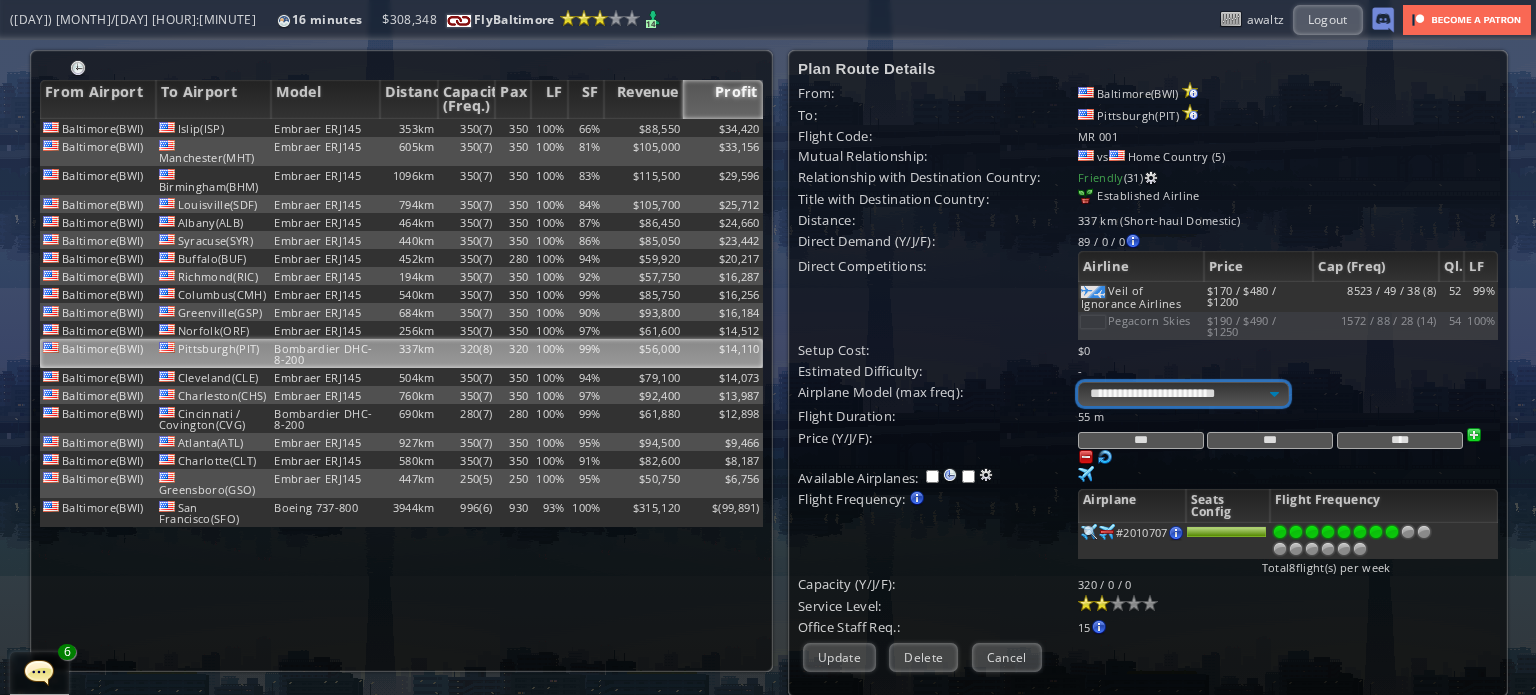 click on "**********" at bounding box center [1183, 394] 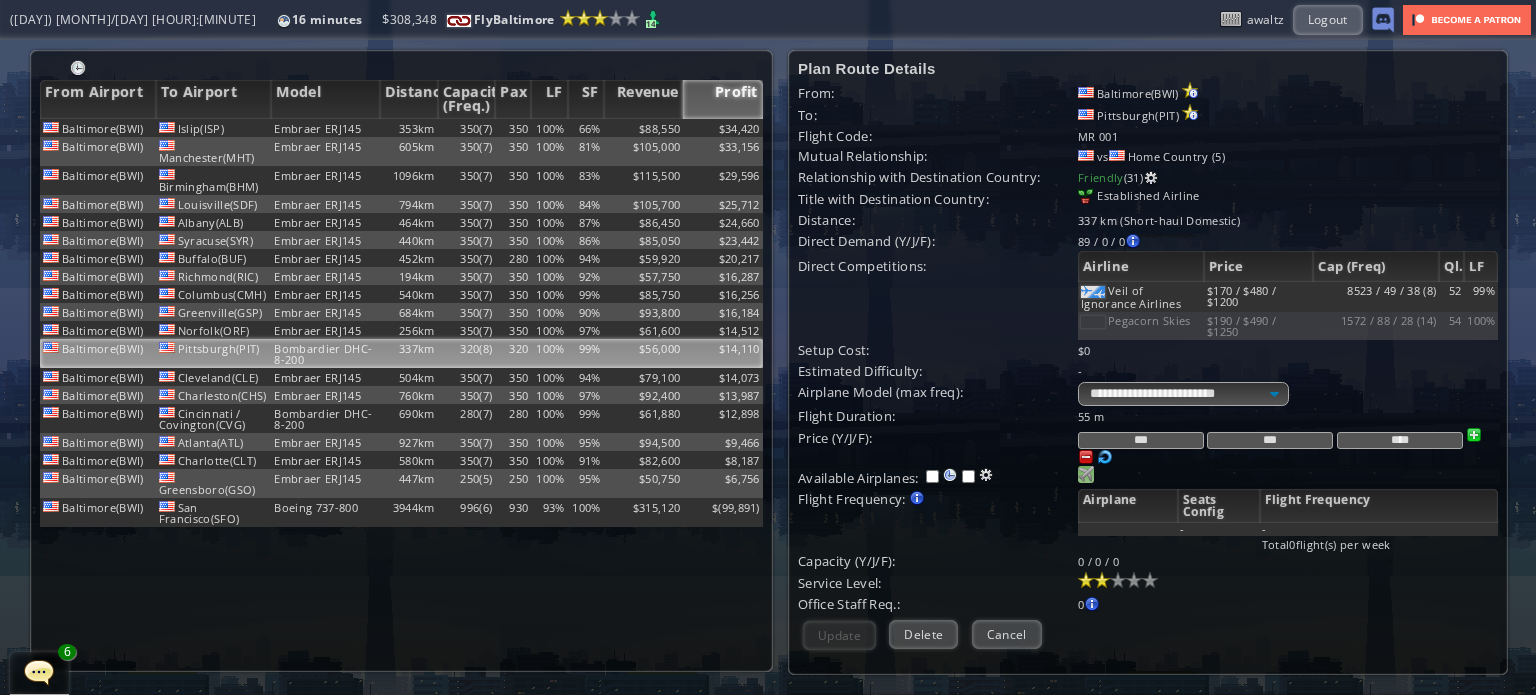 click at bounding box center (1086, 474) 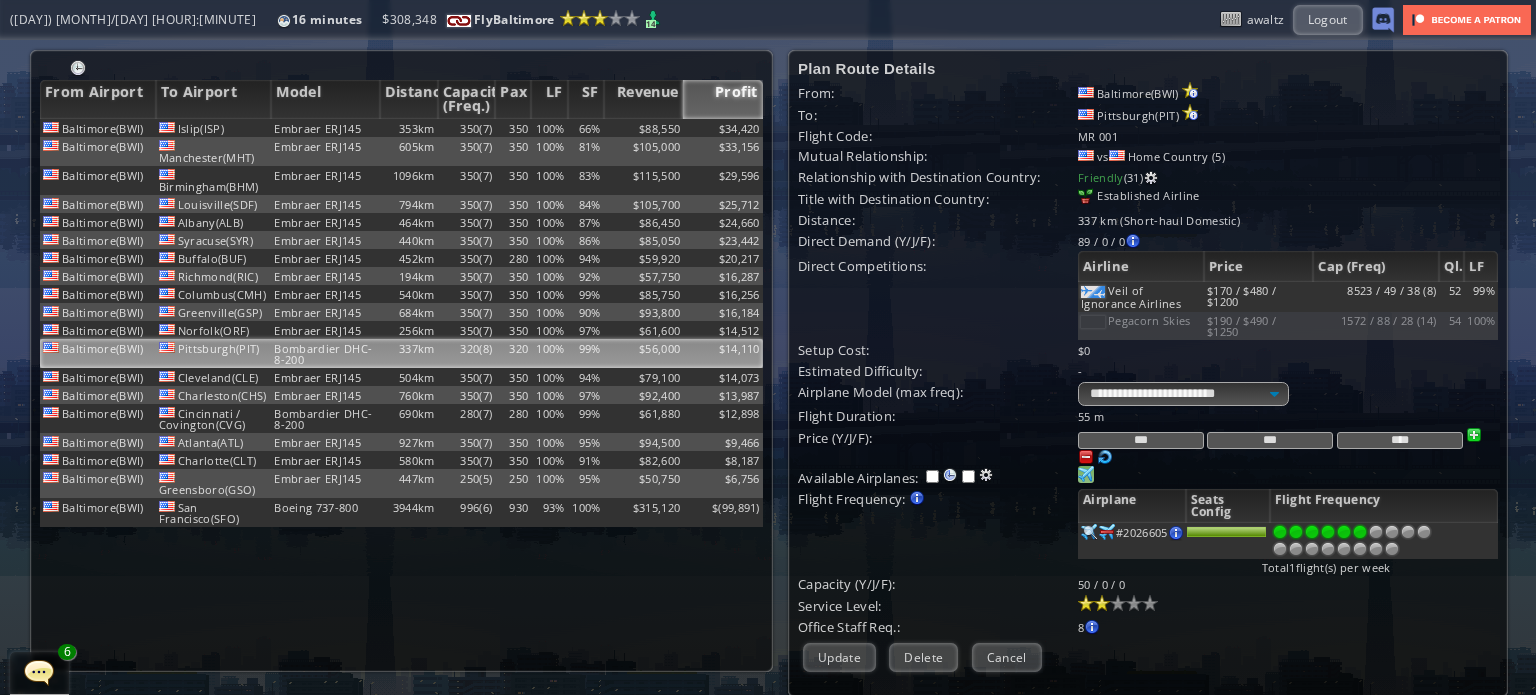 click at bounding box center [1360, 532] 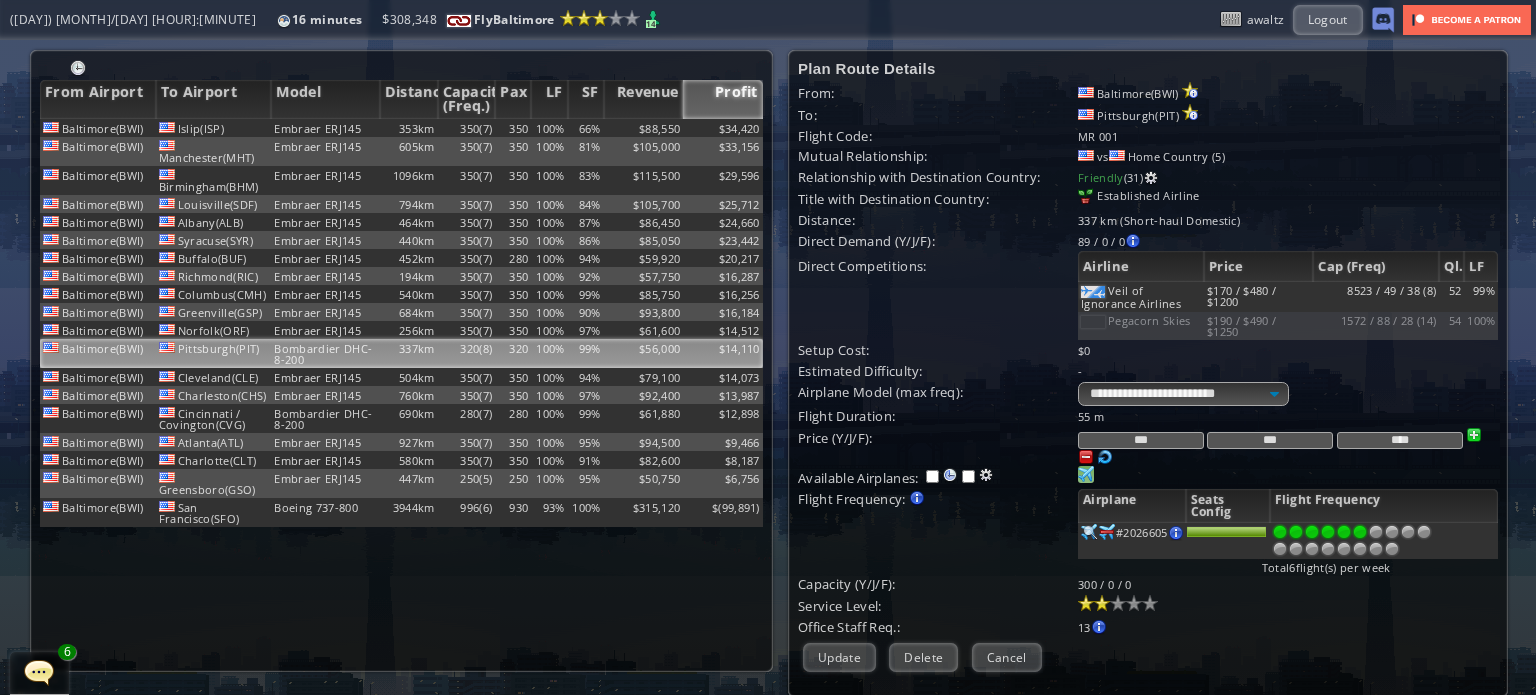 click at bounding box center [1376, 532] 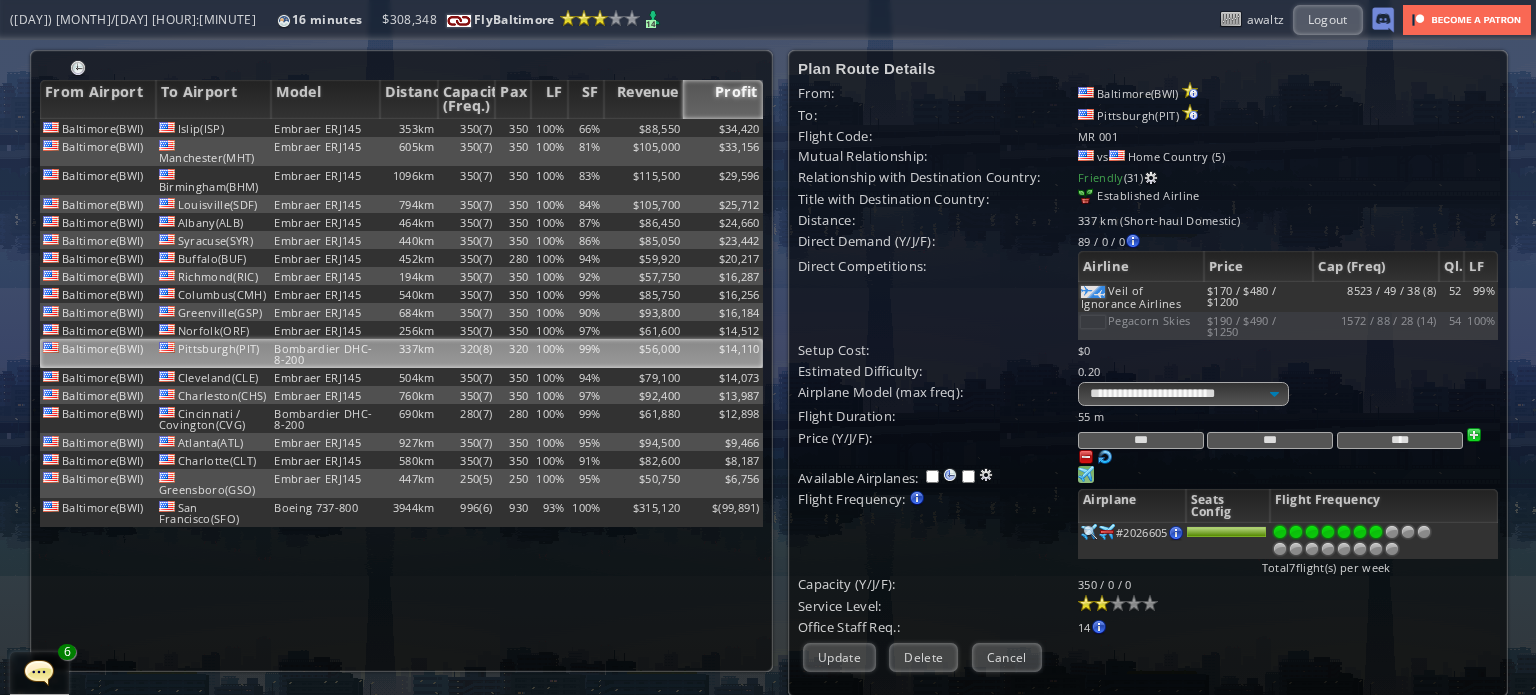 scroll, scrollTop: 100, scrollLeft: 0, axis: vertical 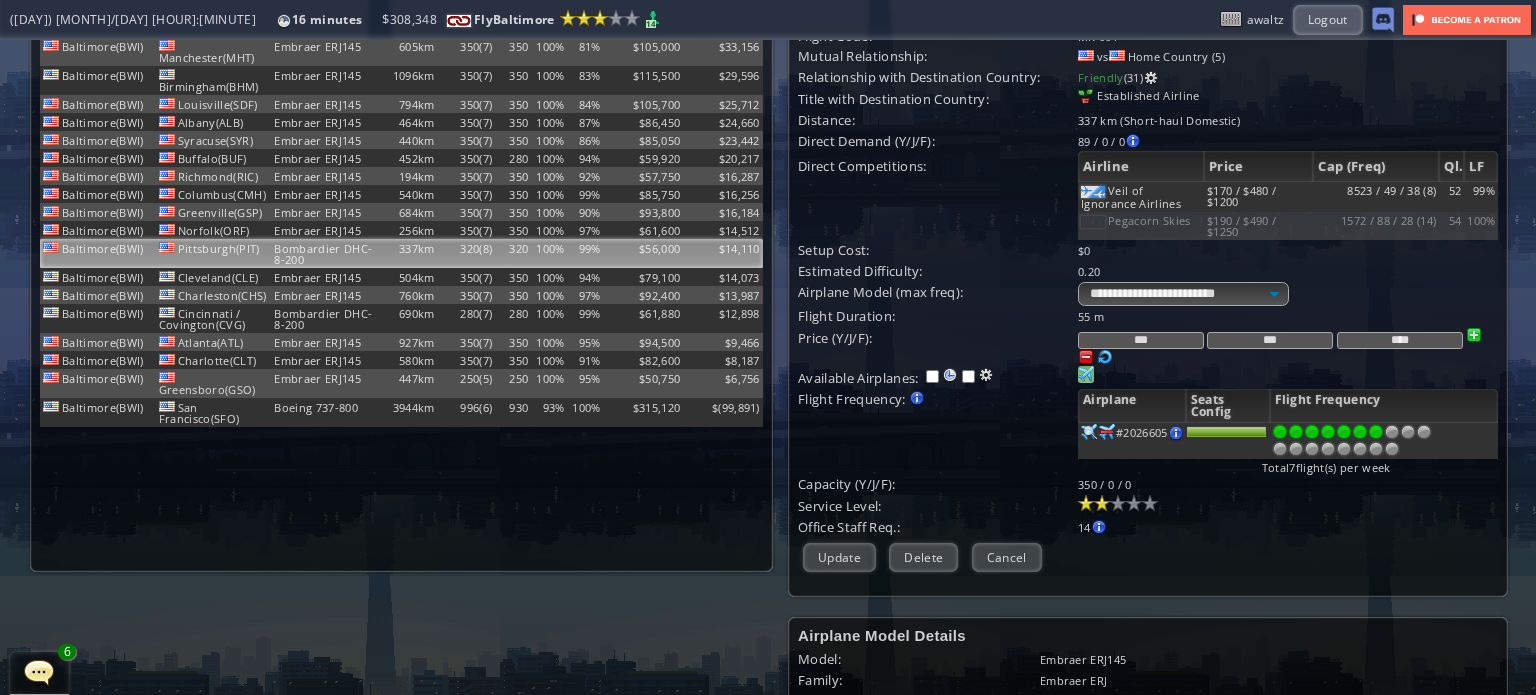 click on "Update" at bounding box center (839, 557) 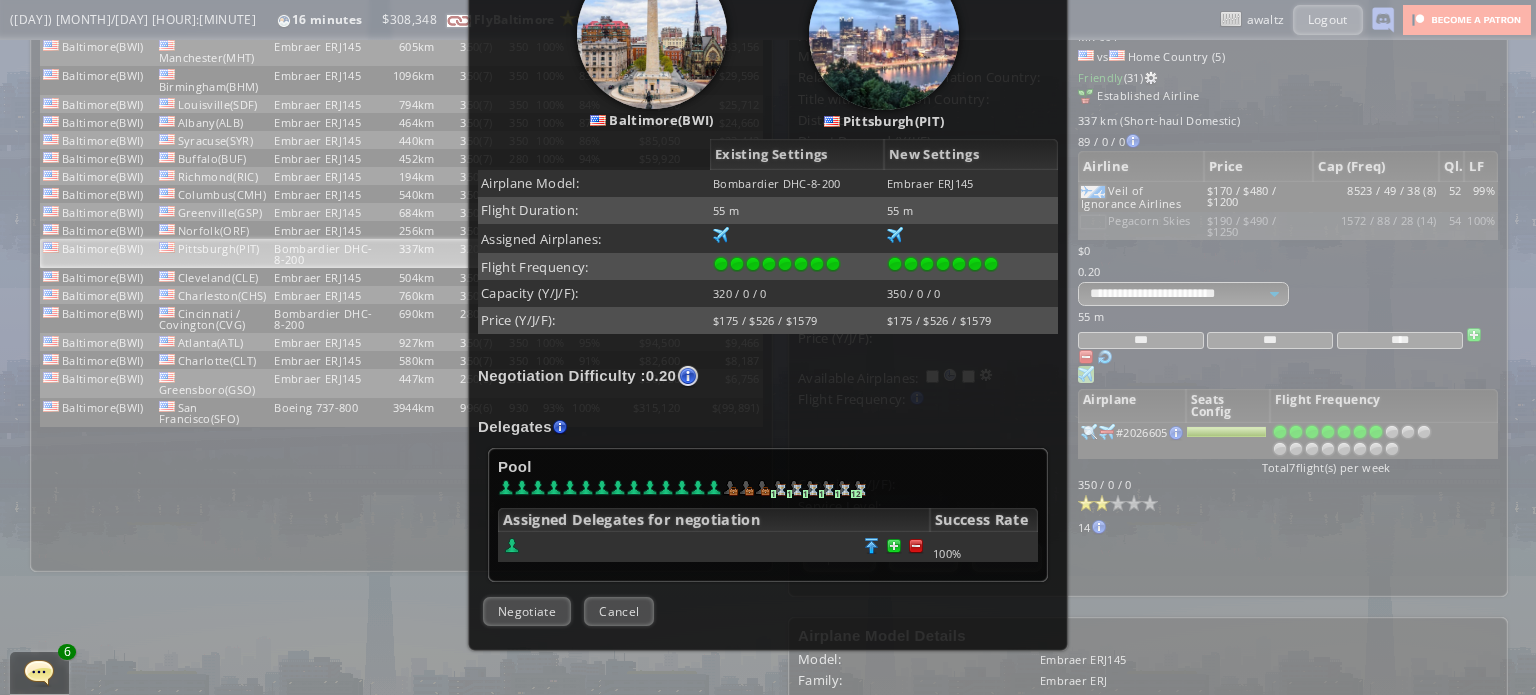 scroll, scrollTop: 393, scrollLeft: 0, axis: vertical 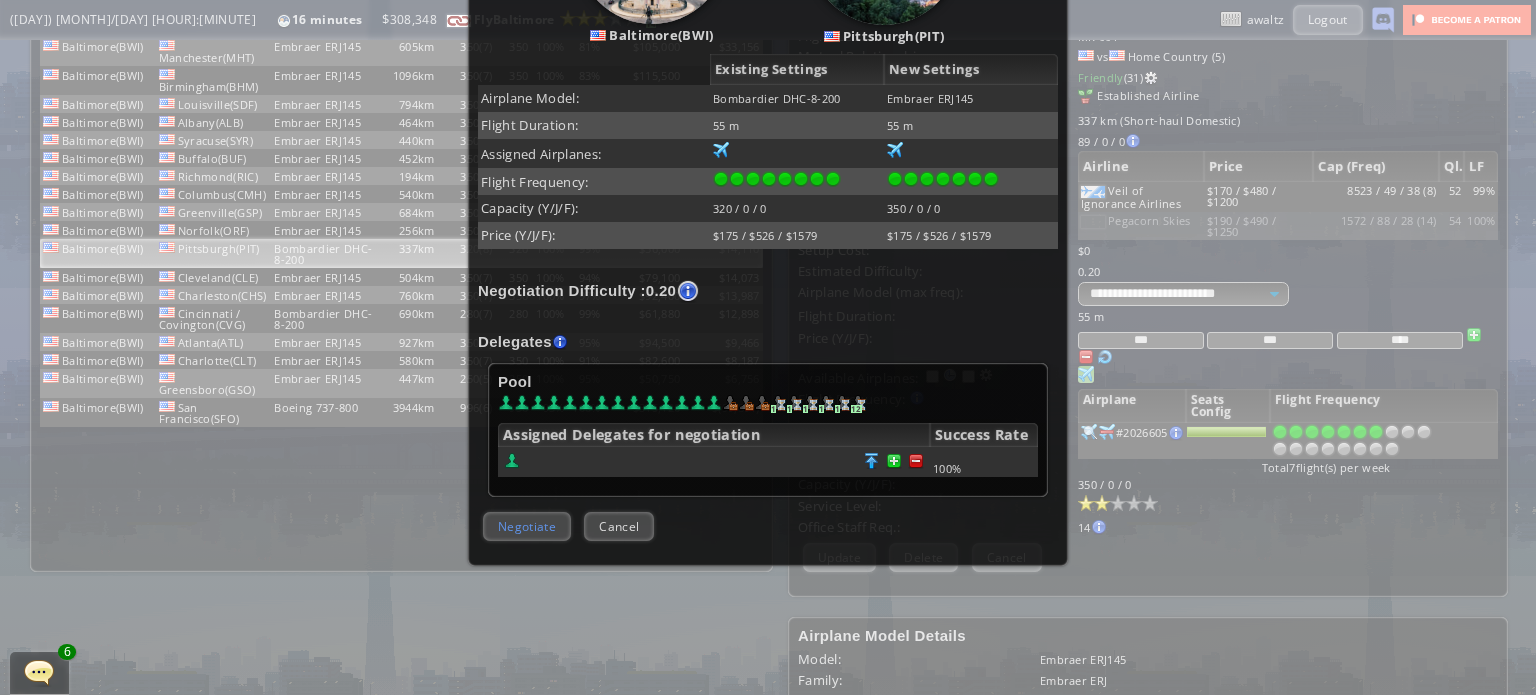 click on "Negotiate" at bounding box center (527, 526) 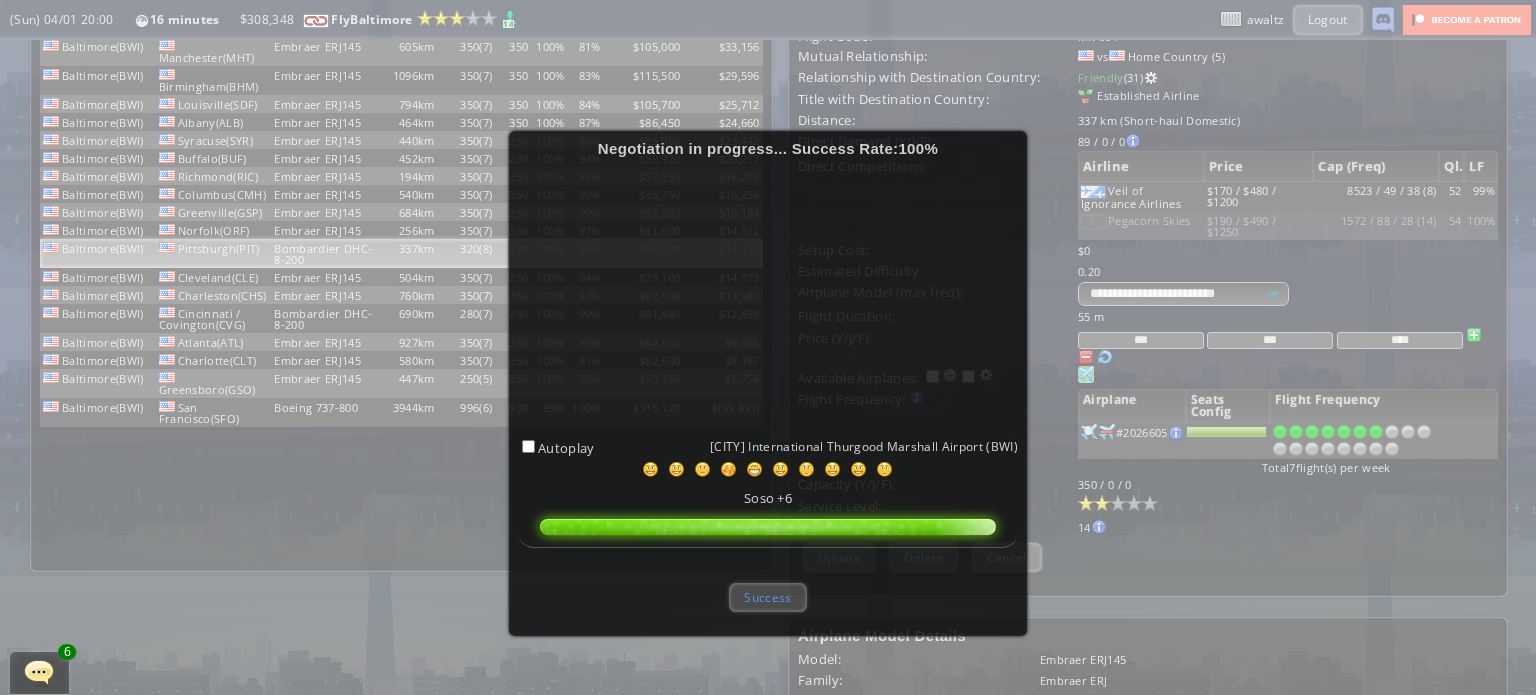 click on "Success" at bounding box center (767, 597) 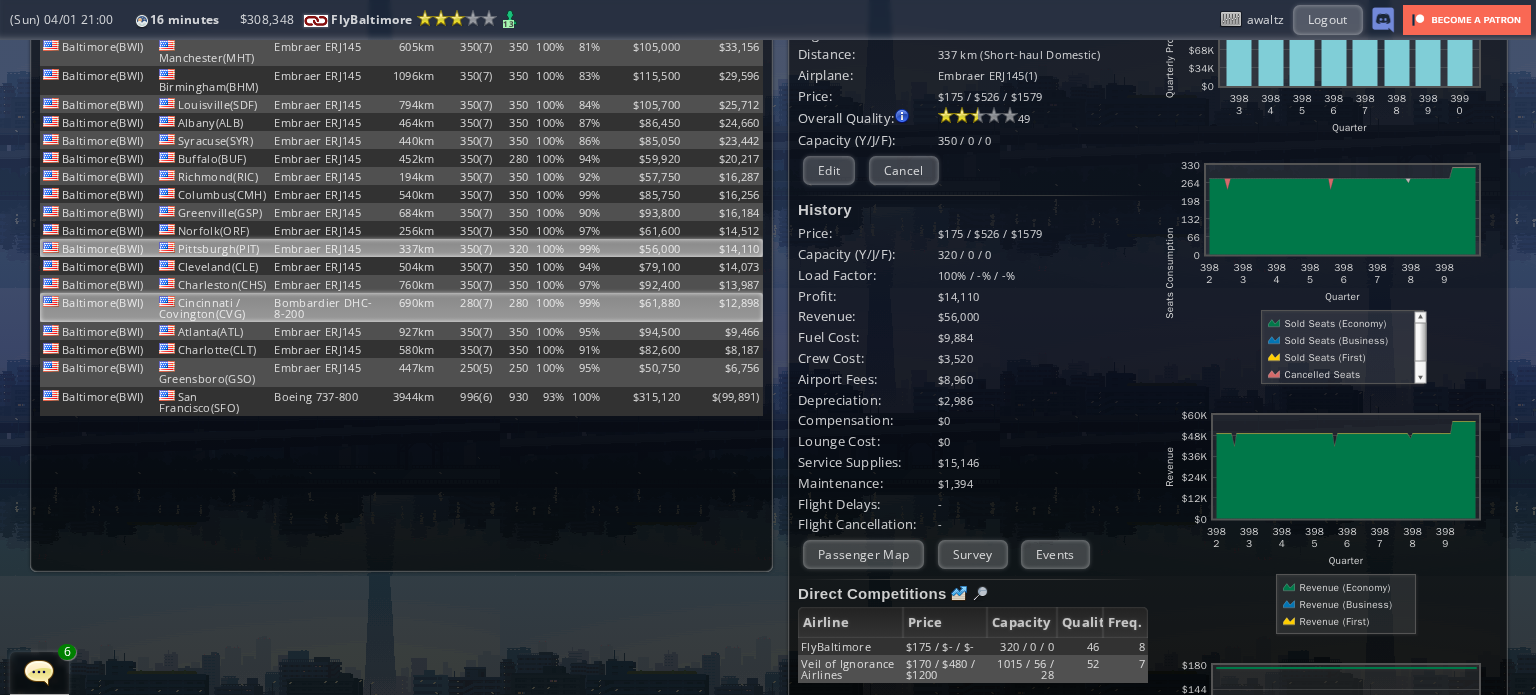 click on "99%" at bounding box center [586, 28] 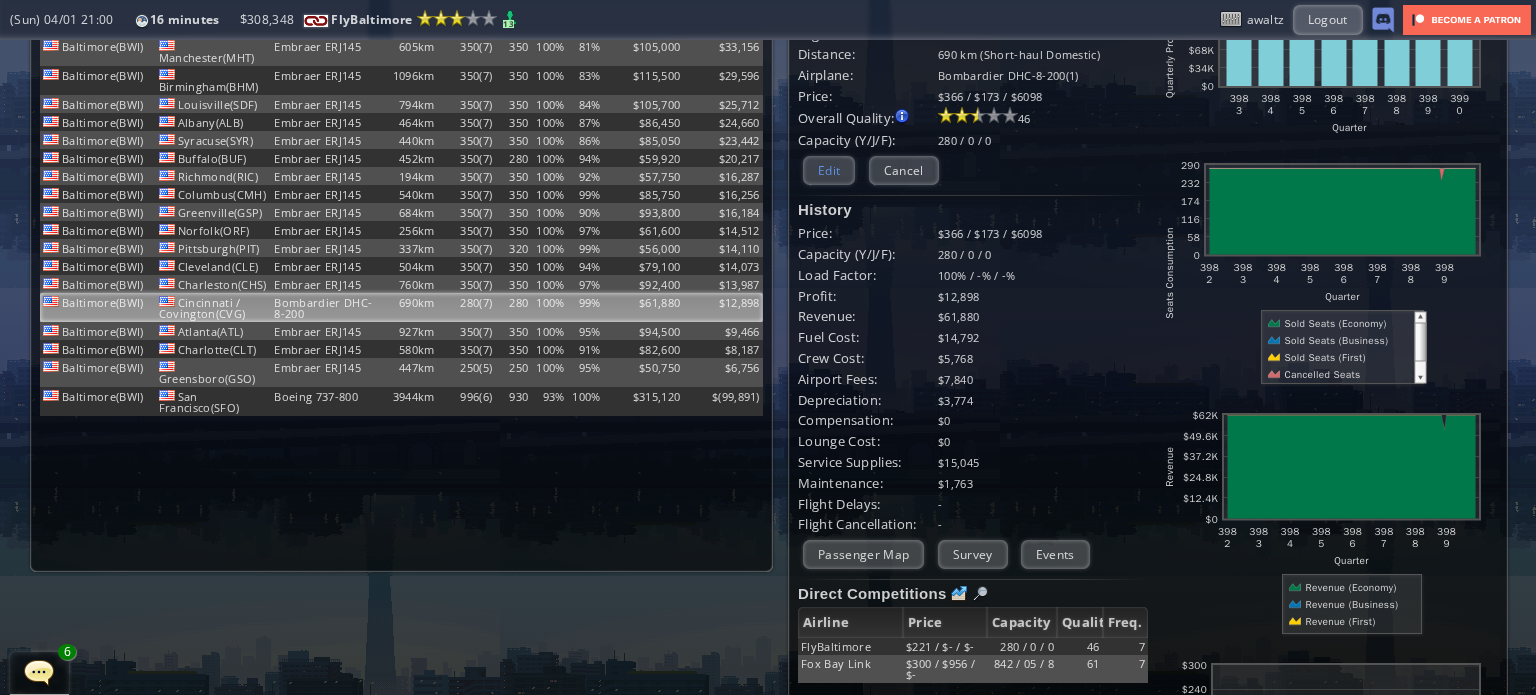 click on "Edit" at bounding box center [829, 170] 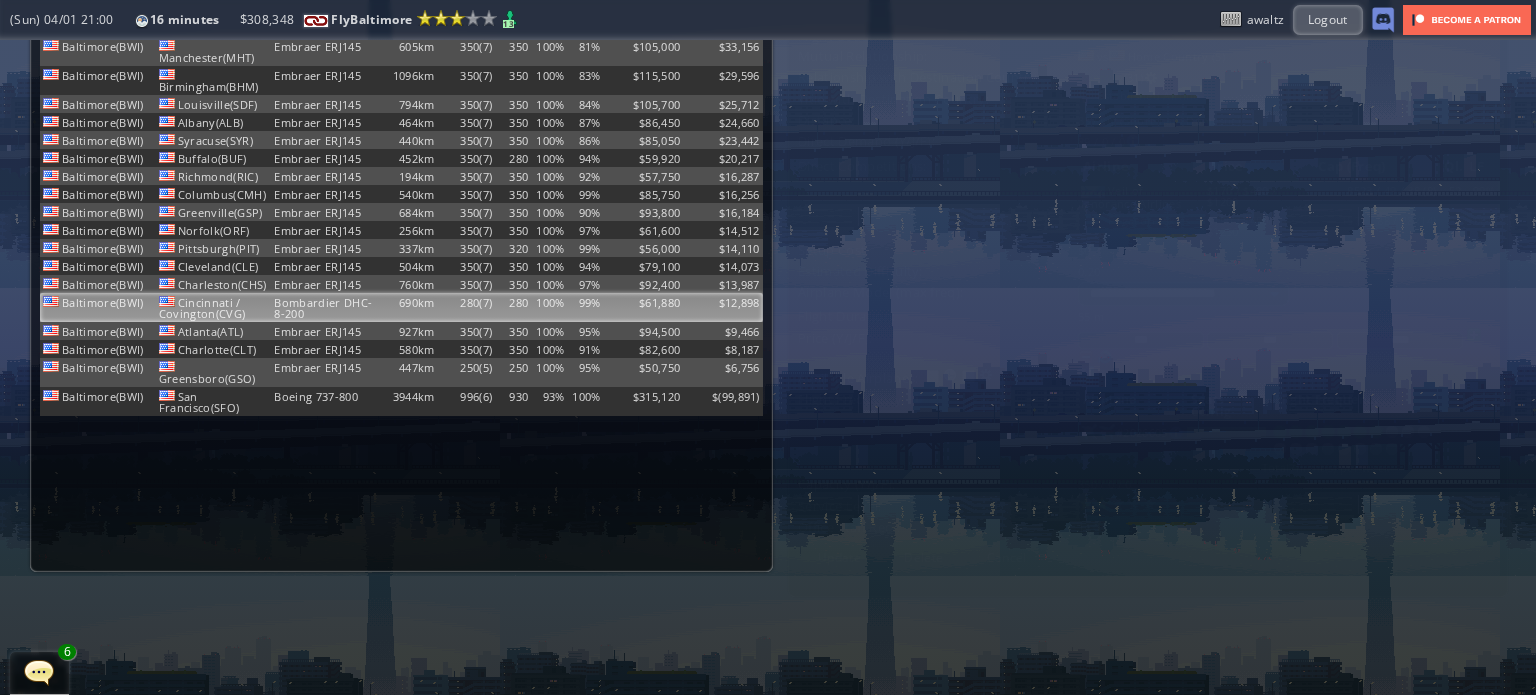 scroll, scrollTop: 0, scrollLeft: 0, axis: both 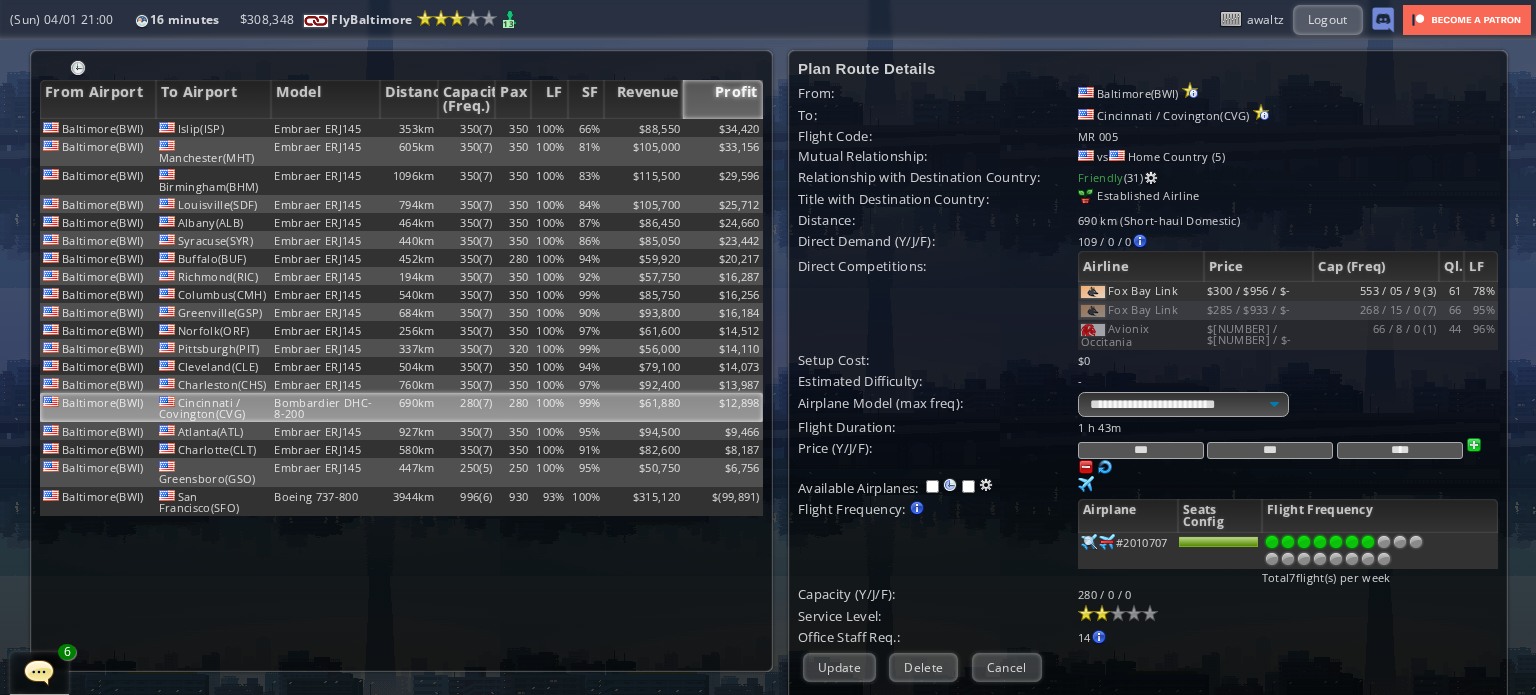 click on "-" at bounding box center (1288, 381) 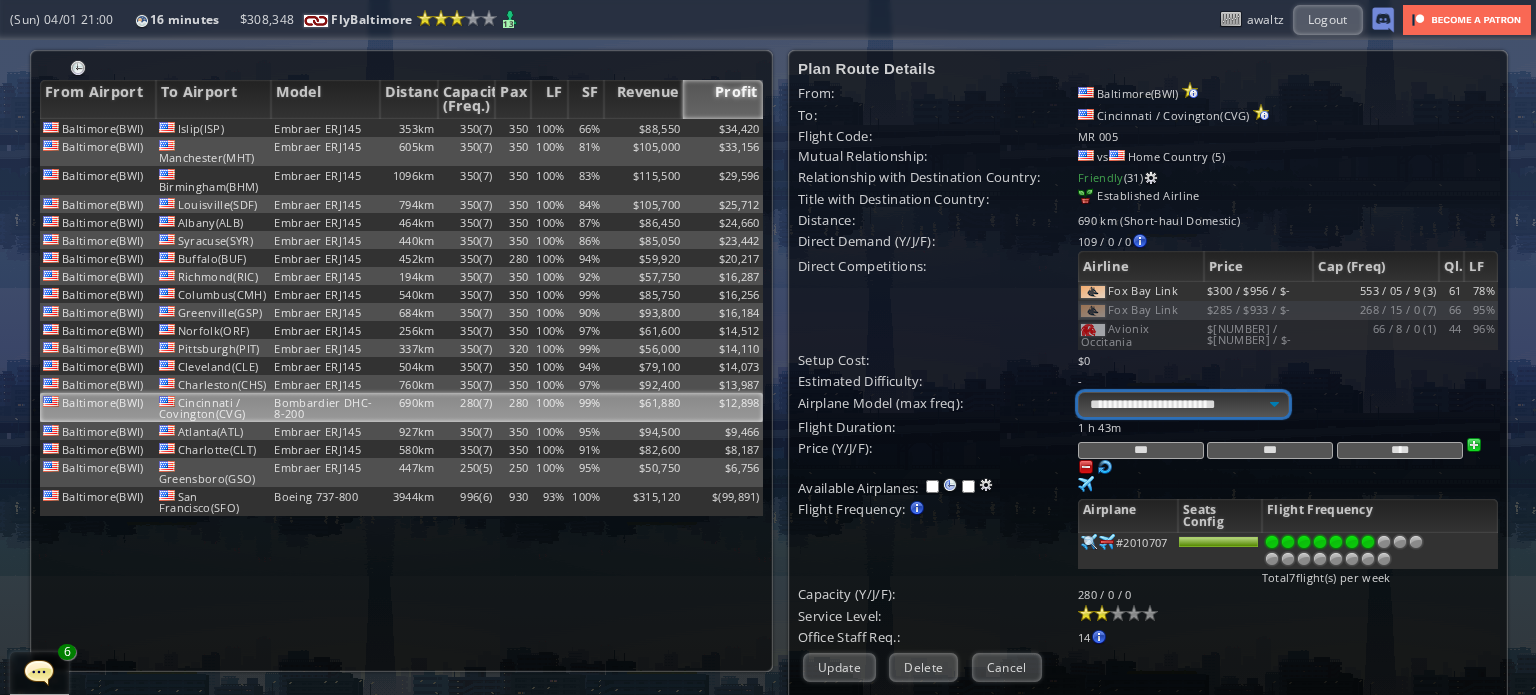 click on "**********" at bounding box center (1183, 404) 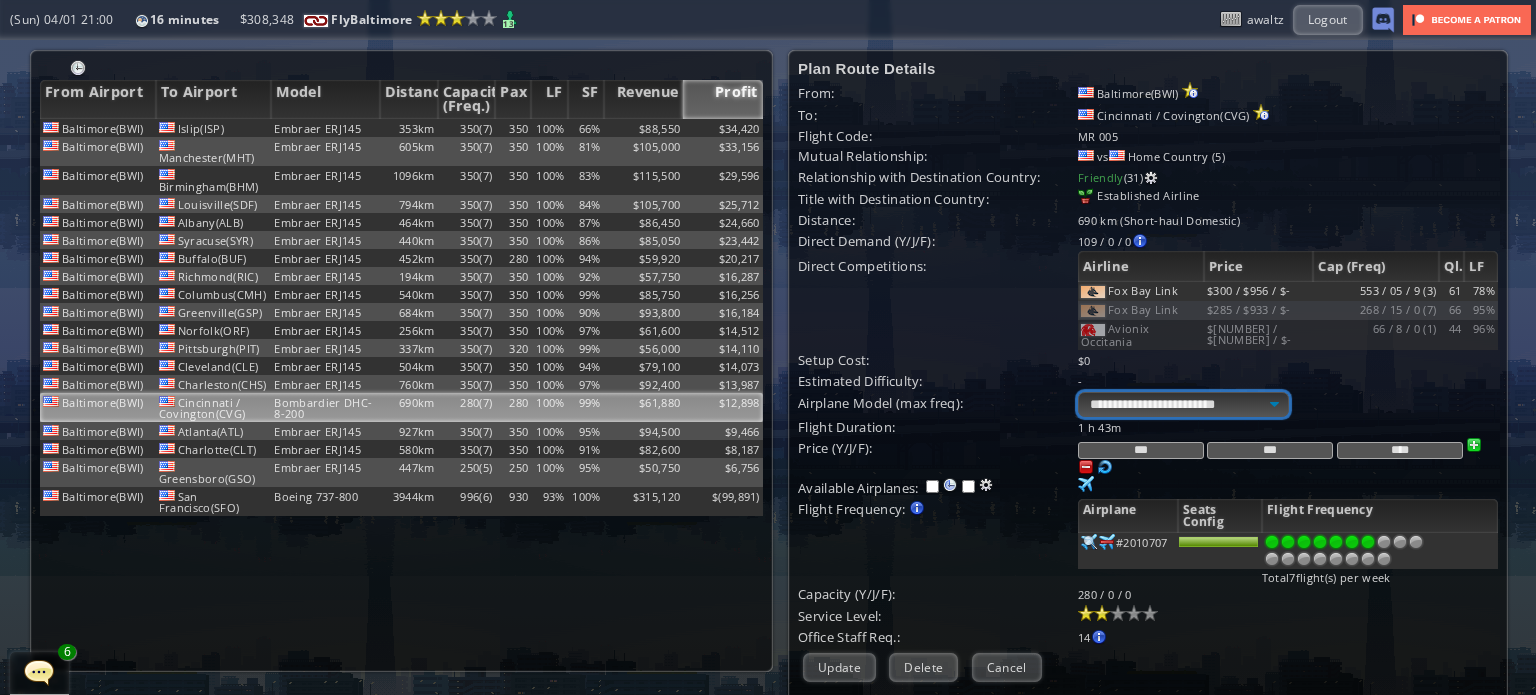 select on "**" 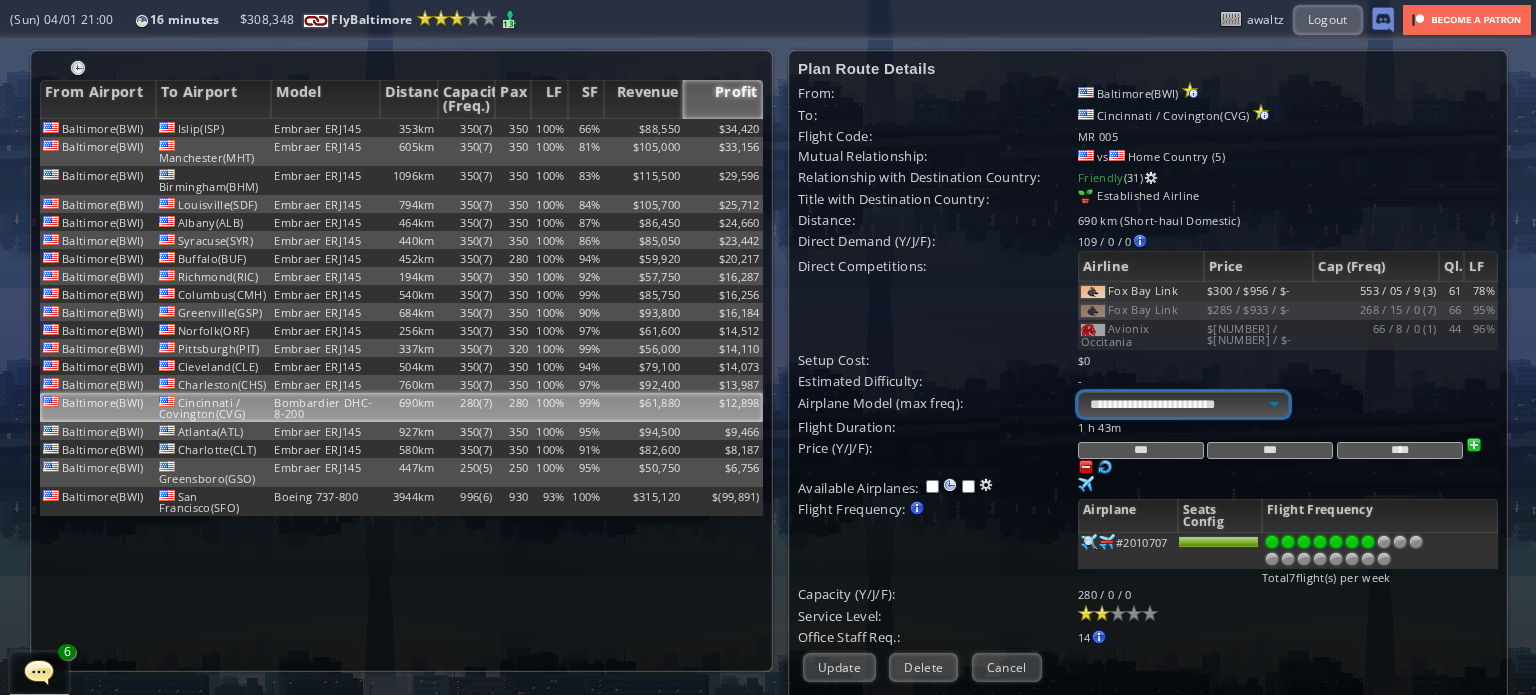 click on "**********" at bounding box center [1183, 404] 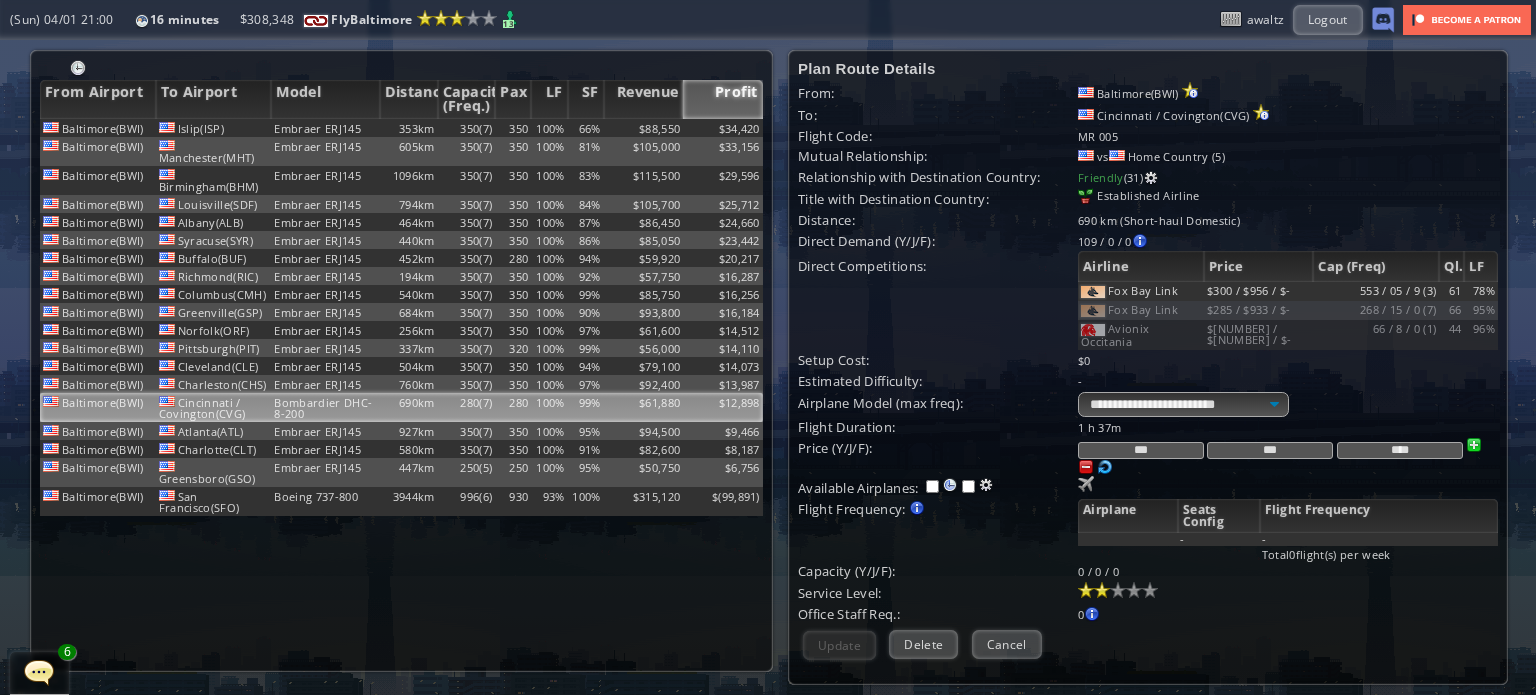 click on "Available Airplanes:" at bounding box center [938, 427] 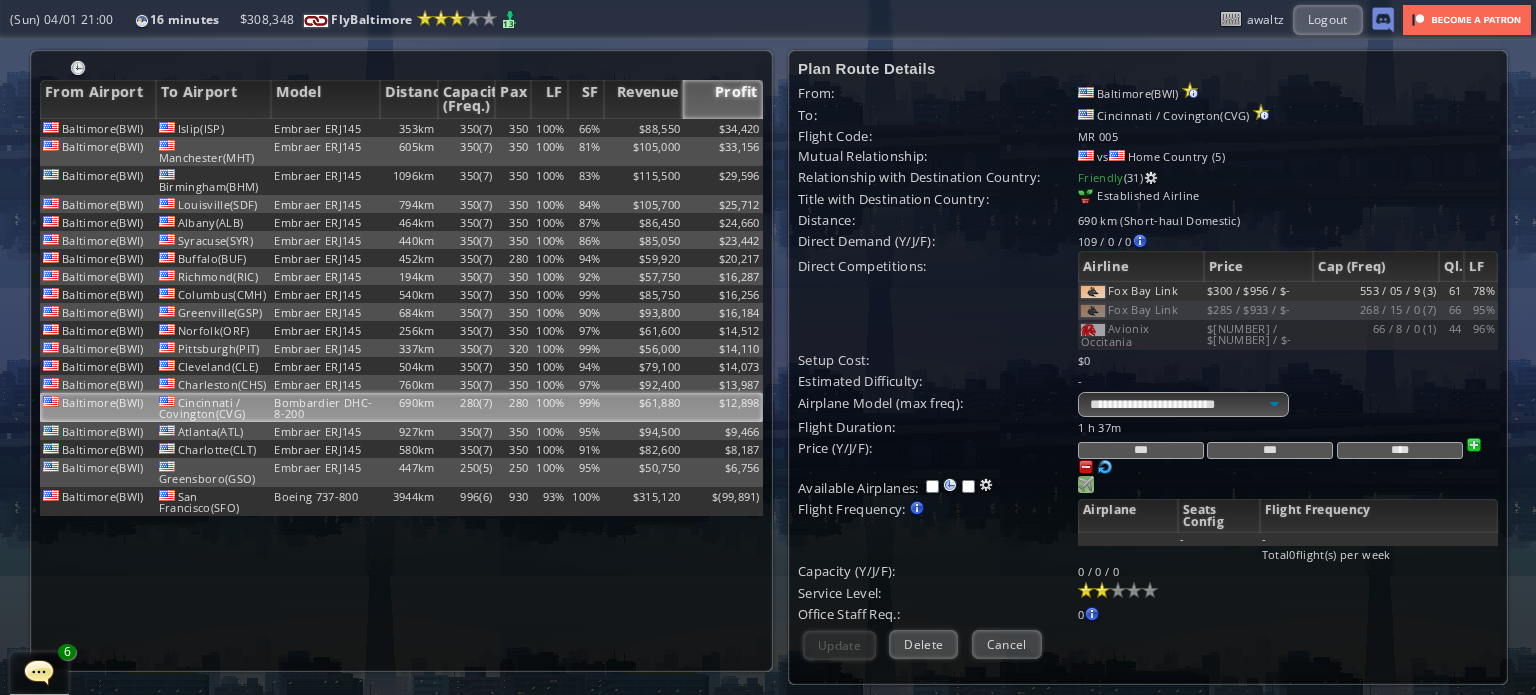 click at bounding box center (1086, 484) 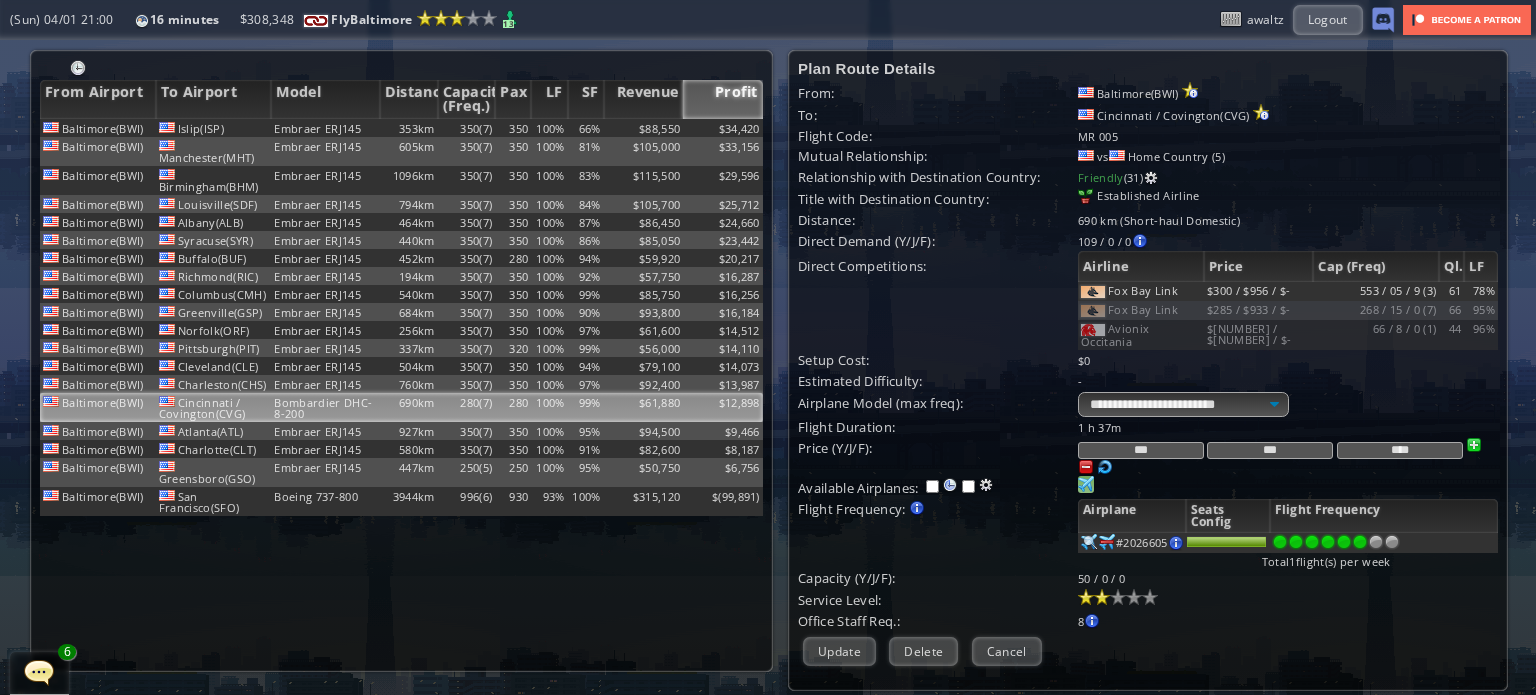 click at bounding box center [1360, 542] 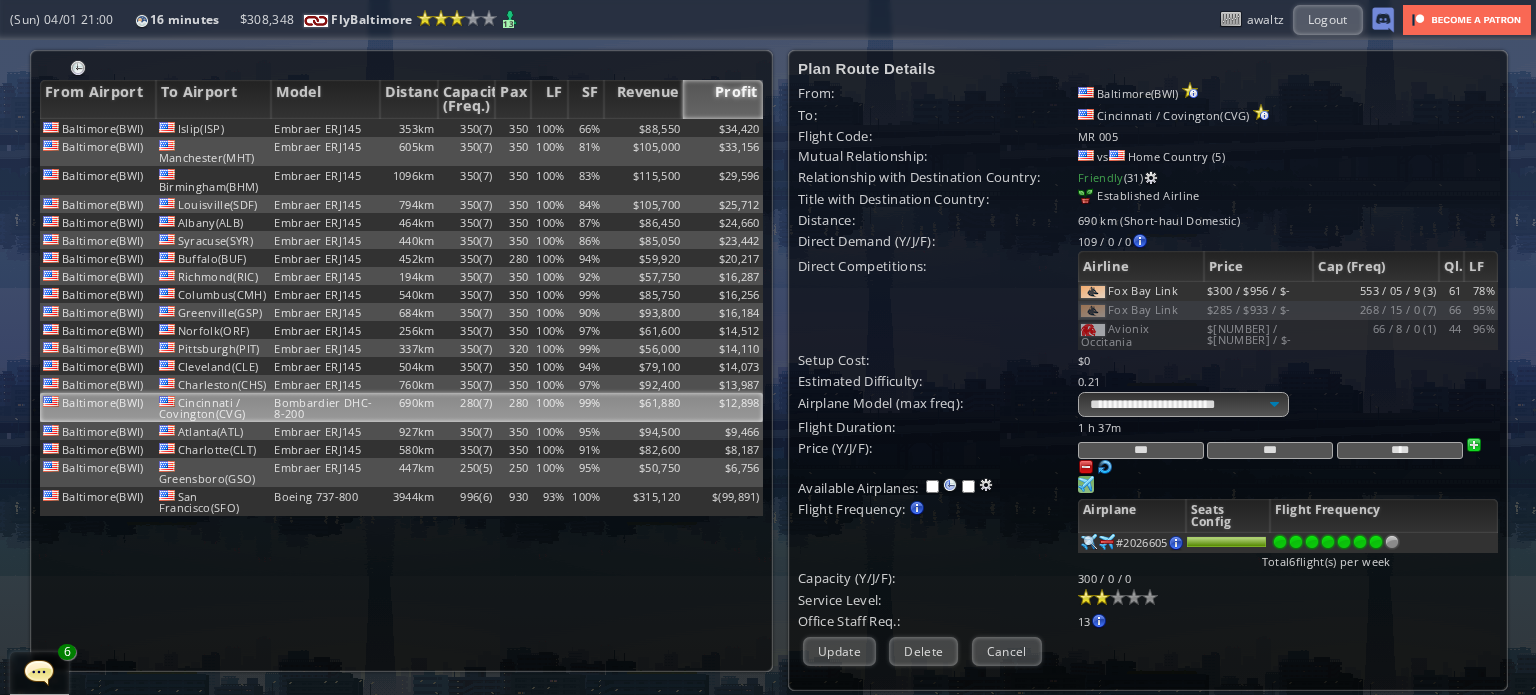 click at bounding box center [1376, 542] 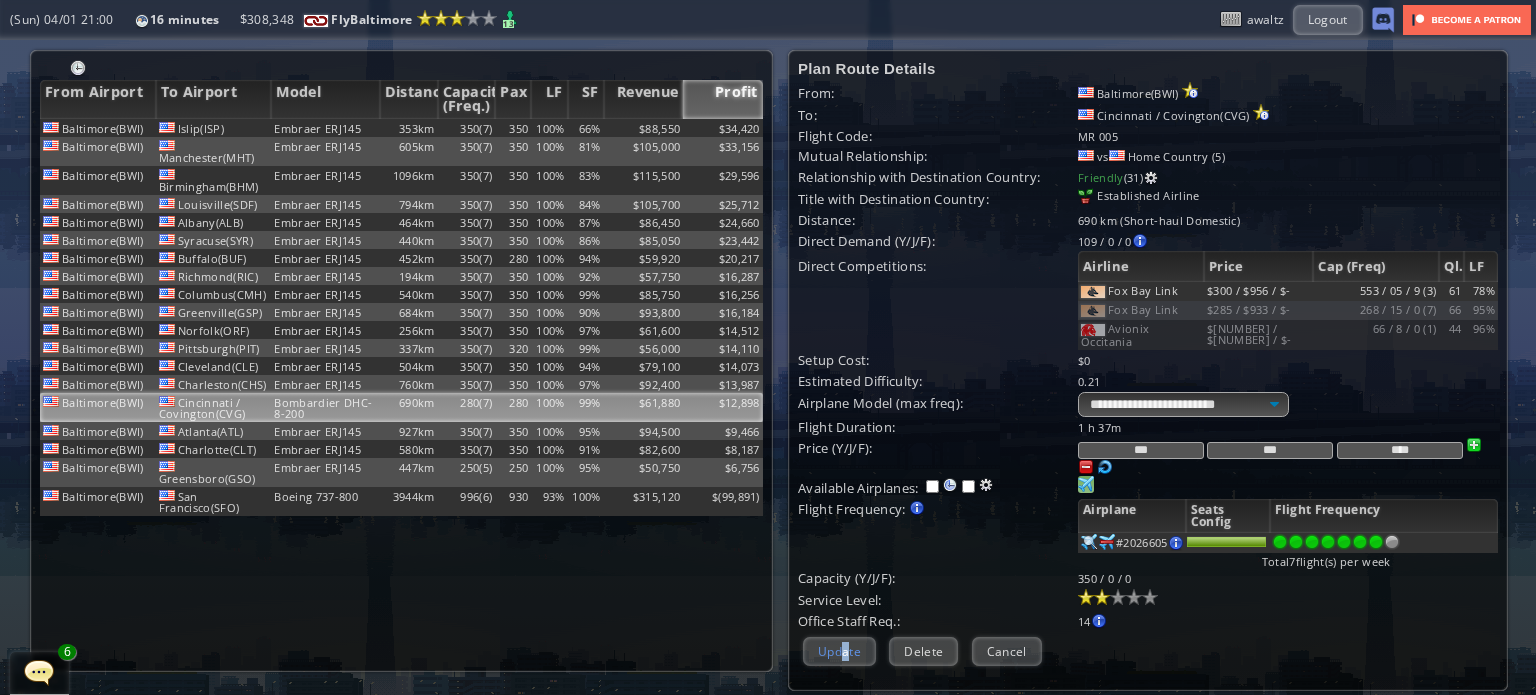 click on "Update" at bounding box center (839, 651) 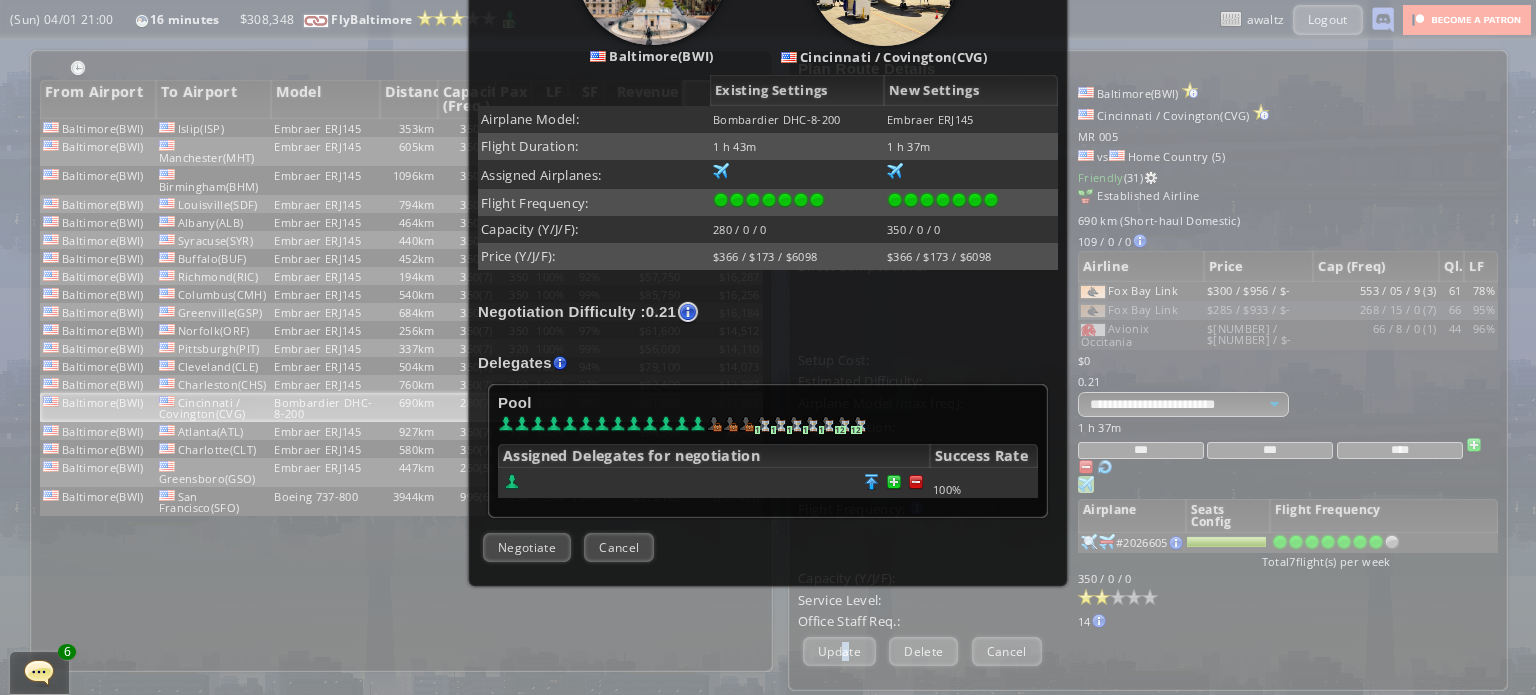 scroll, scrollTop: 393, scrollLeft: 0, axis: vertical 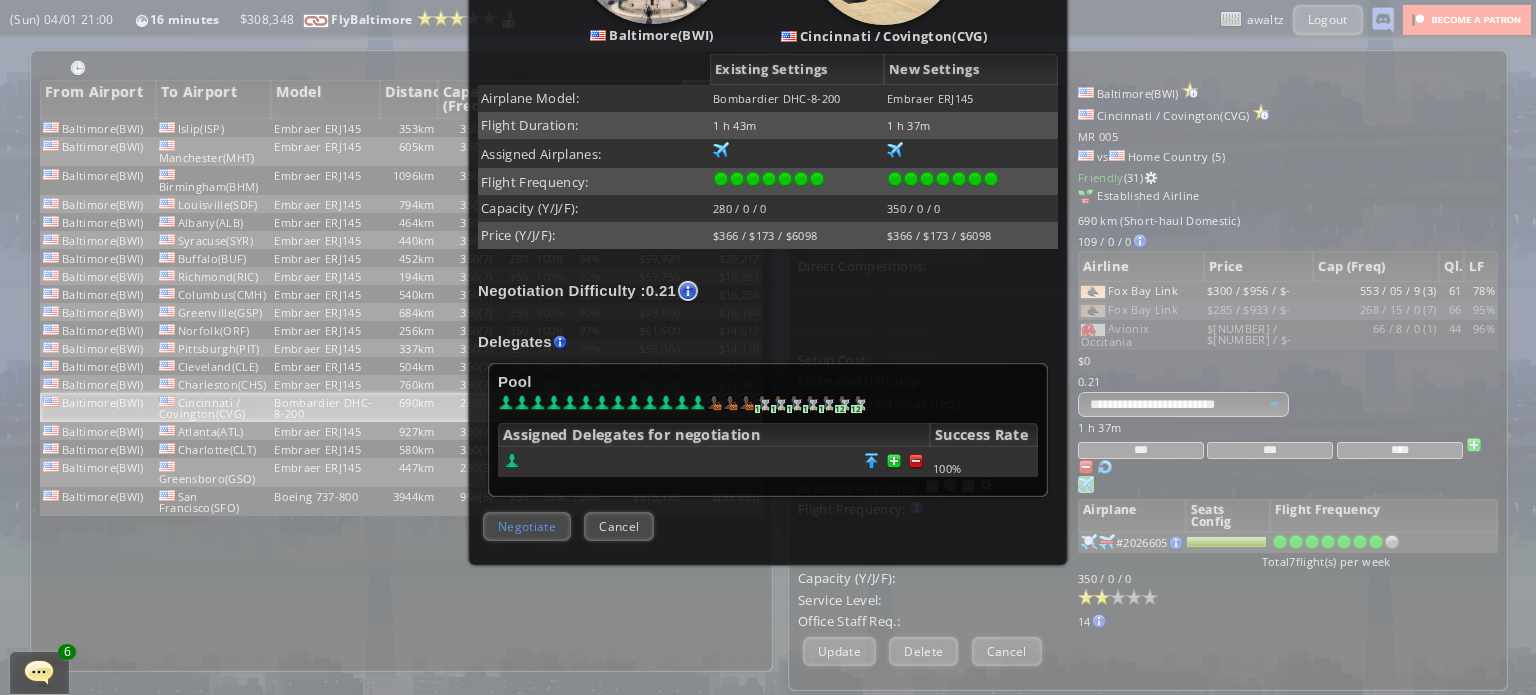 click on "Negotiate" at bounding box center [527, 526] 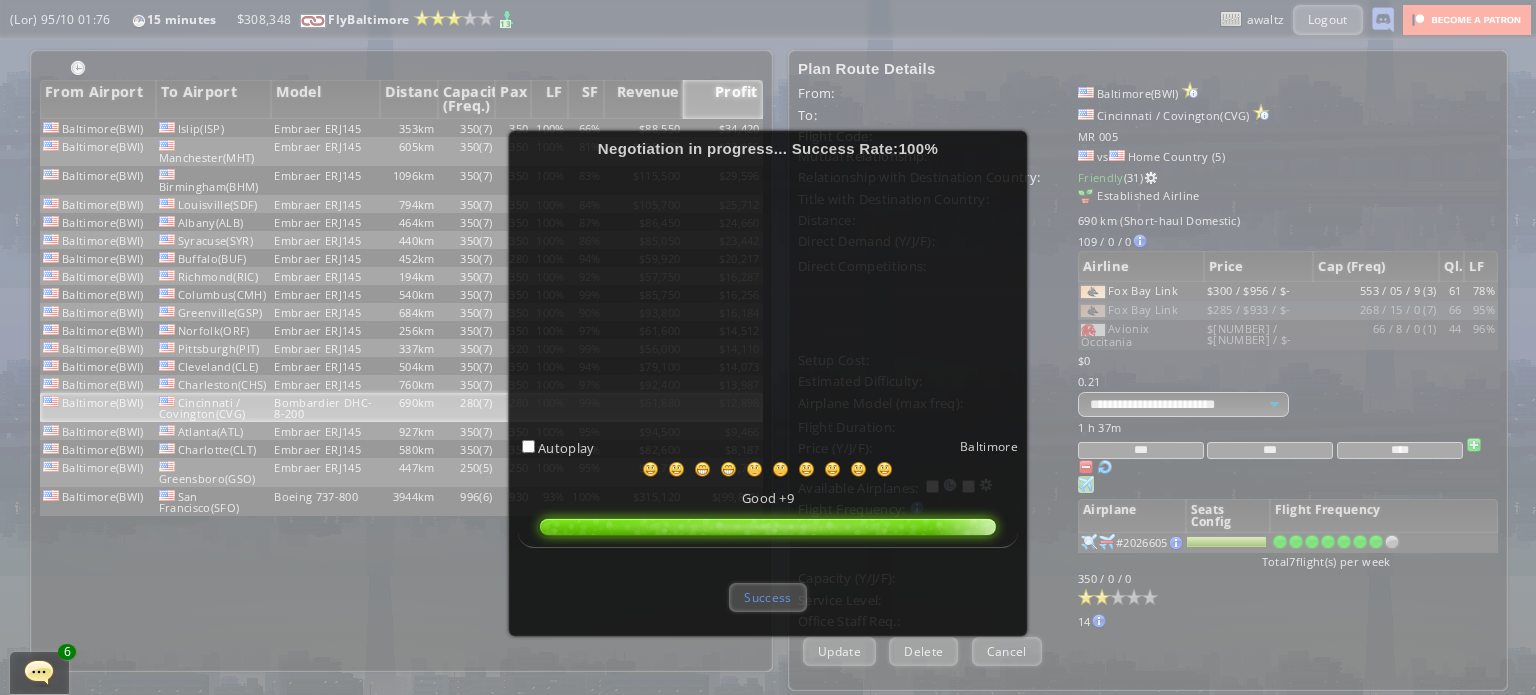 click on "Success" at bounding box center [767, 597] 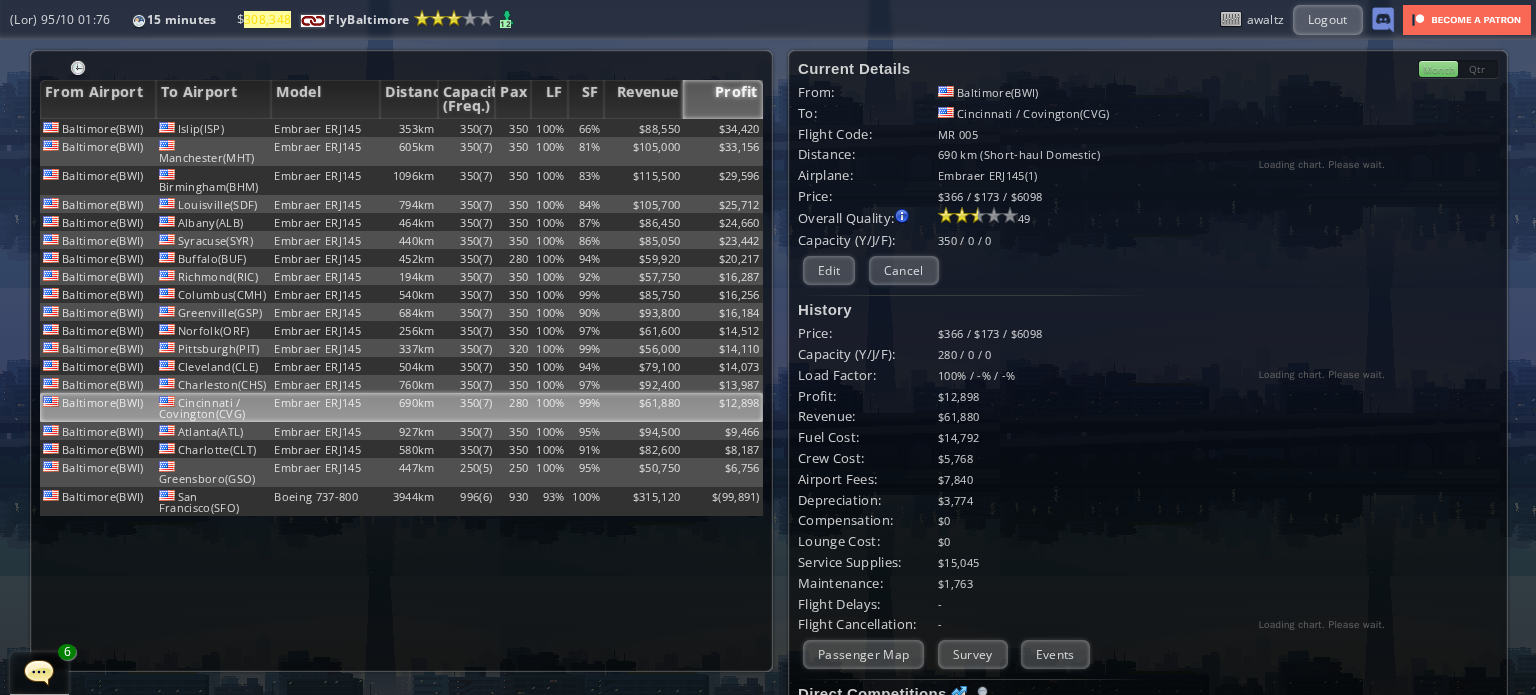 scroll, scrollTop: 0, scrollLeft: 0, axis: both 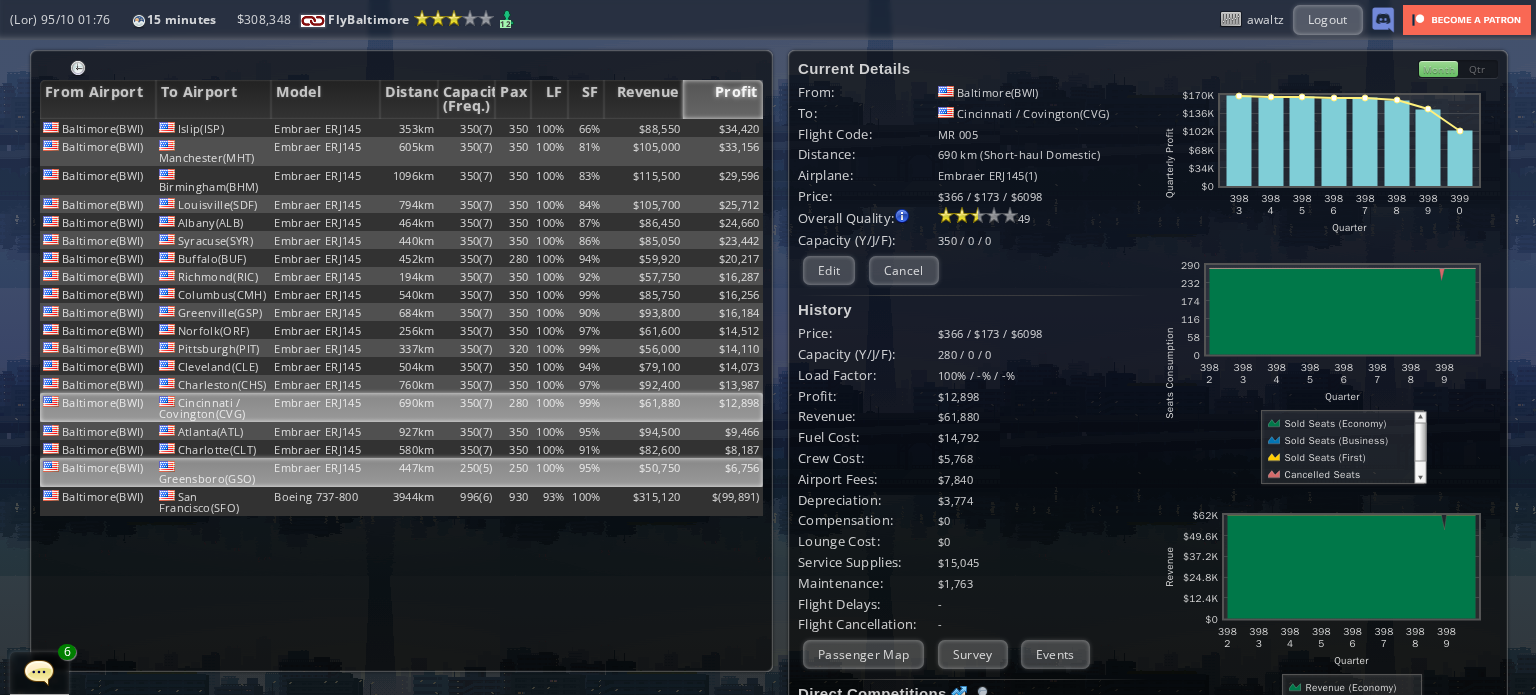 click on "$50,750" at bounding box center [644, 128] 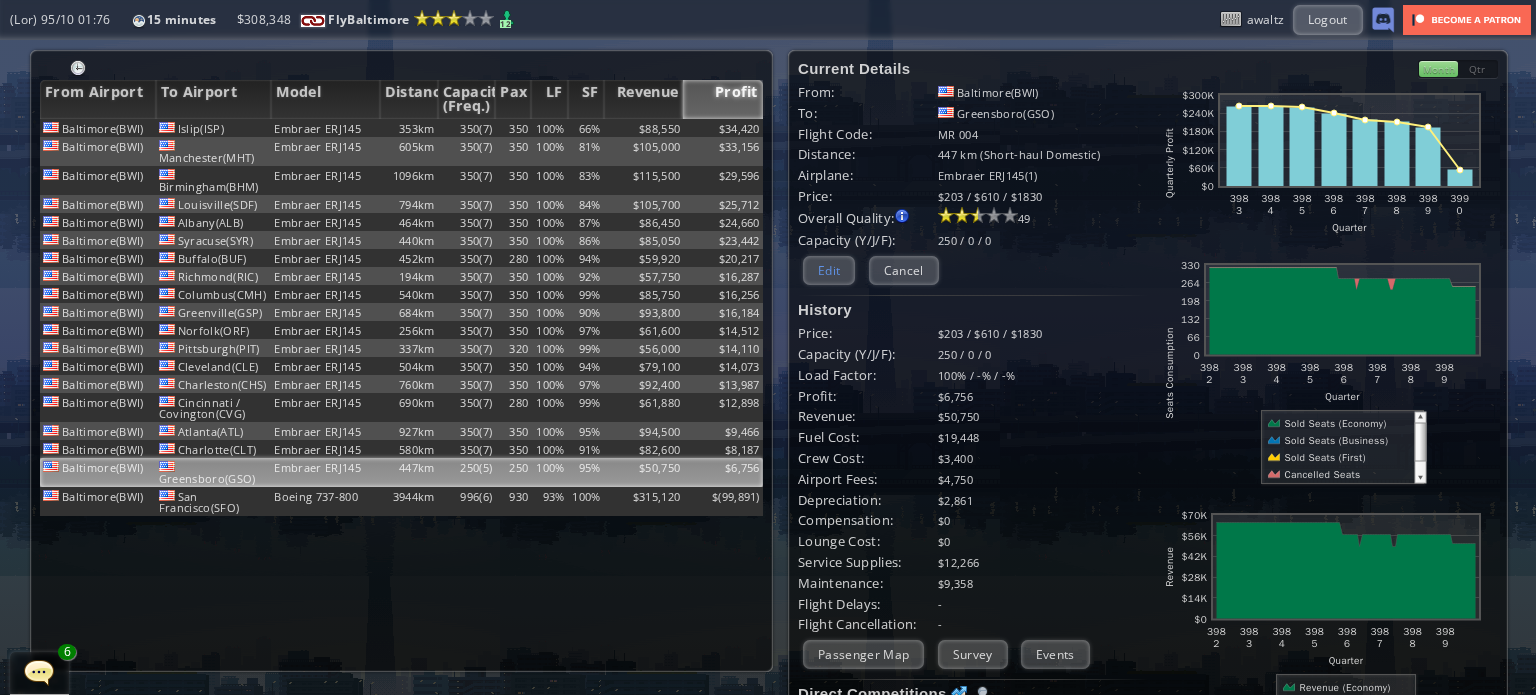 click on "Edit" at bounding box center (829, 270) 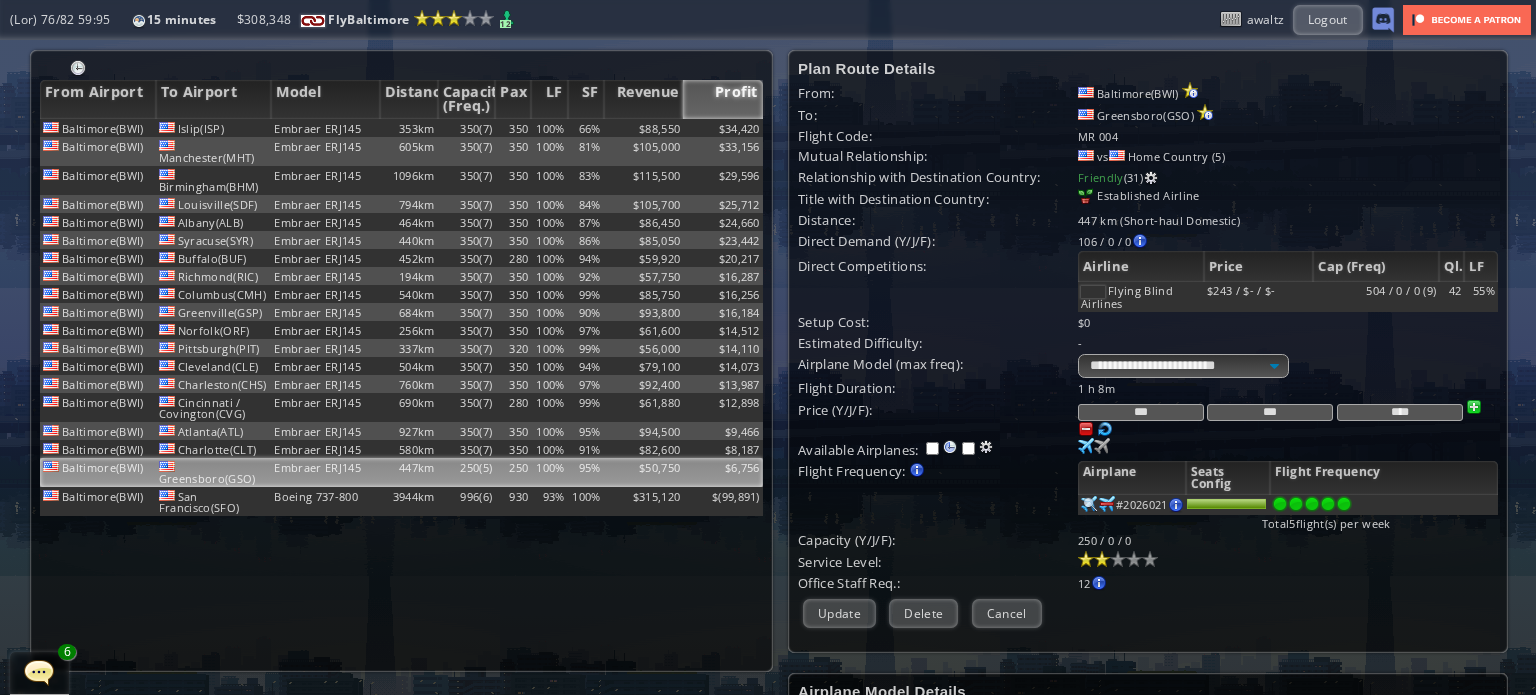 click on "***
***
****" at bounding box center (1288, 388) 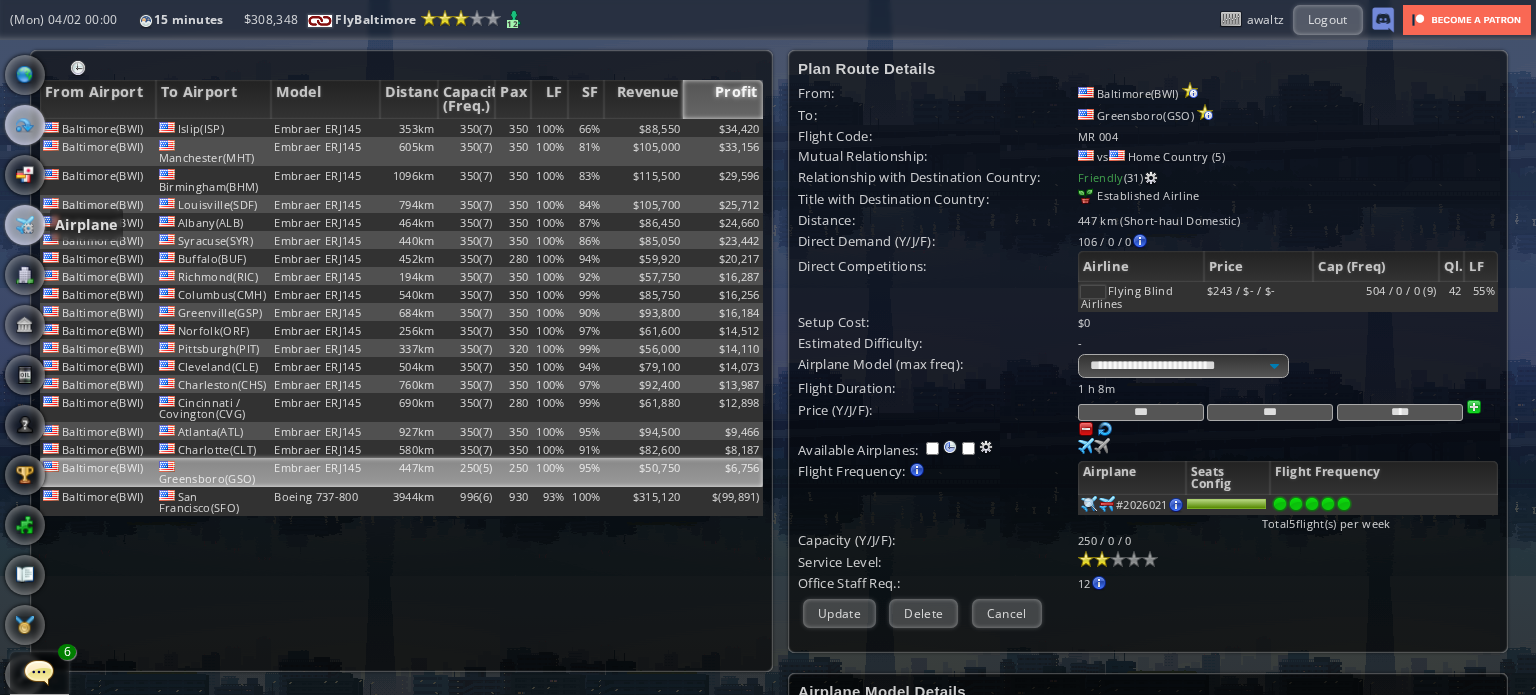 click at bounding box center [25, 225] 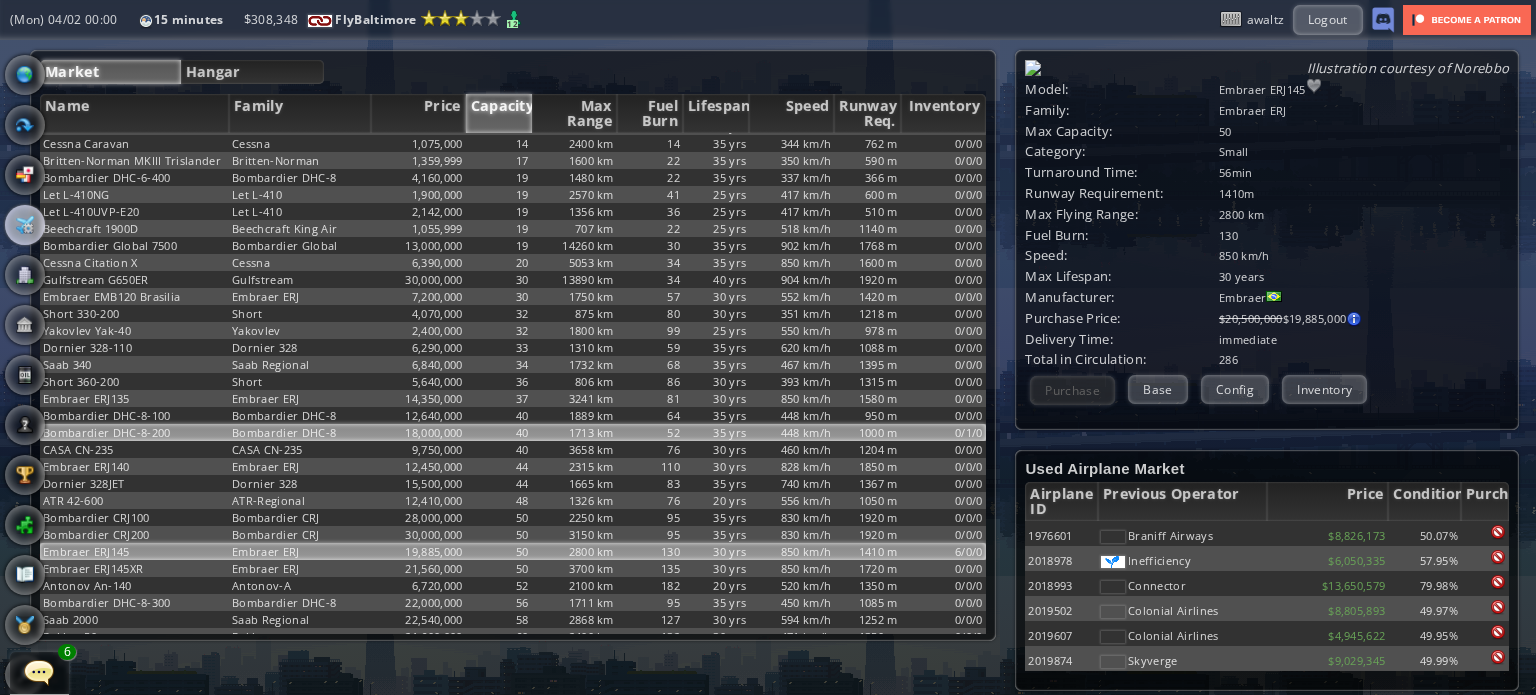 click on "Bombardier DHC-8-200" at bounding box center [134, 41] 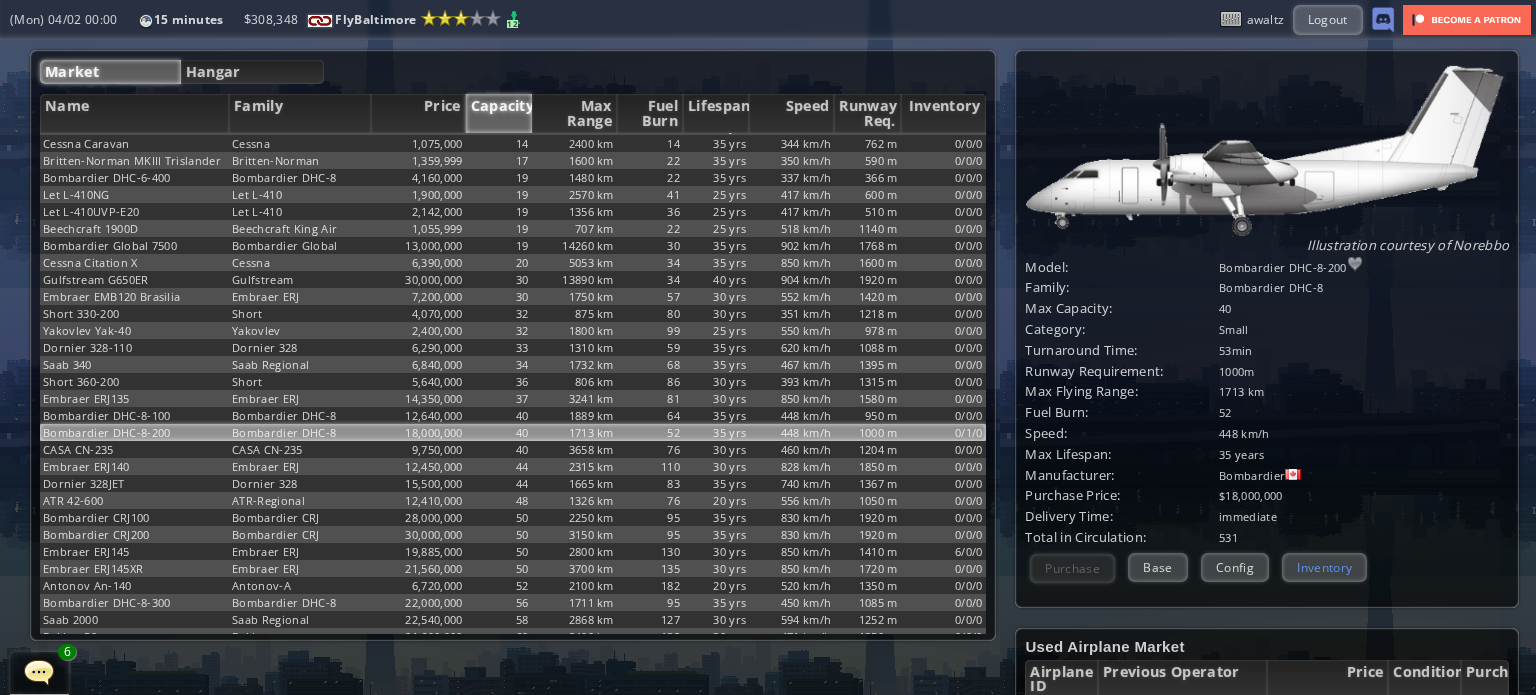 click on "Inventory" at bounding box center (1324, 567) 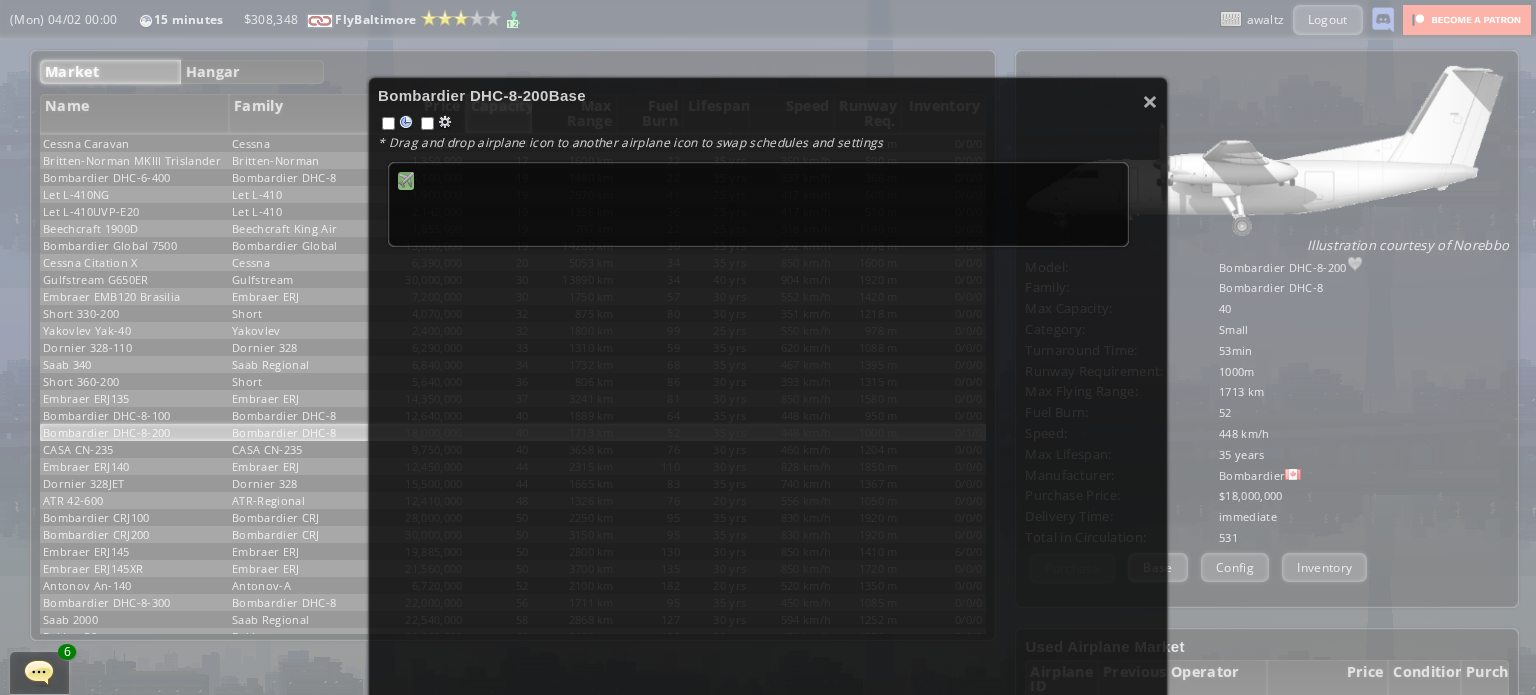 click at bounding box center (406, 180) 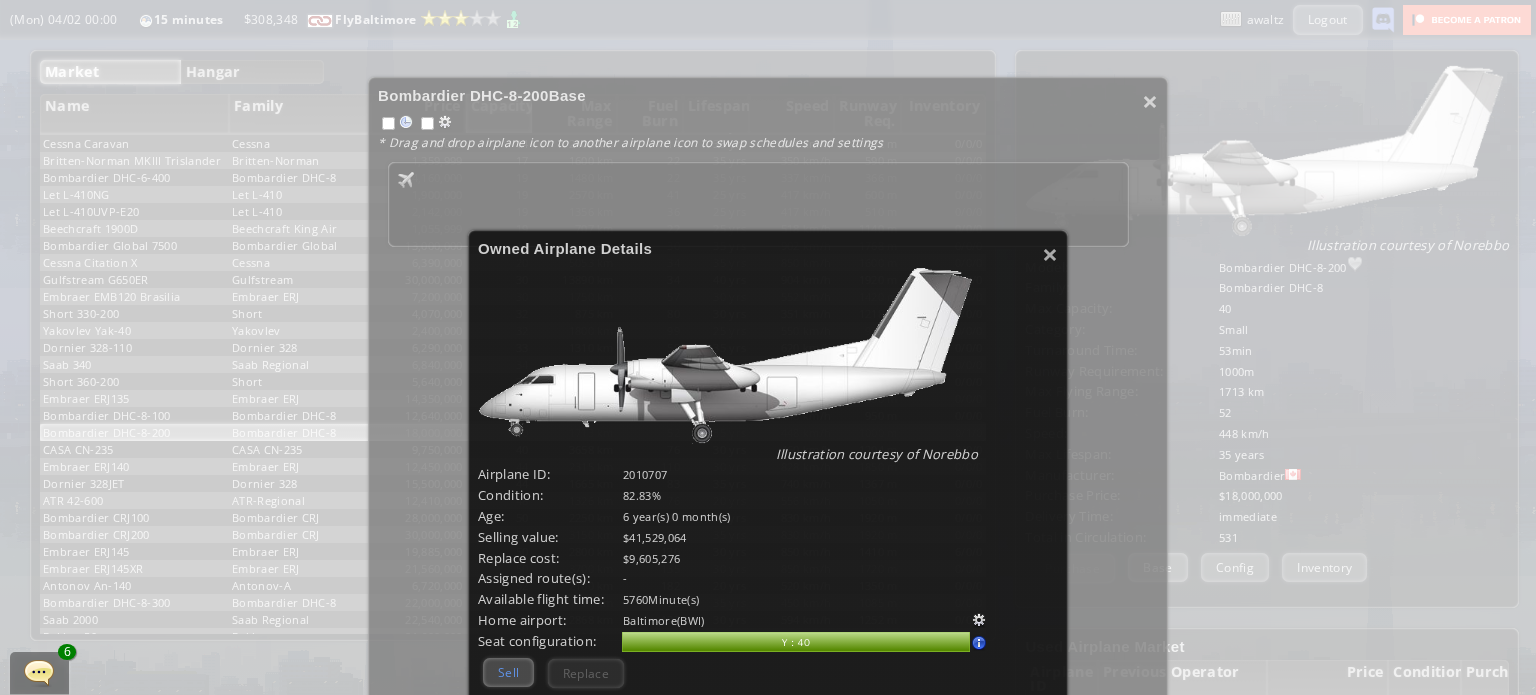 click on "Sell" at bounding box center [508, 672] 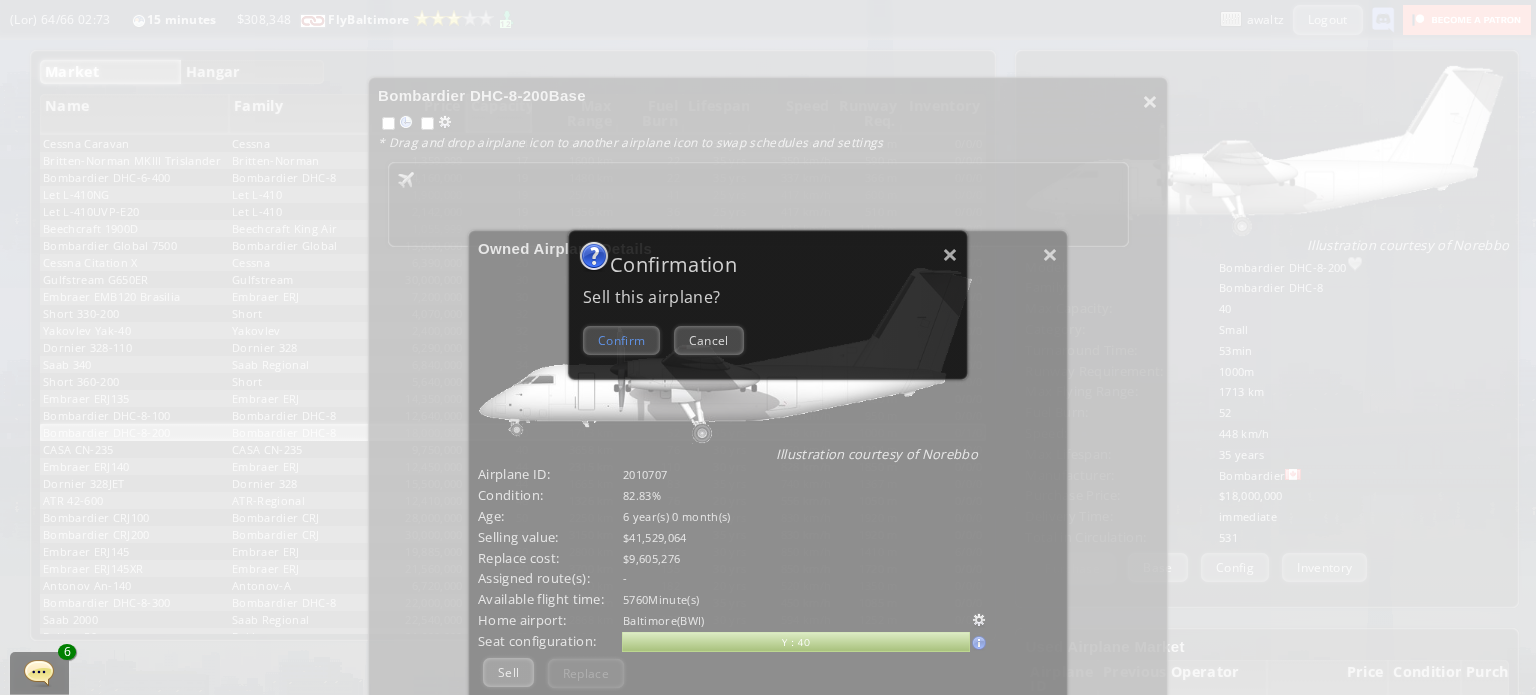 click on "Confirm" at bounding box center (621, 340) 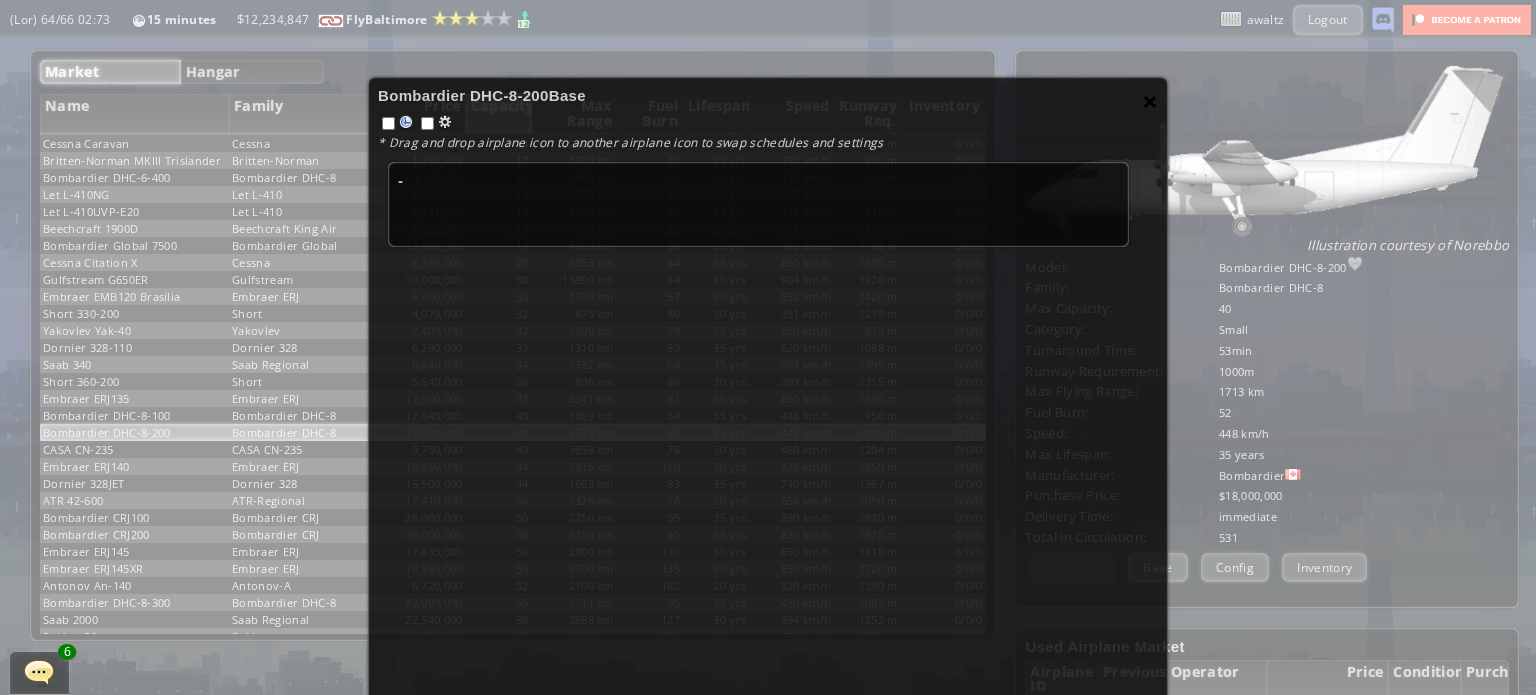 click on "×" at bounding box center [1150, 101] 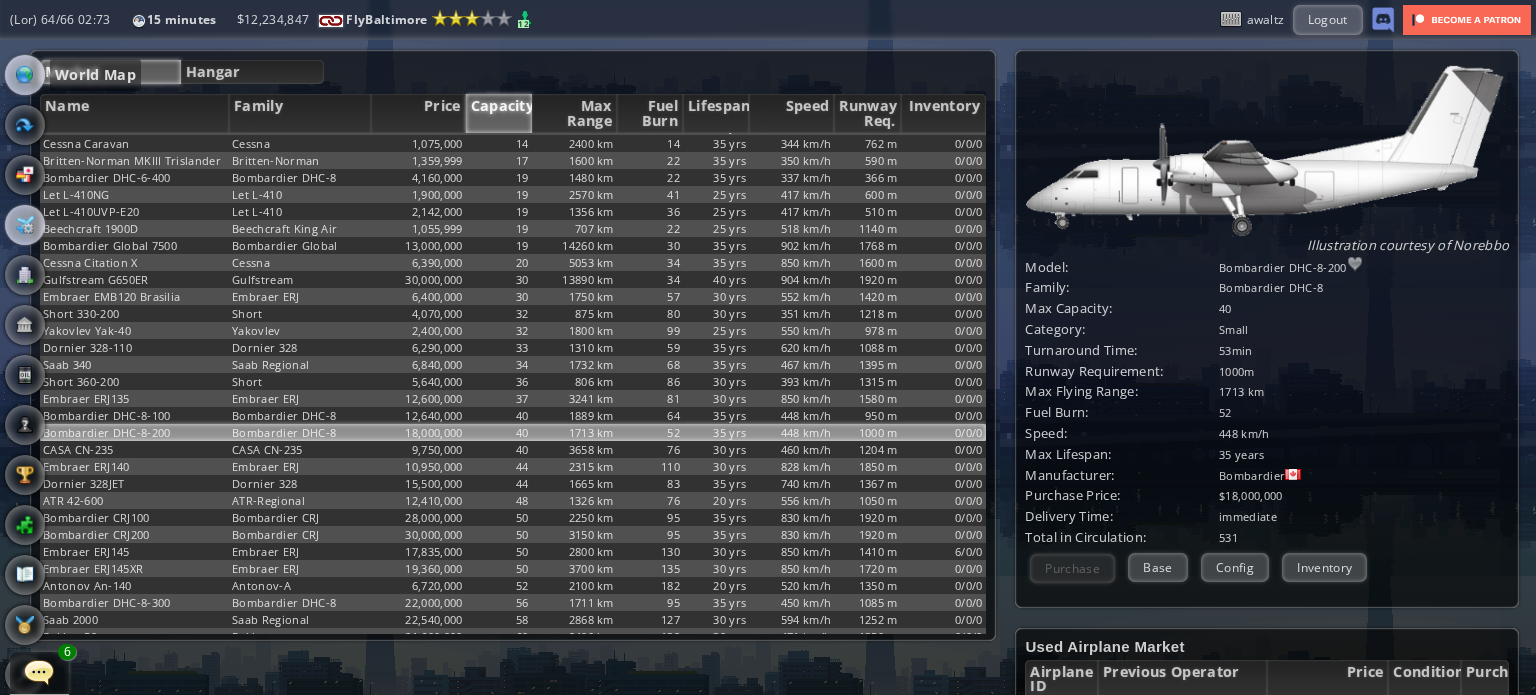 click at bounding box center [25, 75] 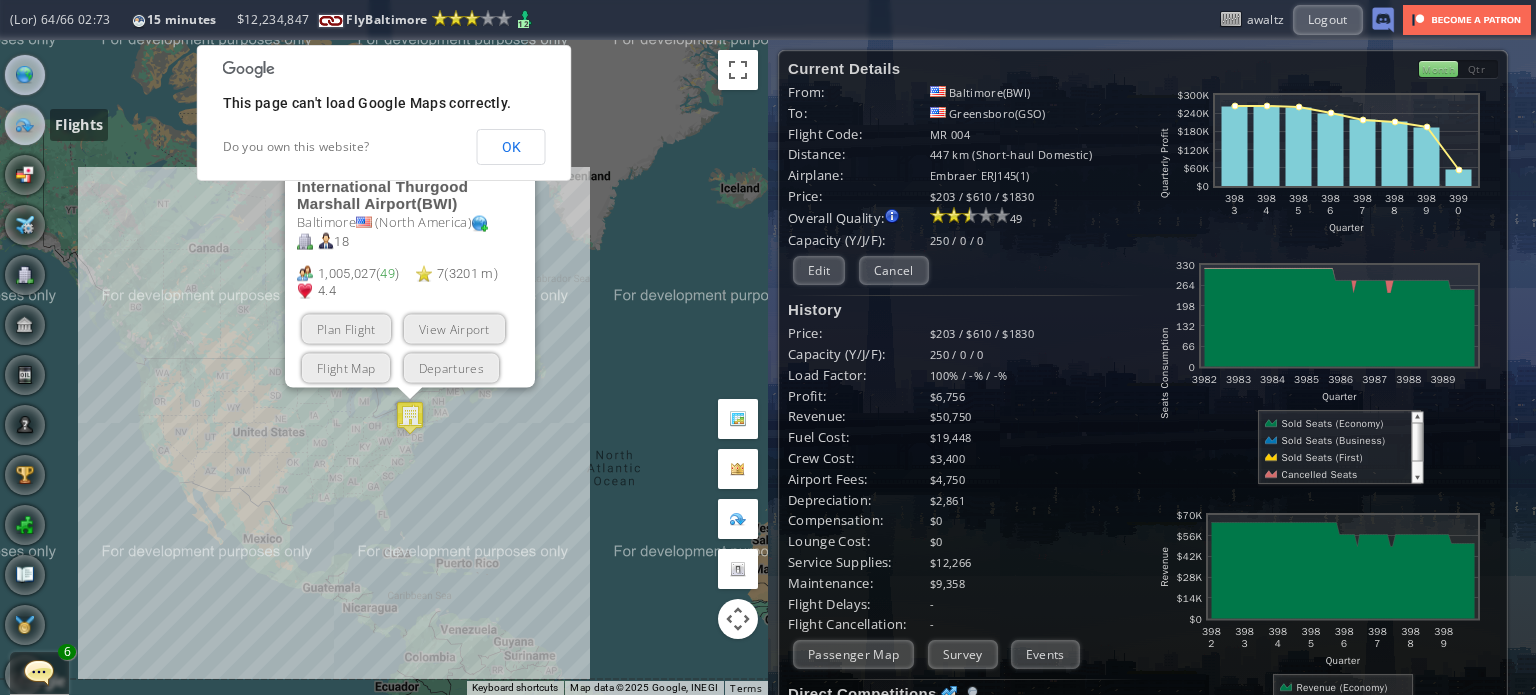 click at bounding box center (25, 125) 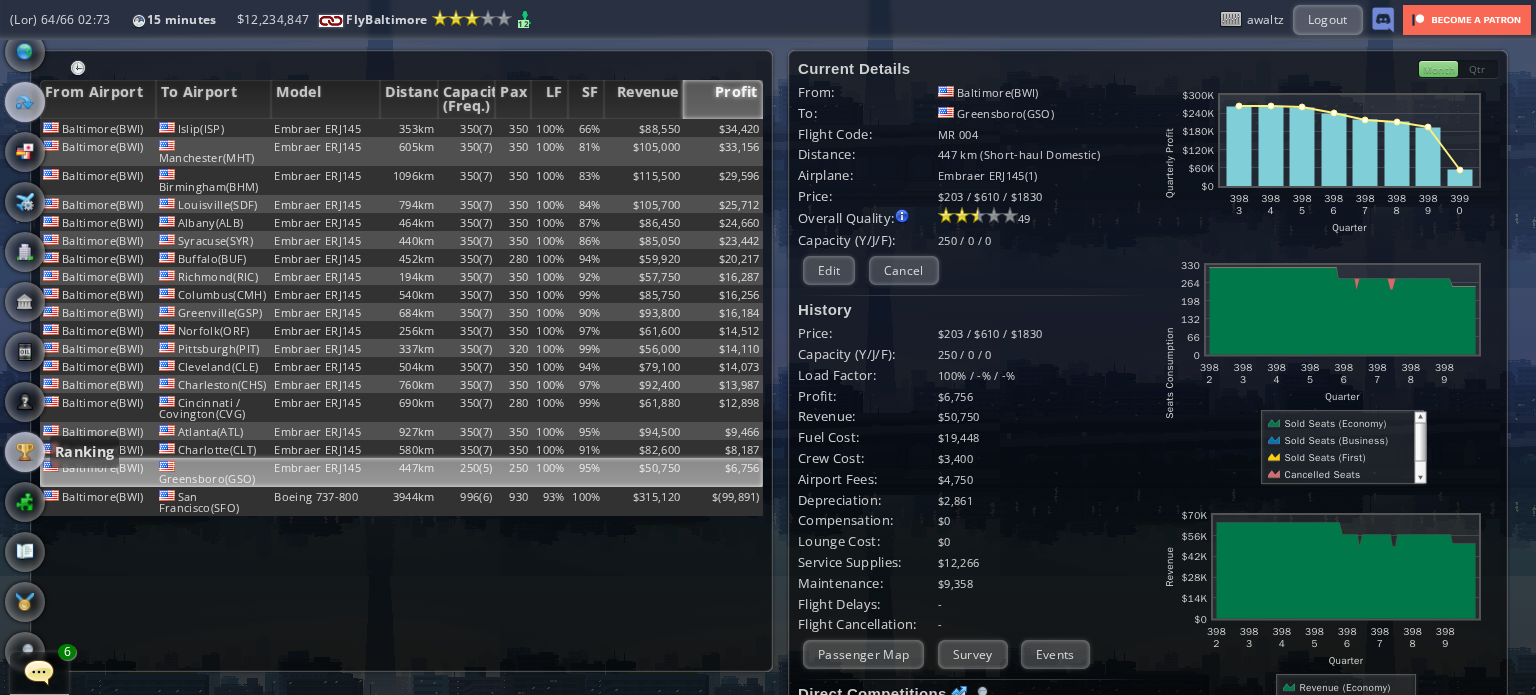 scroll, scrollTop: 0, scrollLeft: 0, axis: both 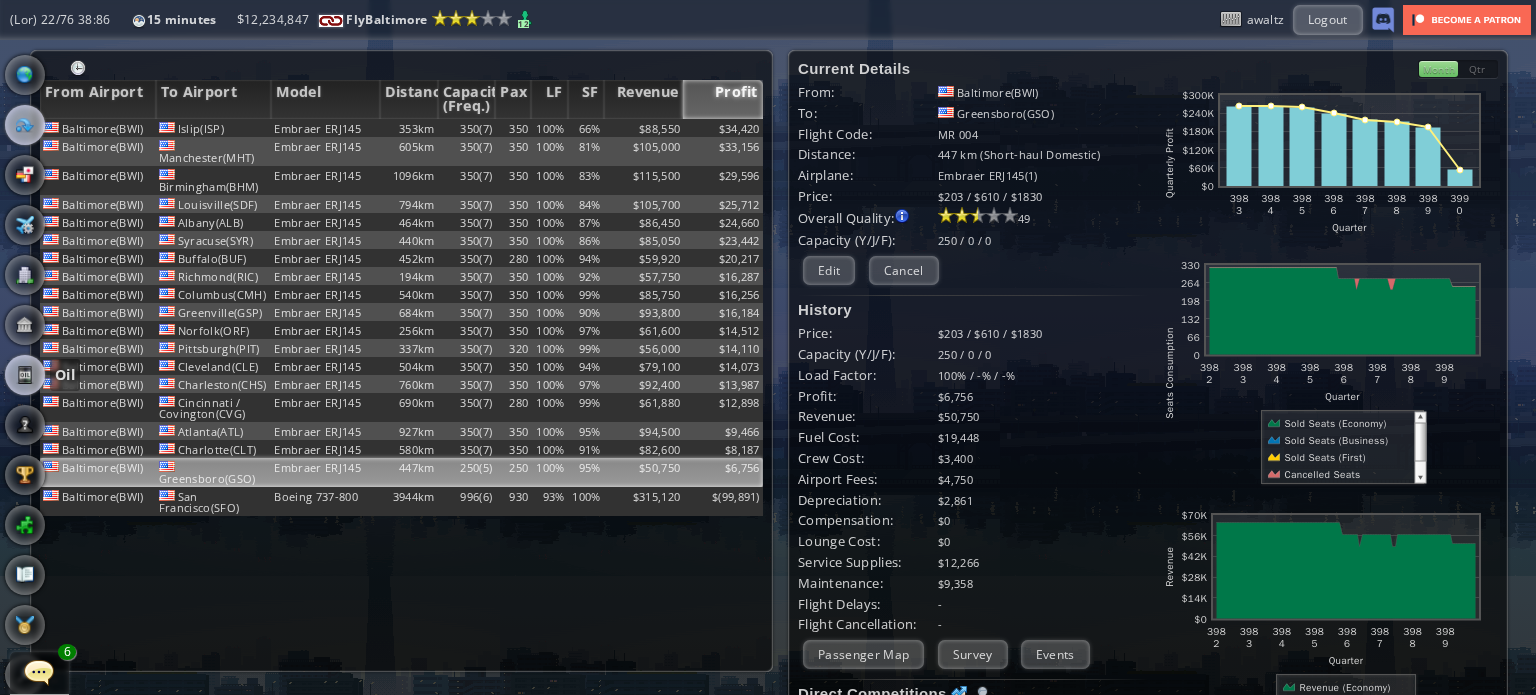 click at bounding box center (25, 375) 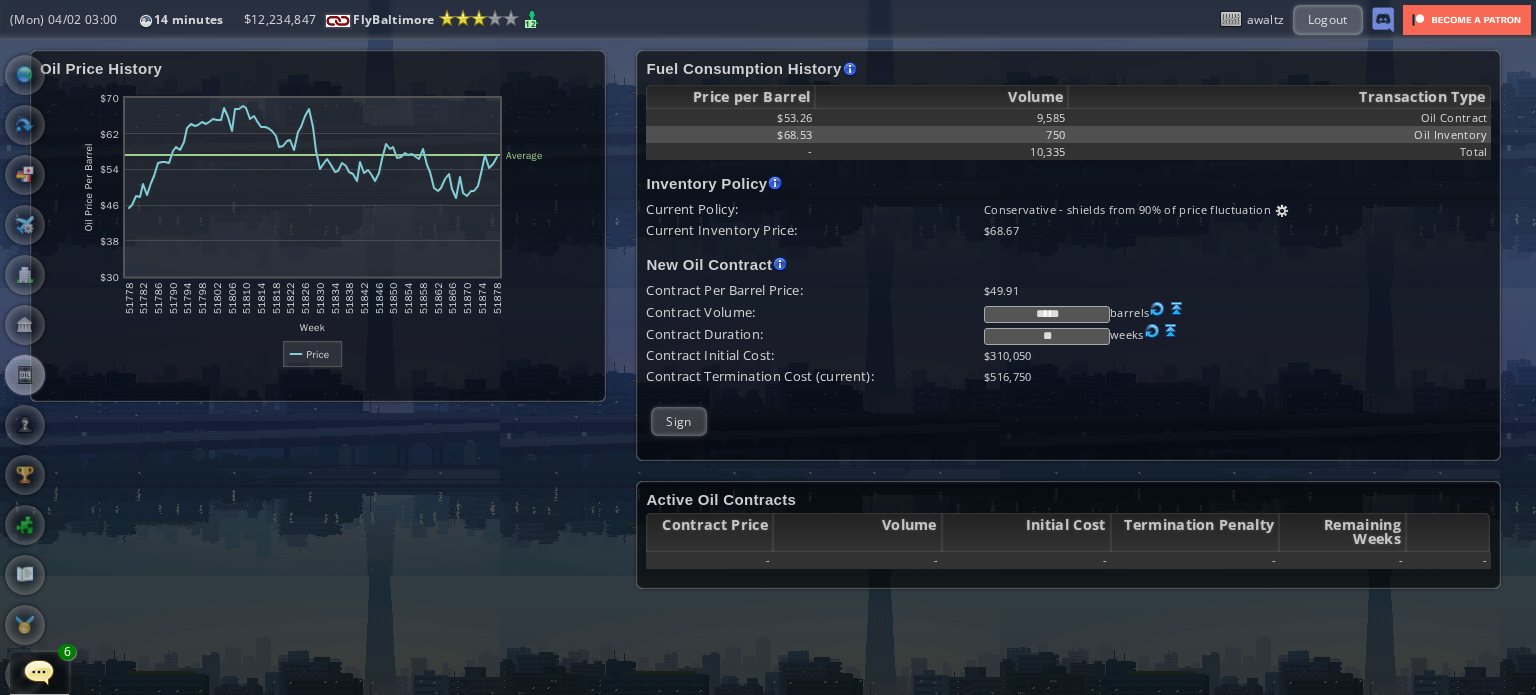 click on "**" at bounding box center (1047, 336) 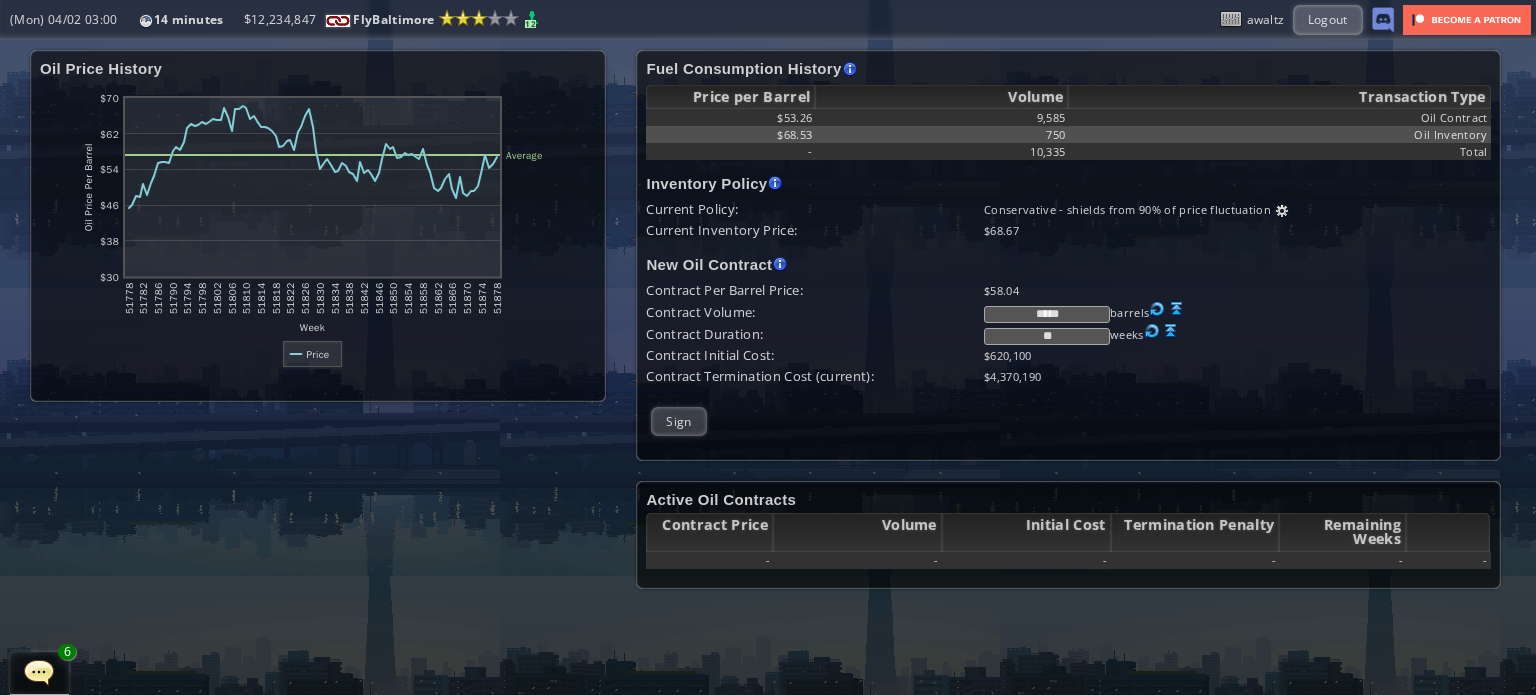 click at bounding box center [1177, 309] 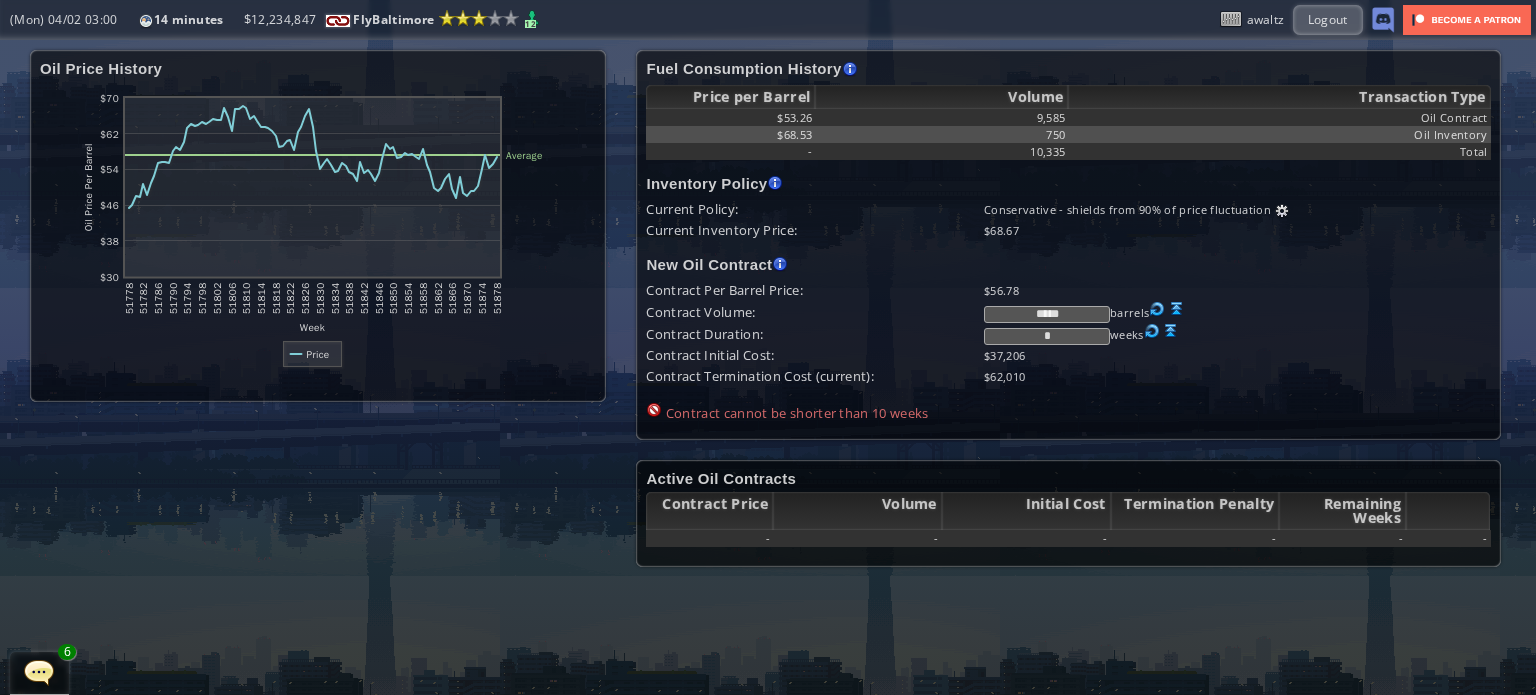 type on "*" 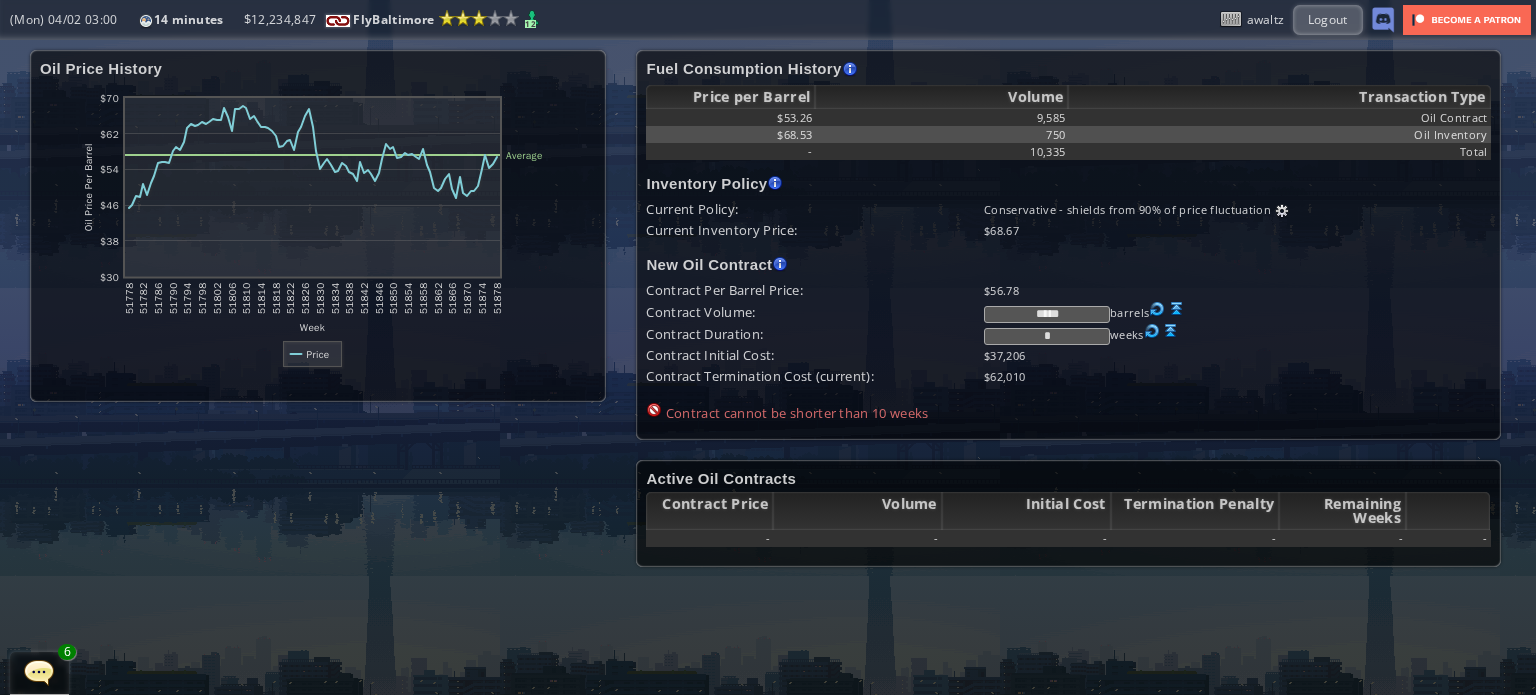 click at bounding box center [1282, 211] 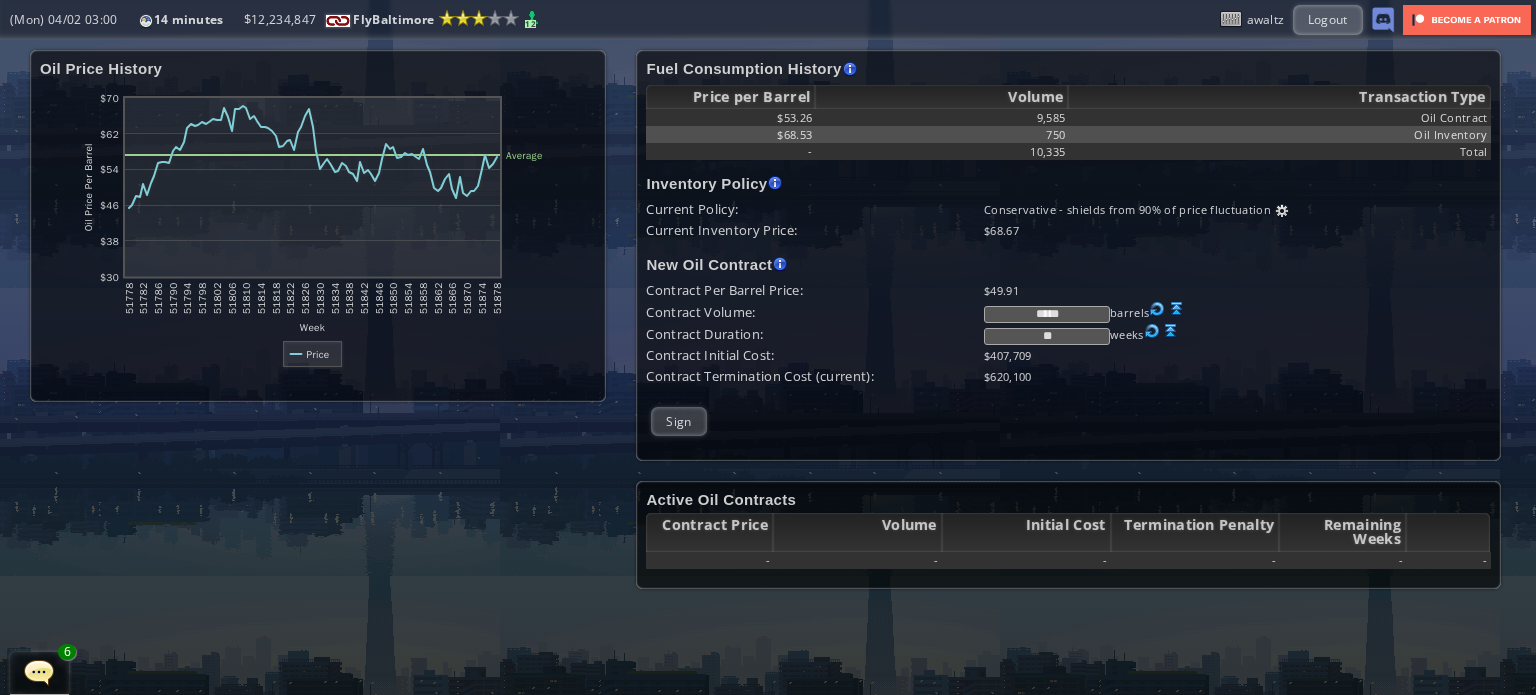 click on "$49.91" at bounding box center (1237, 290) 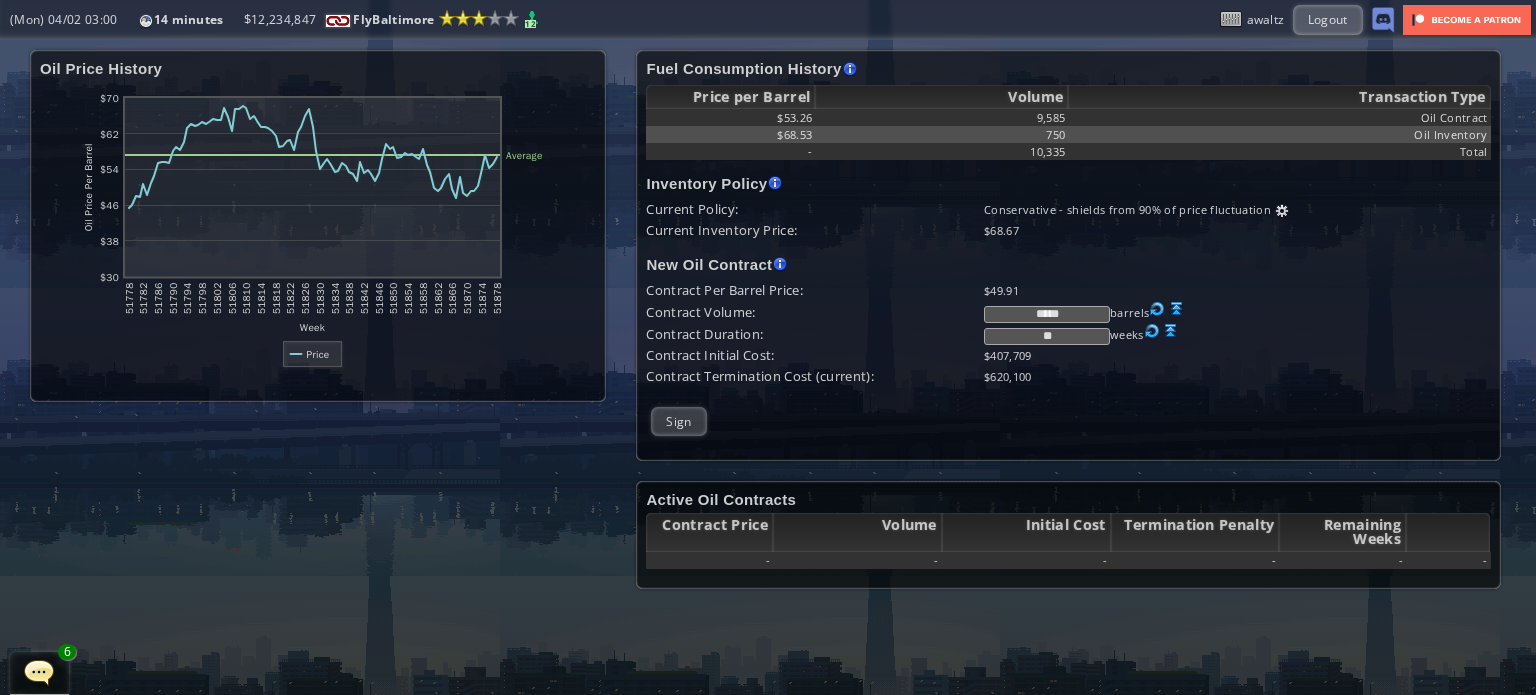 click at bounding box center [1282, 211] 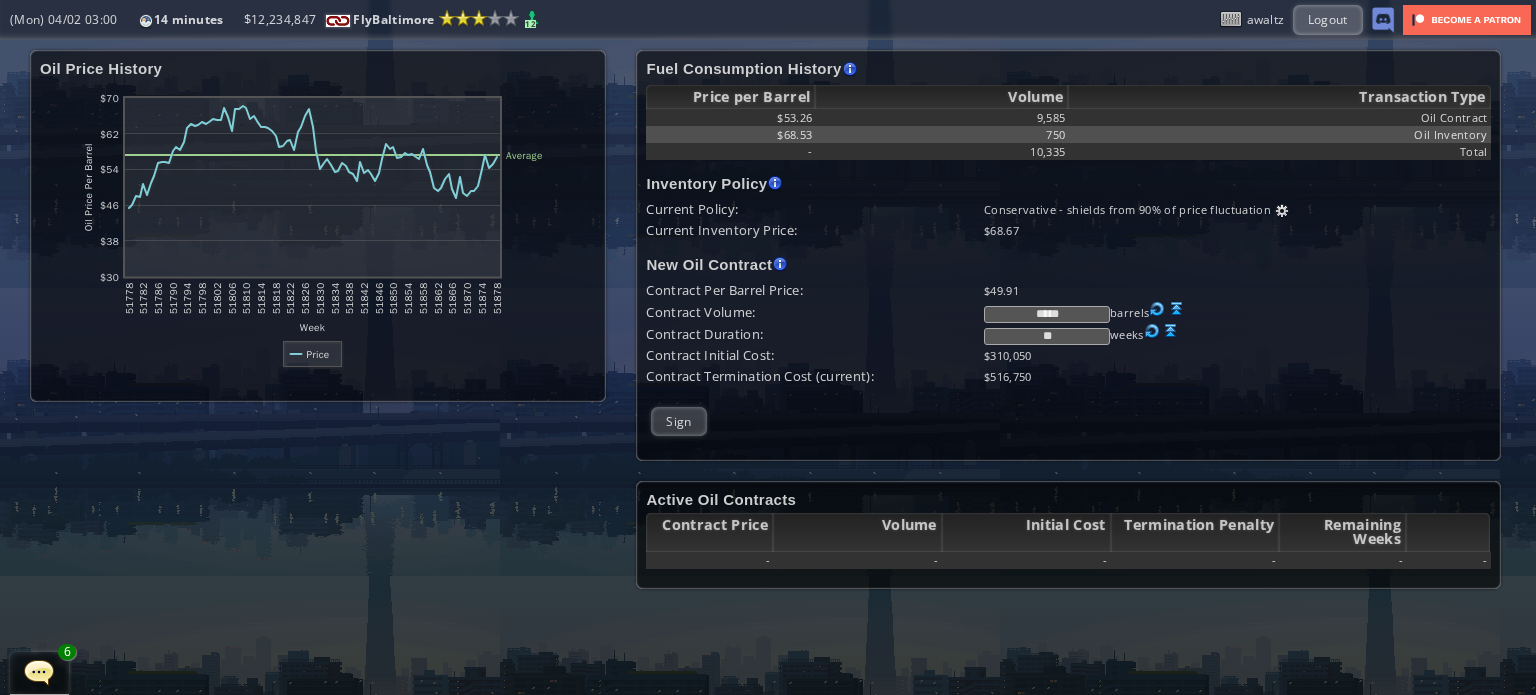 click on "*****" at bounding box center [1047, 314] 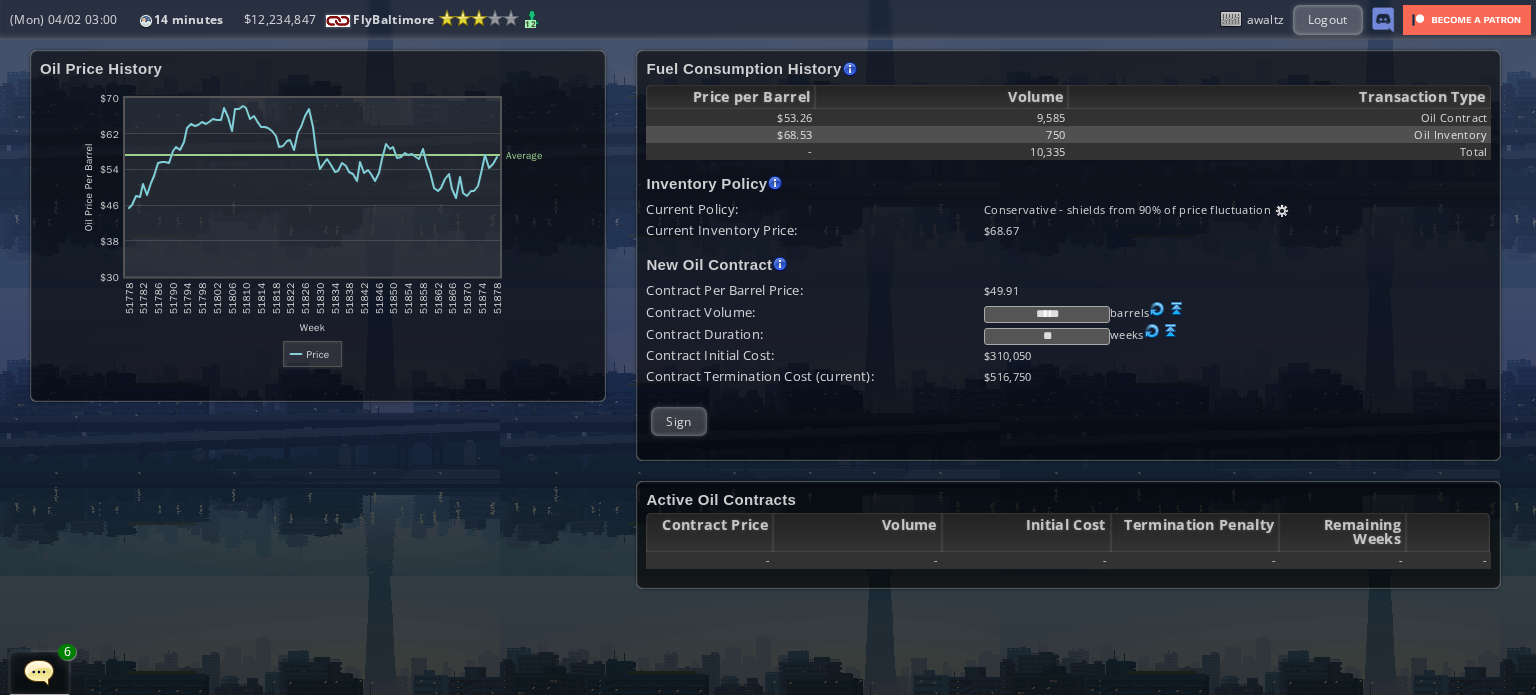 drag, startPoint x: 1086, startPoint y: 315, endPoint x: 985, endPoint y: 301, distance: 101.96568 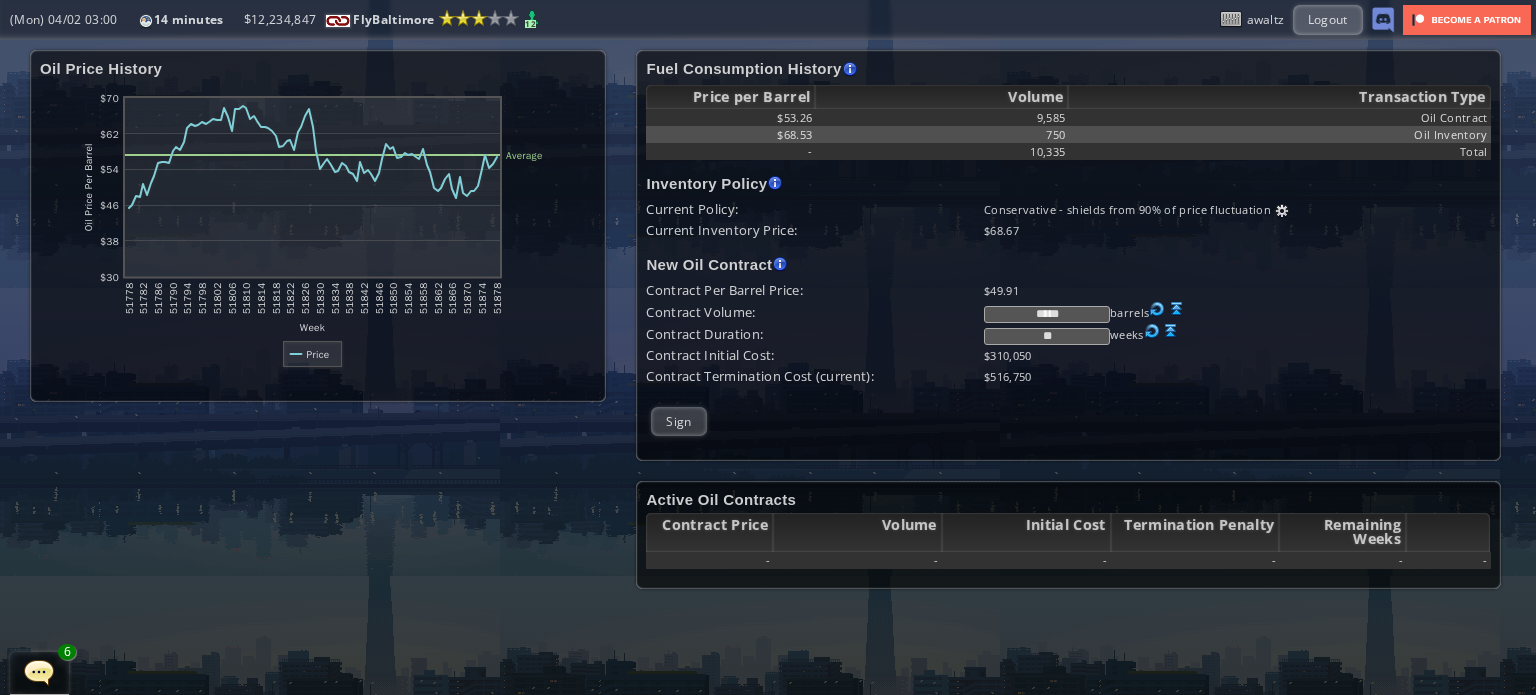 click on "Loremips Dol Sitame Conse:
$20.79
Adipisci Elitse:
*****  doeiusm
Temporin Utlabore:
**  etdol
Magnaali Enimadm Veni:
$063,786
Quisnost Exercitatio Ulla (laboris):
$819,049" at bounding box center [1068, 333] 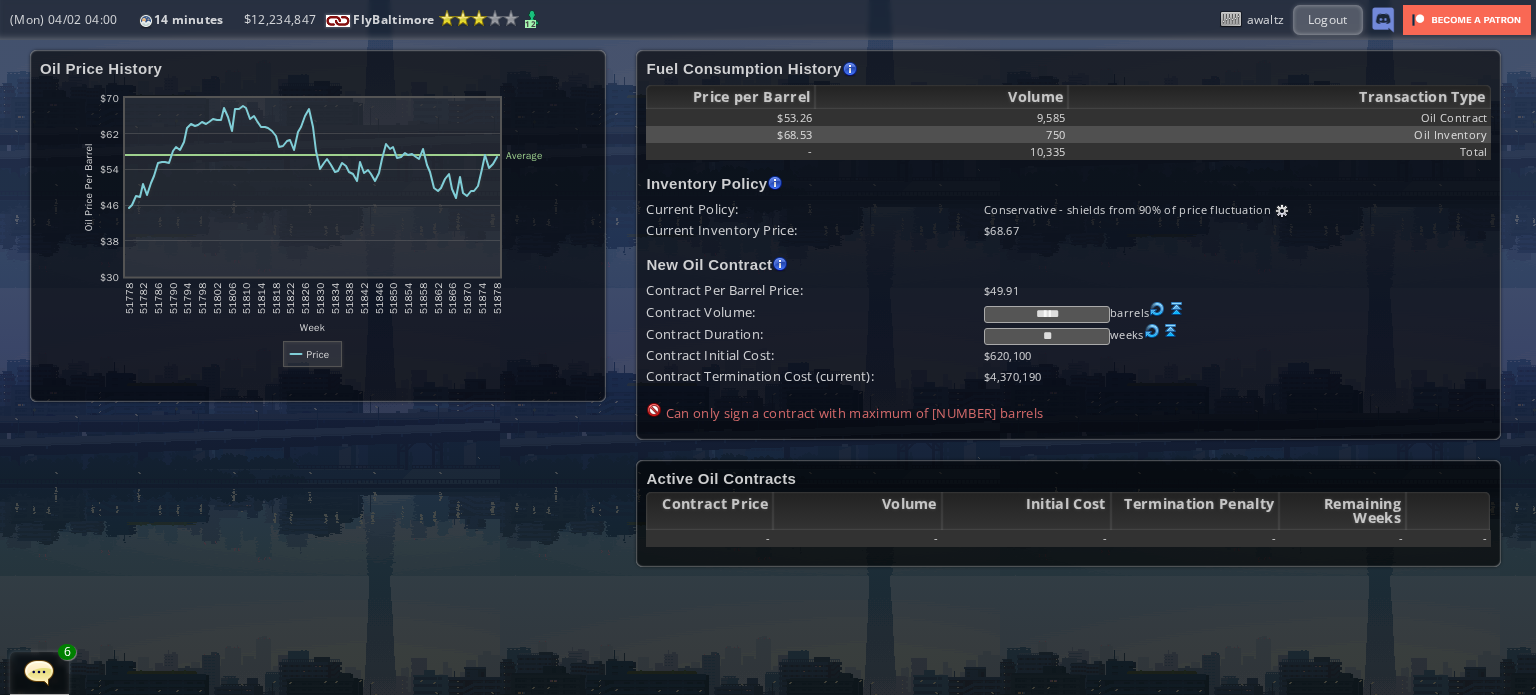 type on "*****" 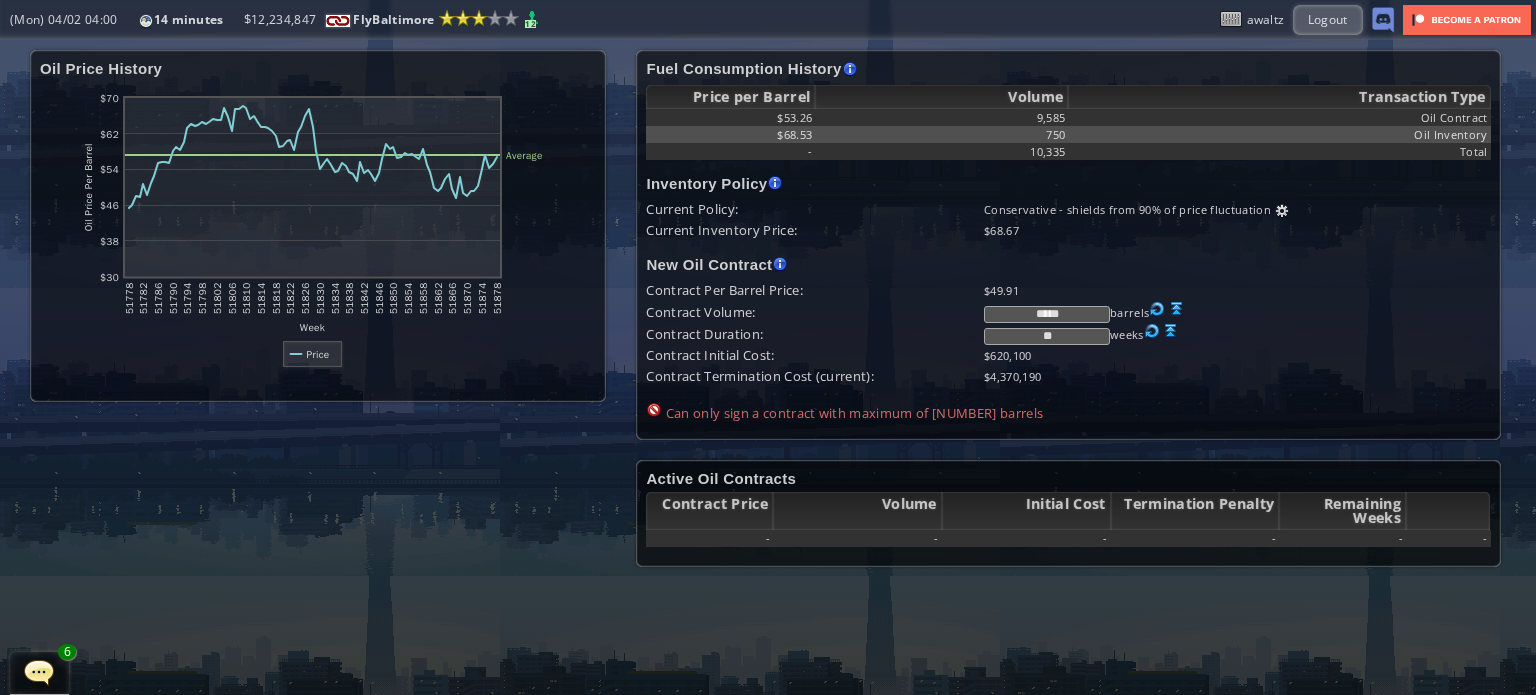 drag, startPoint x: 1076, startPoint y: 336, endPoint x: 993, endPoint y: 327, distance: 83.48653 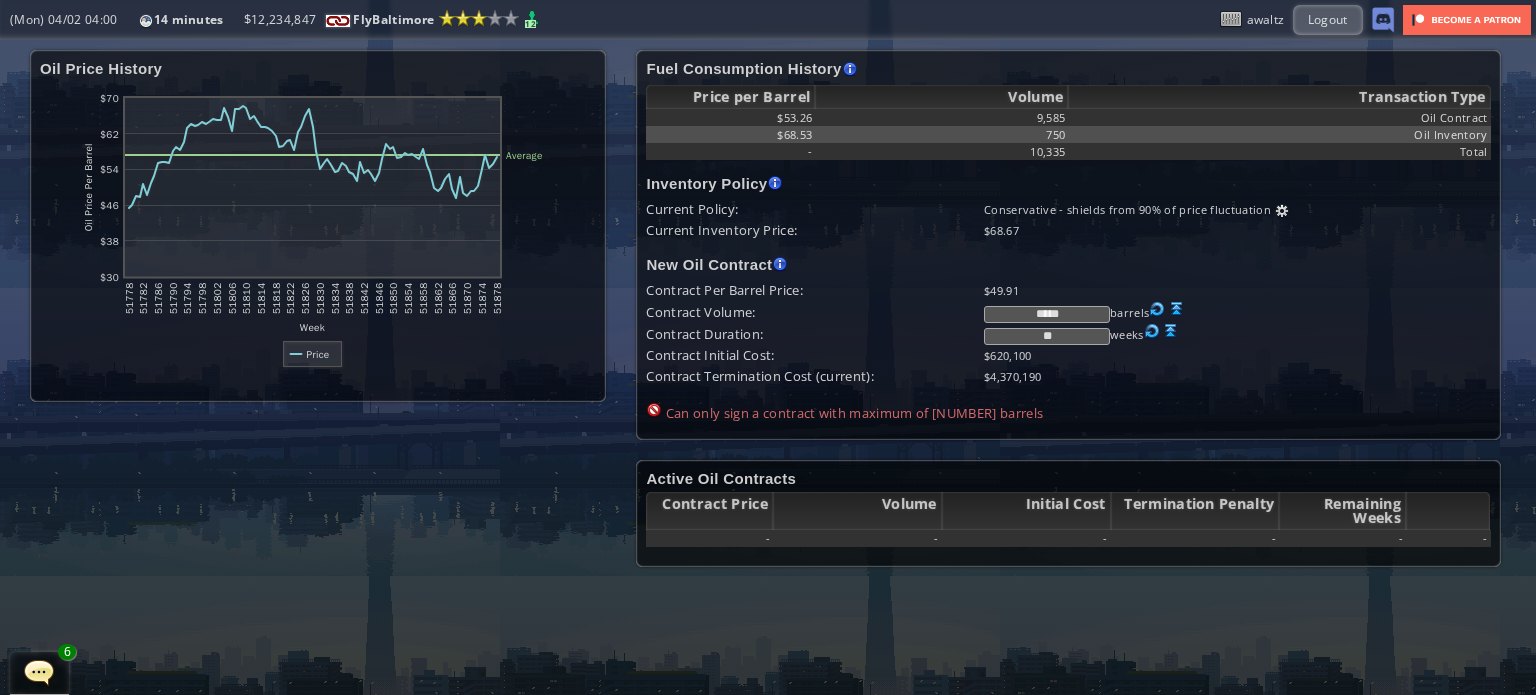 click on "**" at bounding box center [1047, 336] 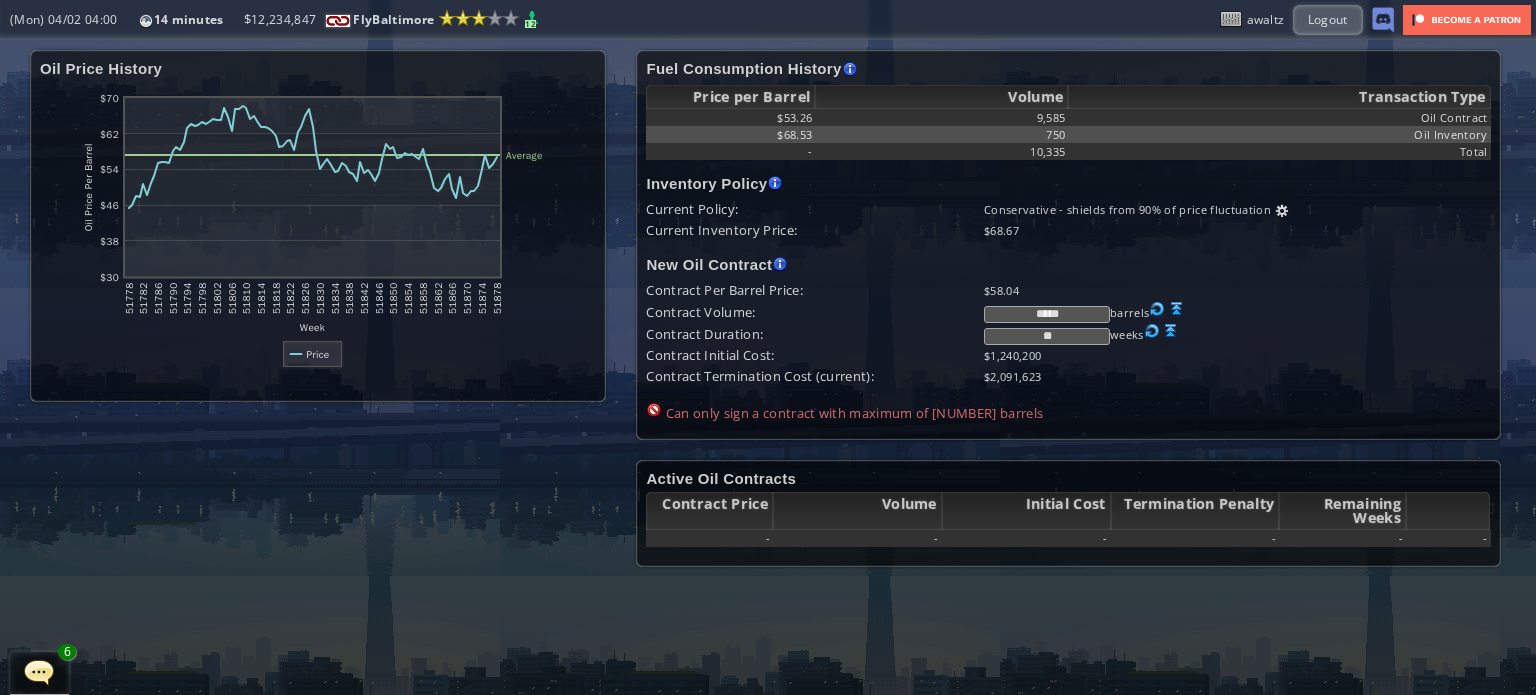 type on "**" 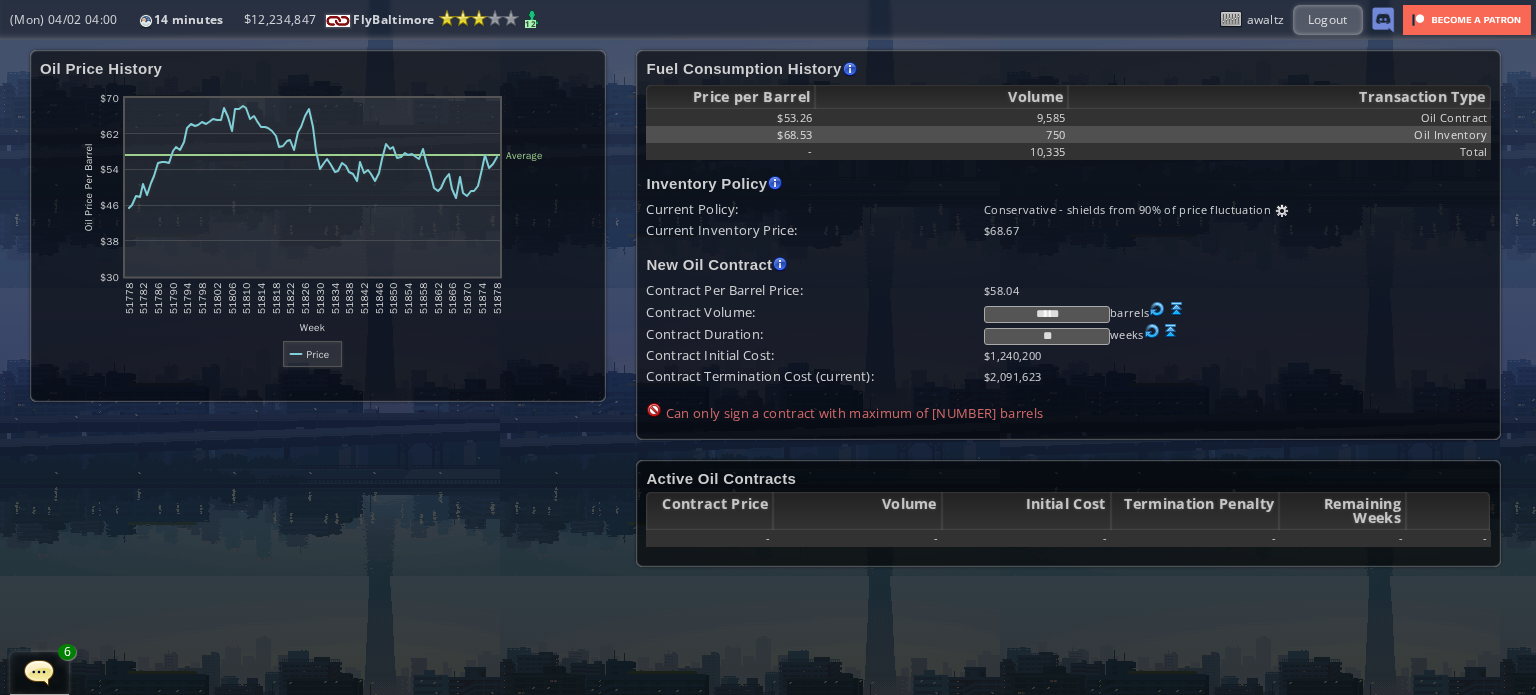 click on "Contract Per Barrel Price:" at bounding box center (815, 209) 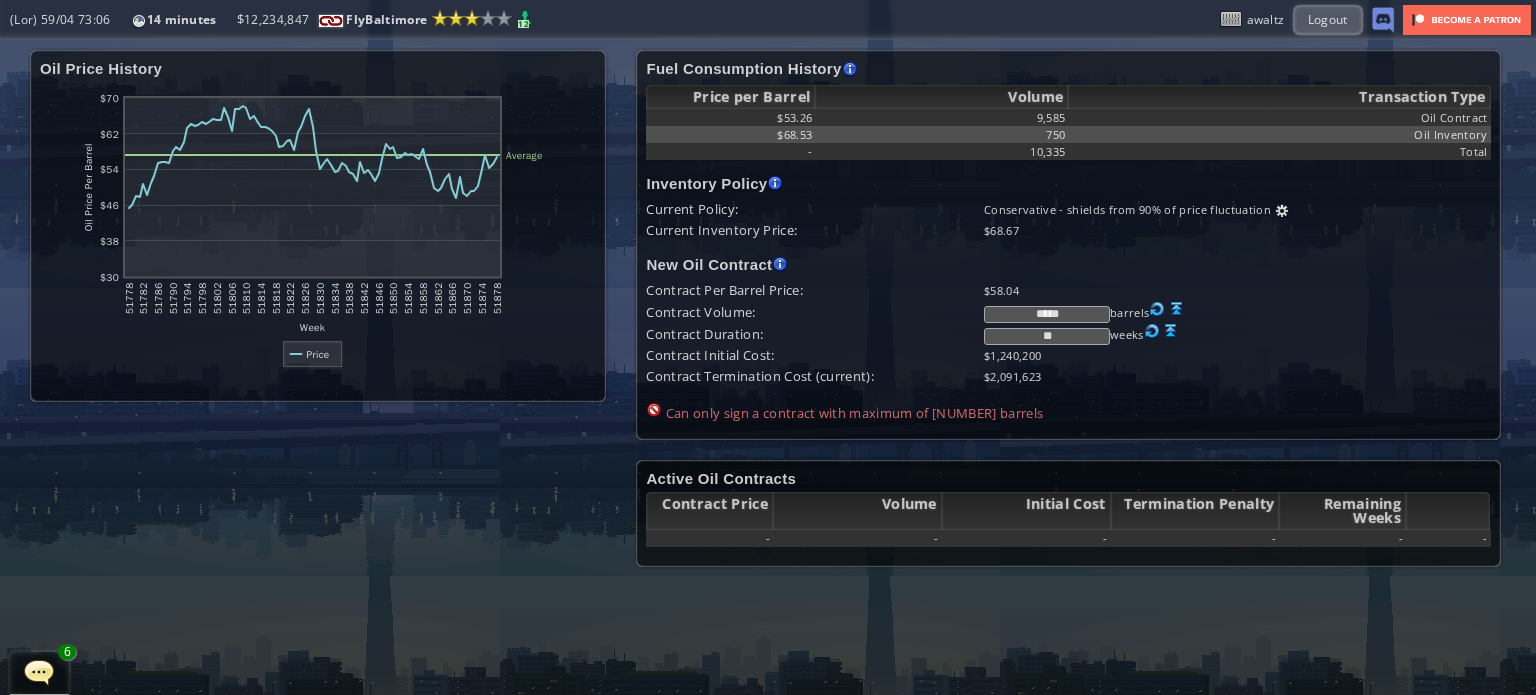 drag, startPoint x: 1091, startPoint y: 315, endPoint x: 1080, endPoint y: 310, distance: 12.083046 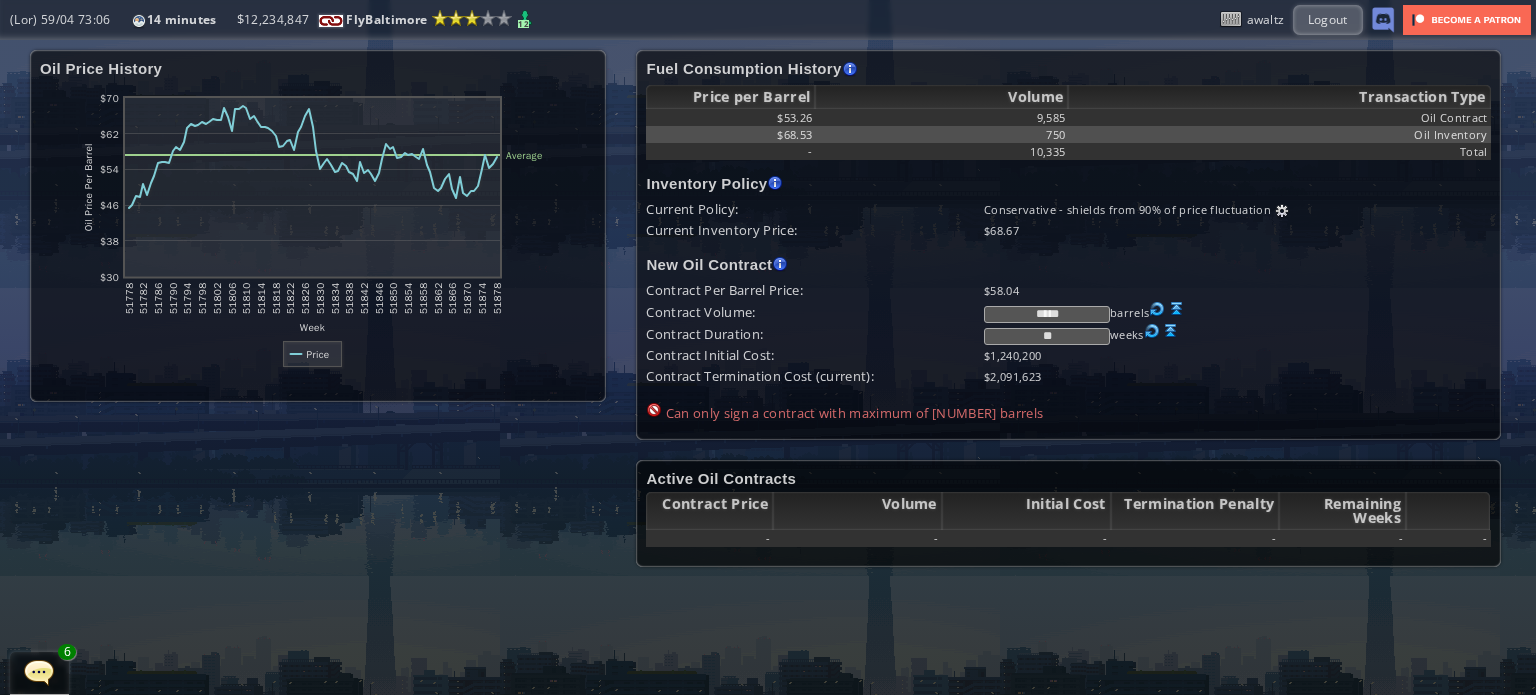 click on "*****" at bounding box center (1047, 314) 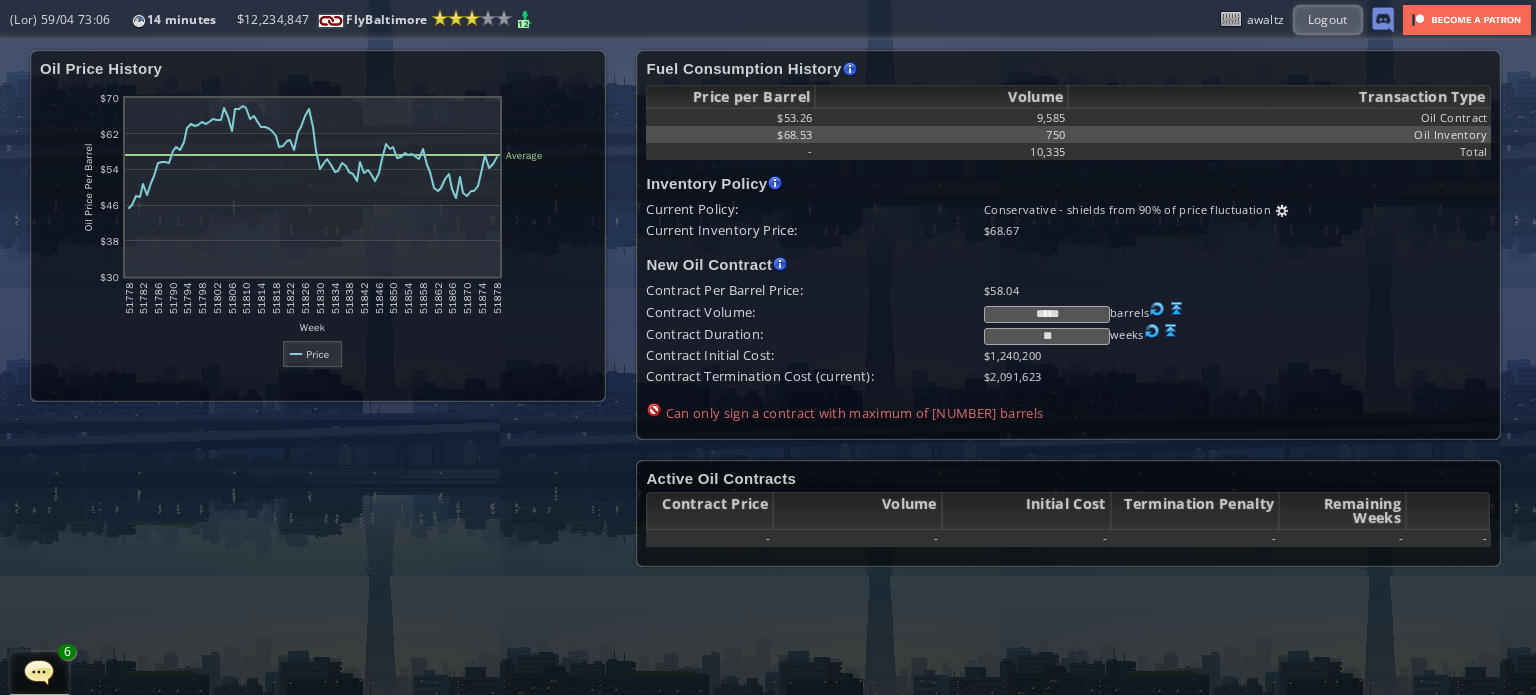 drag, startPoint x: 1080, startPoint y: 310, endPoint x: 1034, endPoint y: 303, distance: 46.52956 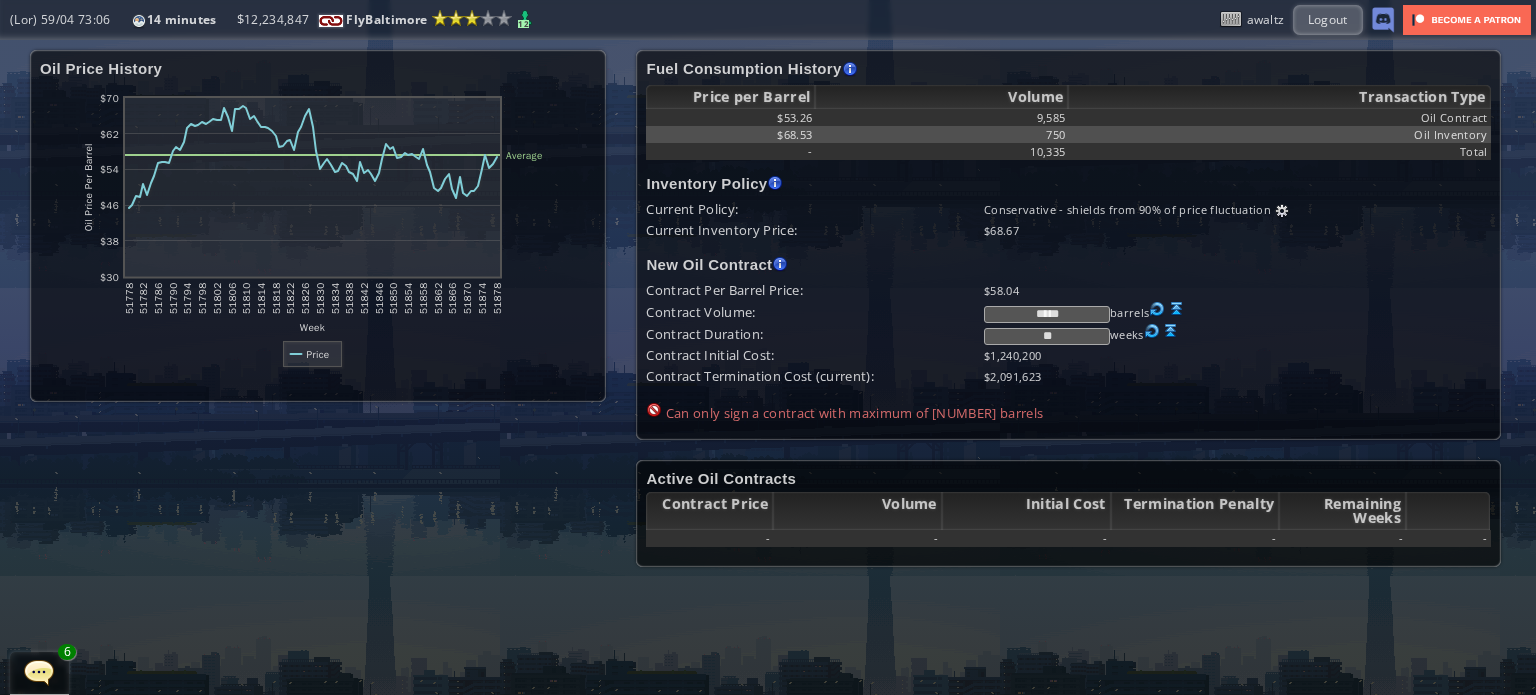 click on "*****  loremip" at bounding box center (1237, 209) 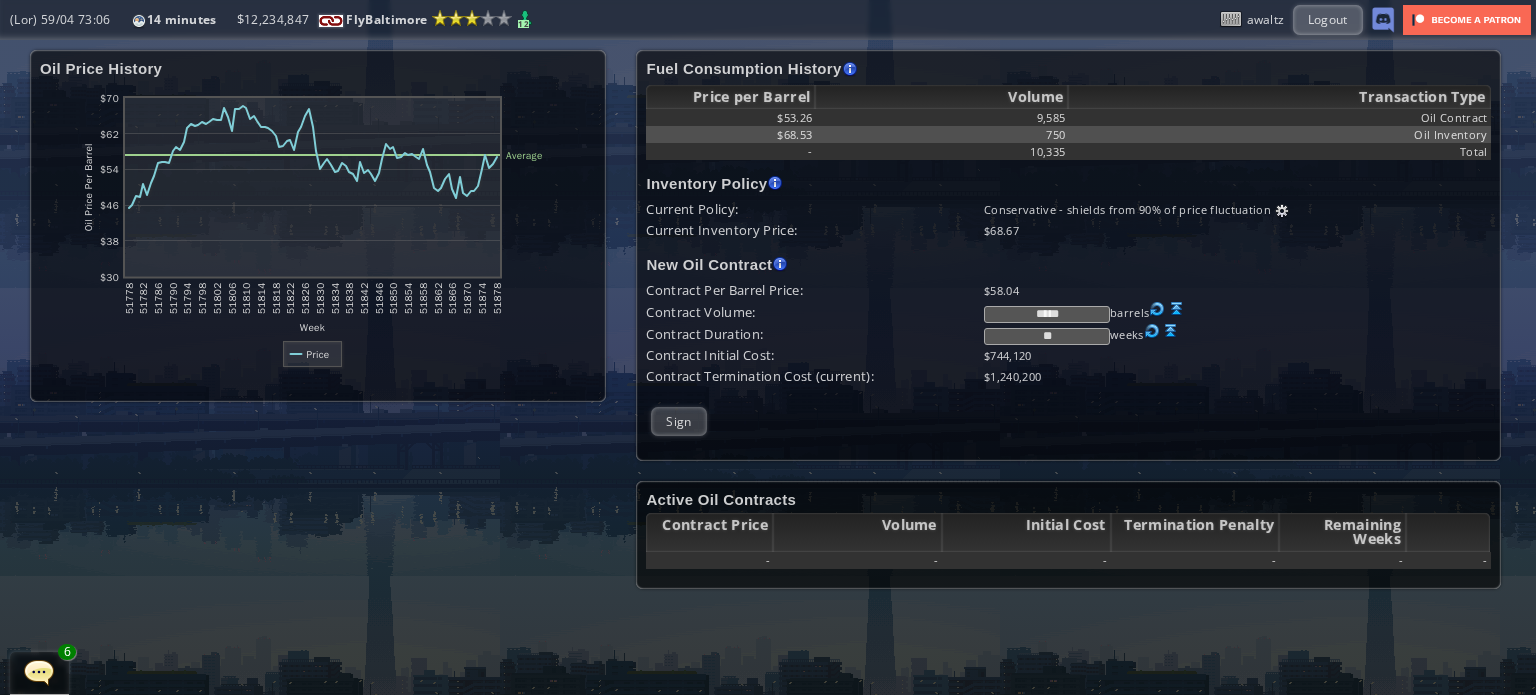 type on "*****" 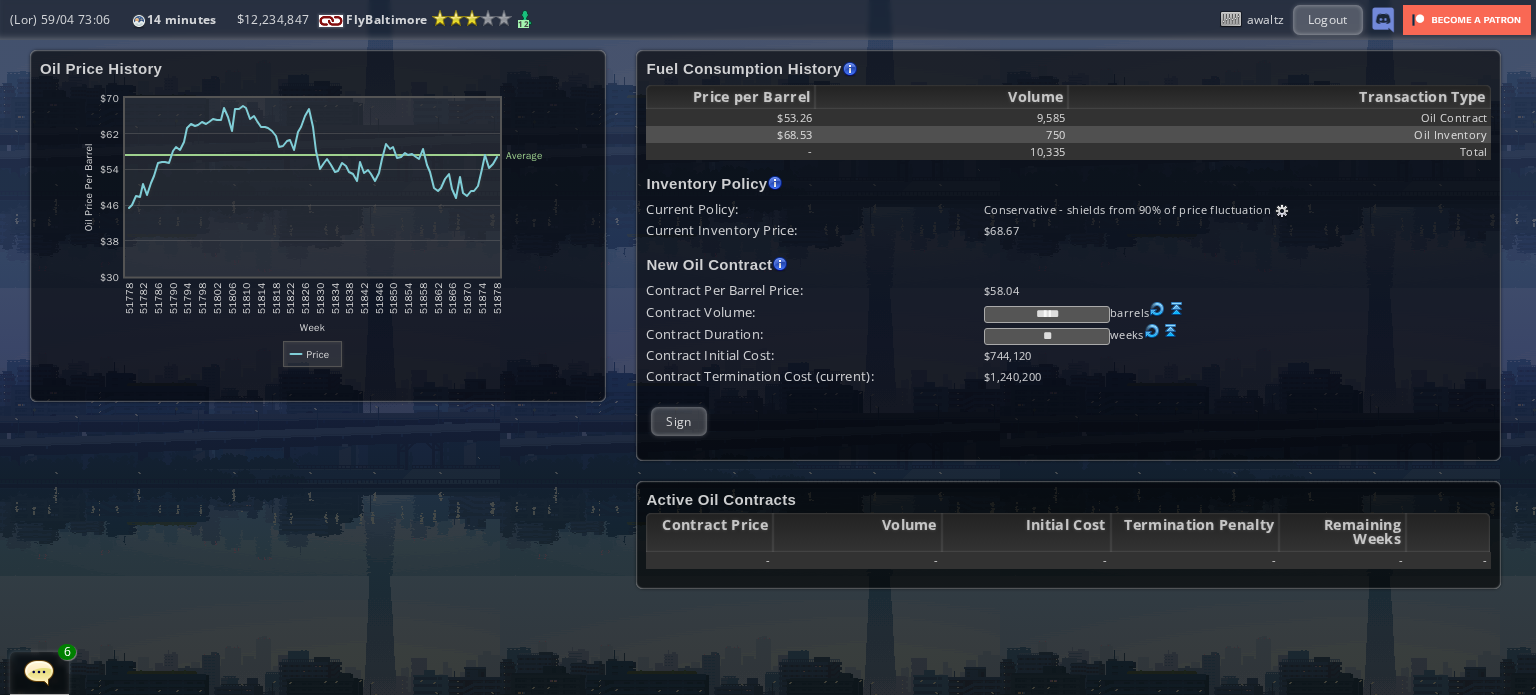 drag, startPoint x: 1087, startPoint y: 335, endPoint x: 965, endPoint y: 327, distance: 122.26202 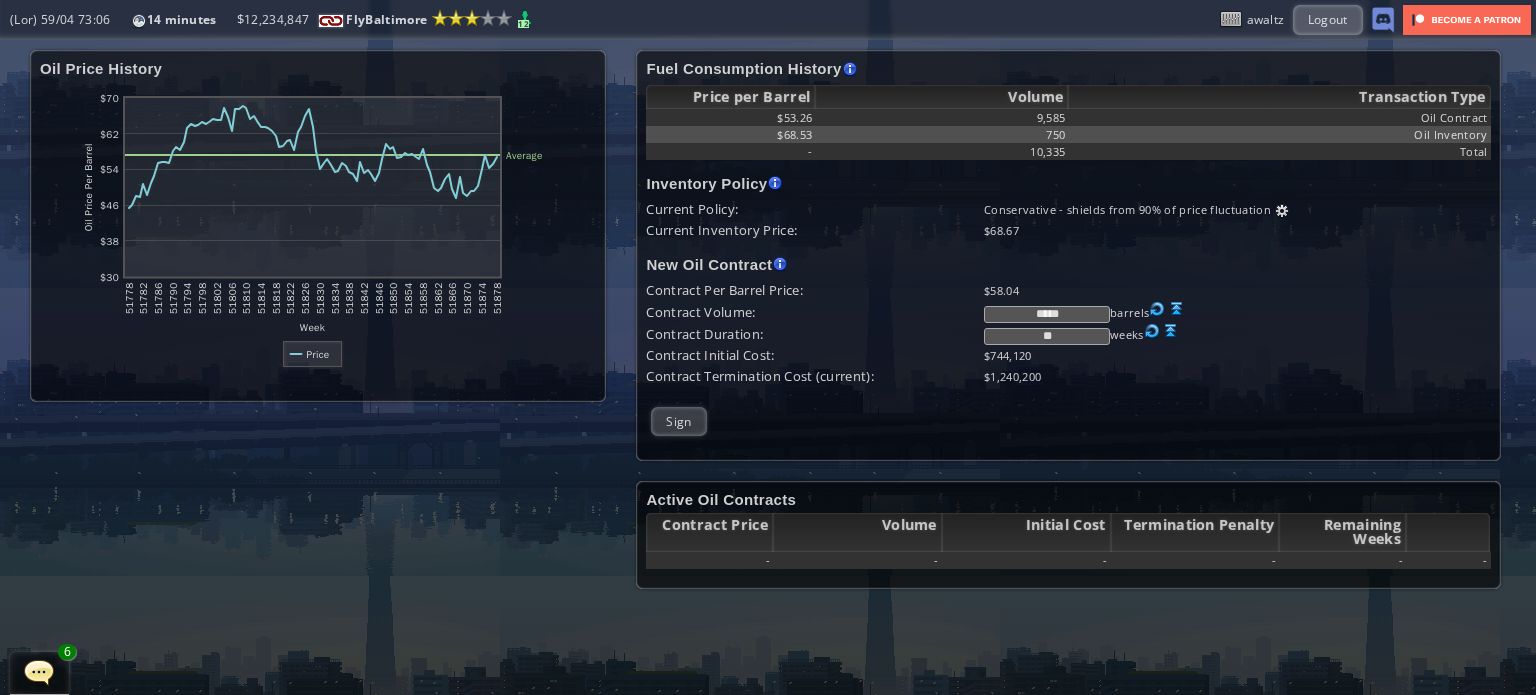 click on "Contract Duration:
**  weeks" at bounding box center [1068, 134] 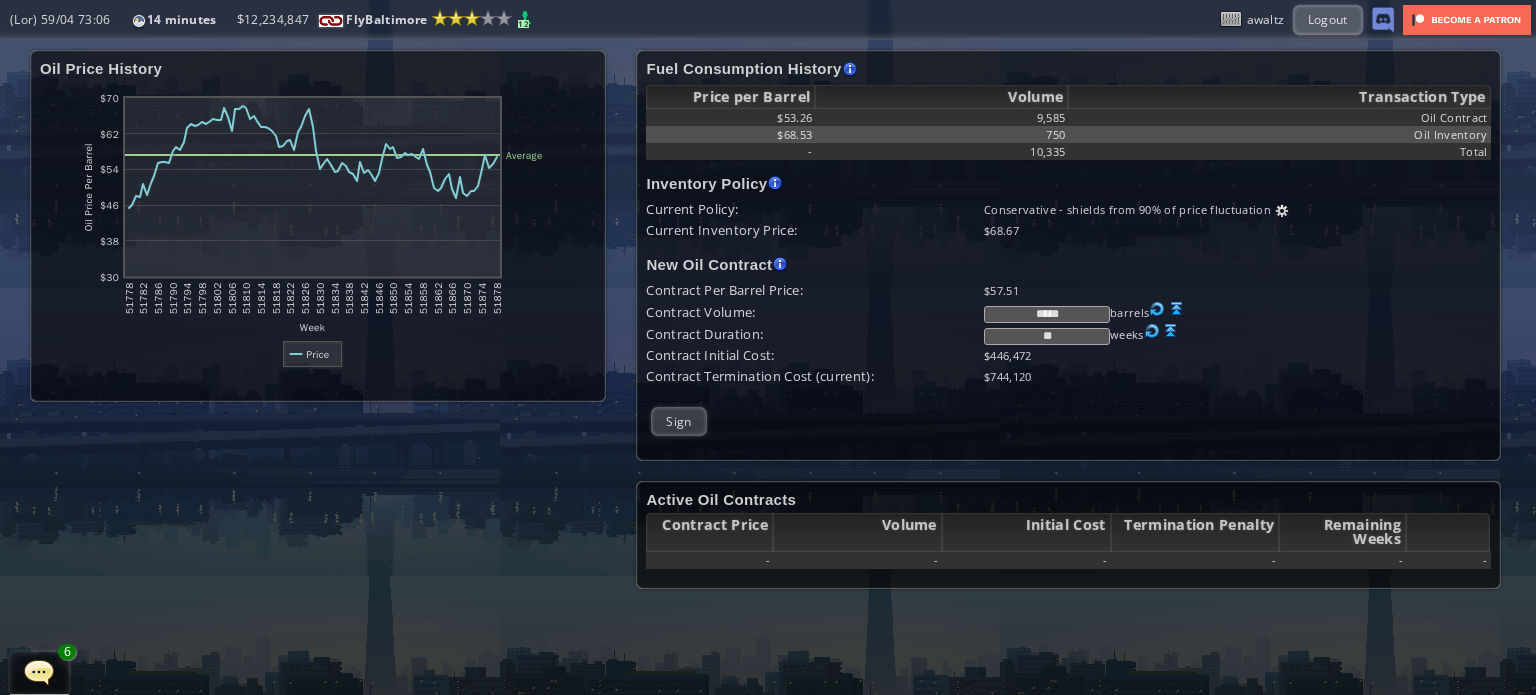 click at bounding box center (1177, 309) 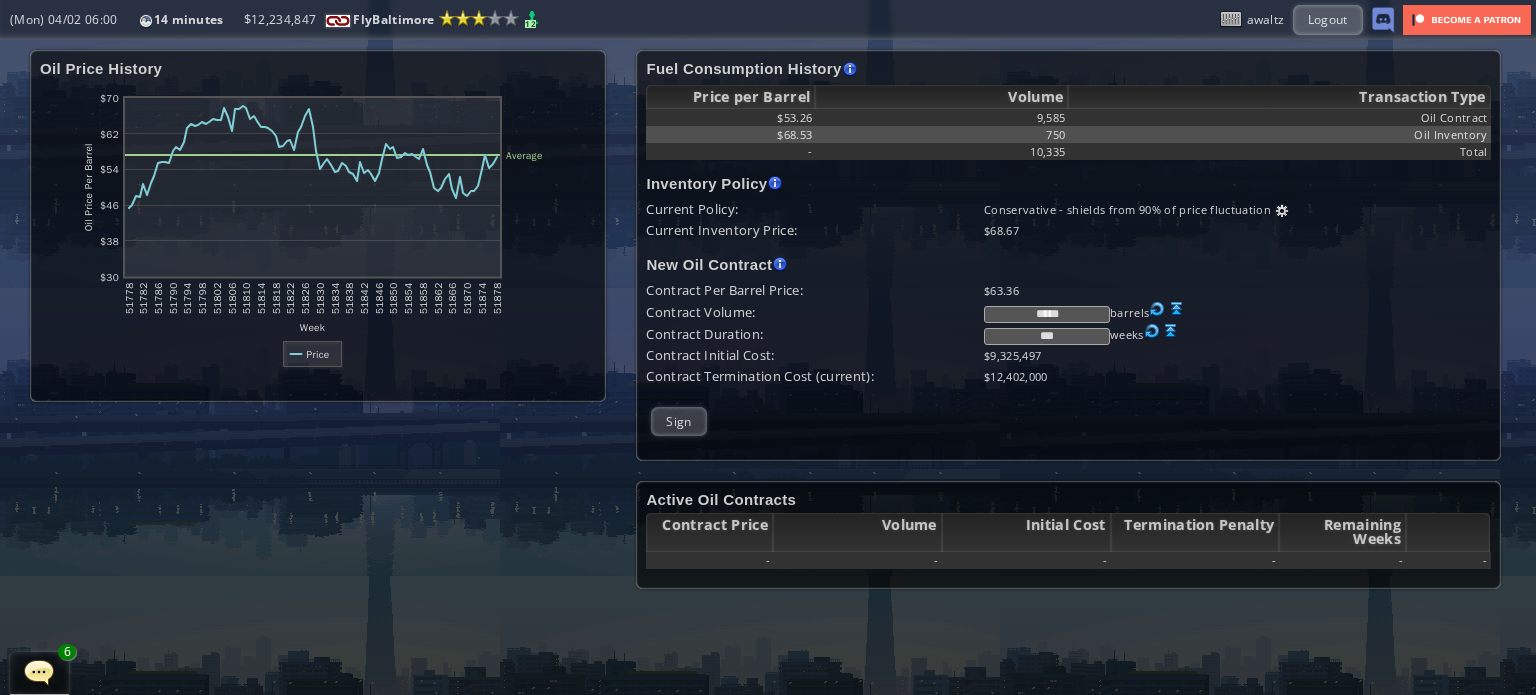 drag, startPoint x: 1025, startPoint y: 323, endPoint x: 998, endPoint y: 333, distance: 28.79236 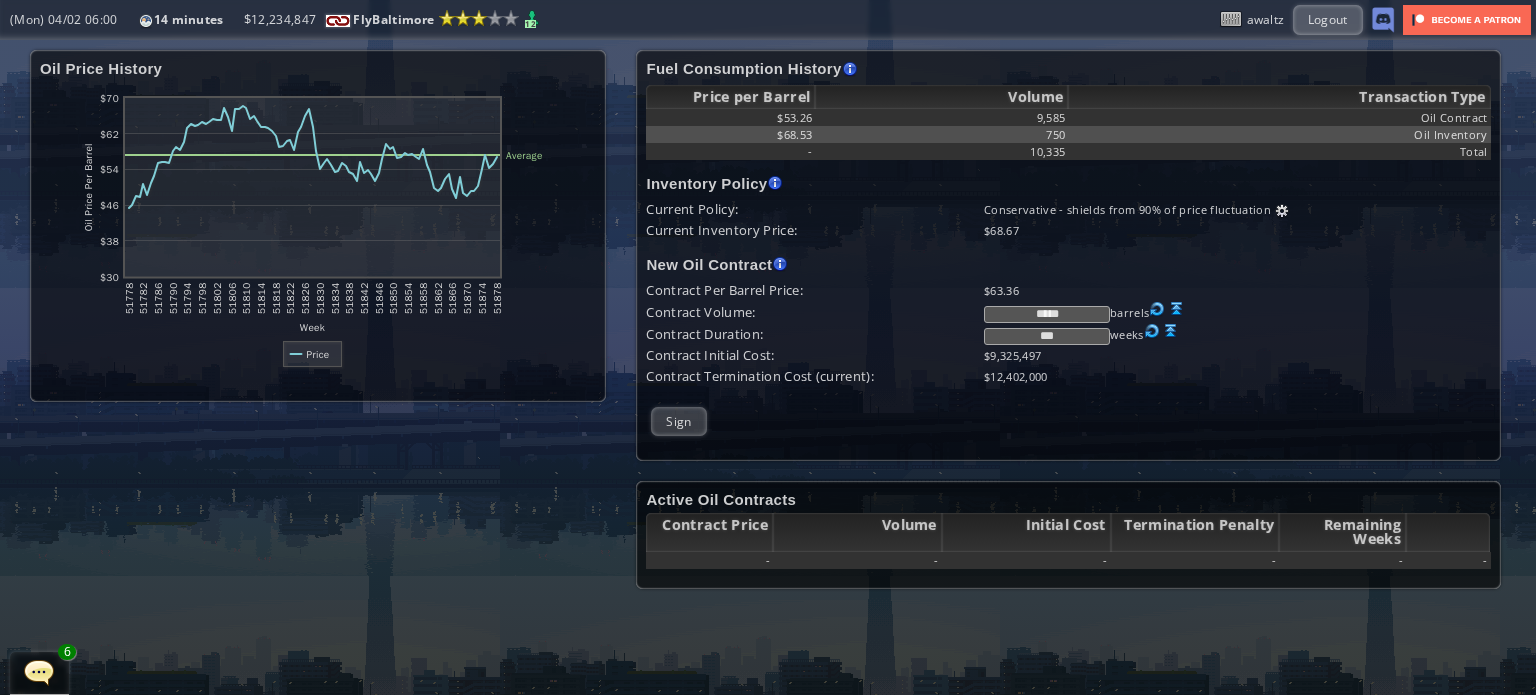 click on "***" at bounding box center [1047, 336] 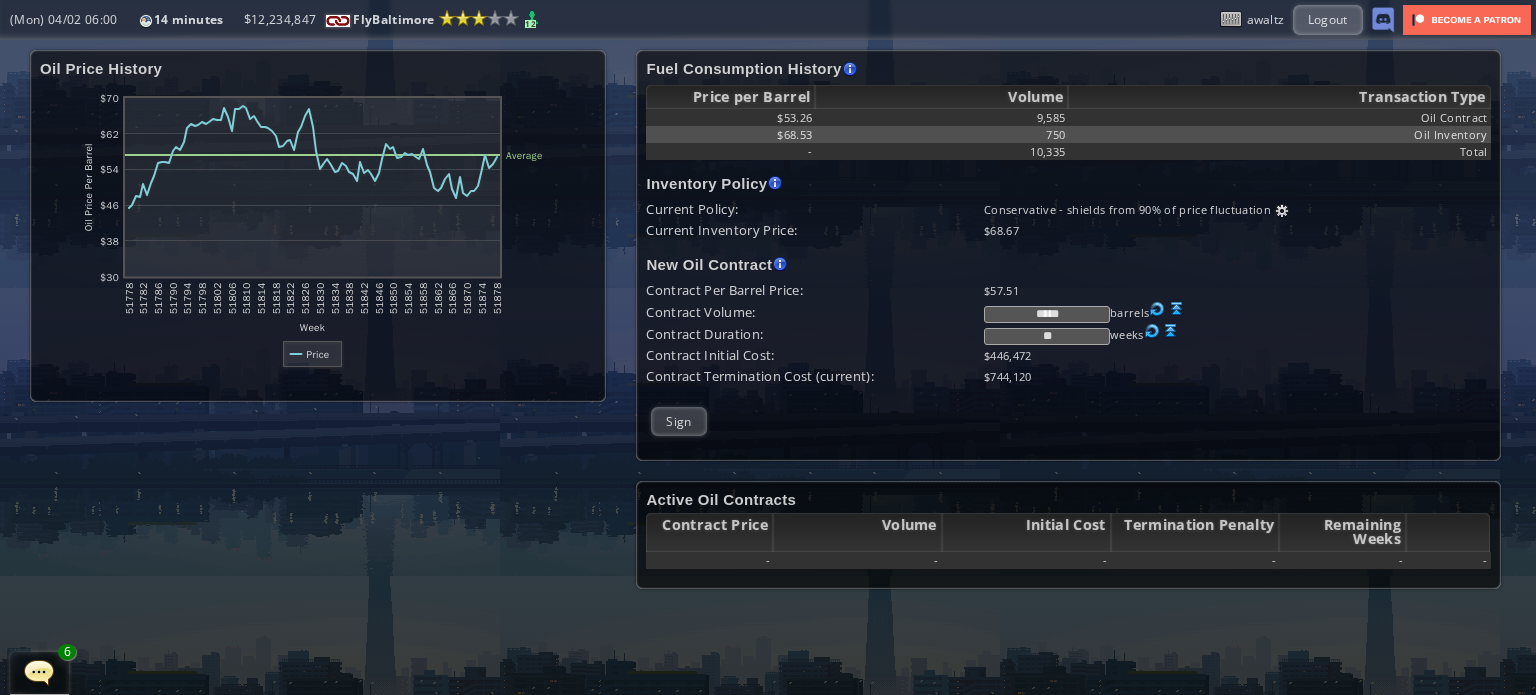 type on "**" 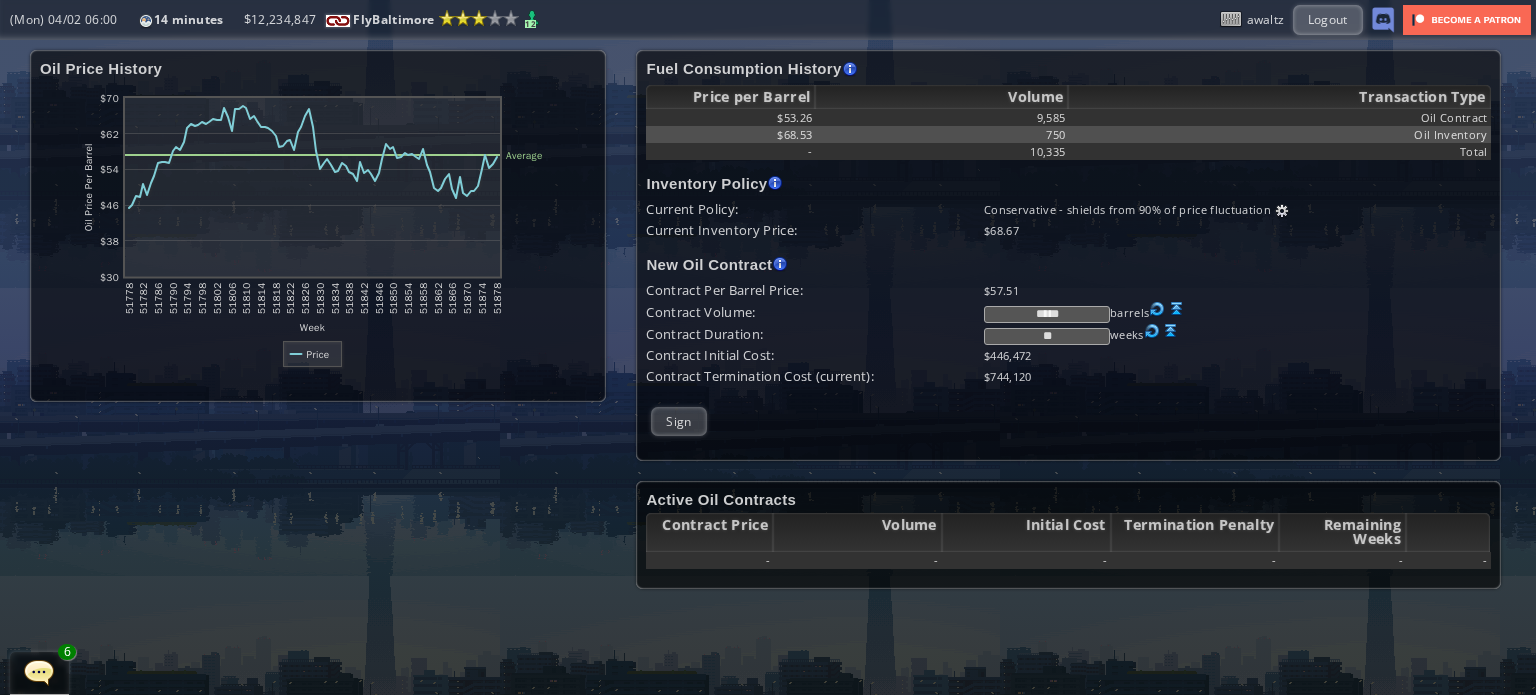click on "Contract Volume:" at bounding box center [815, 209] 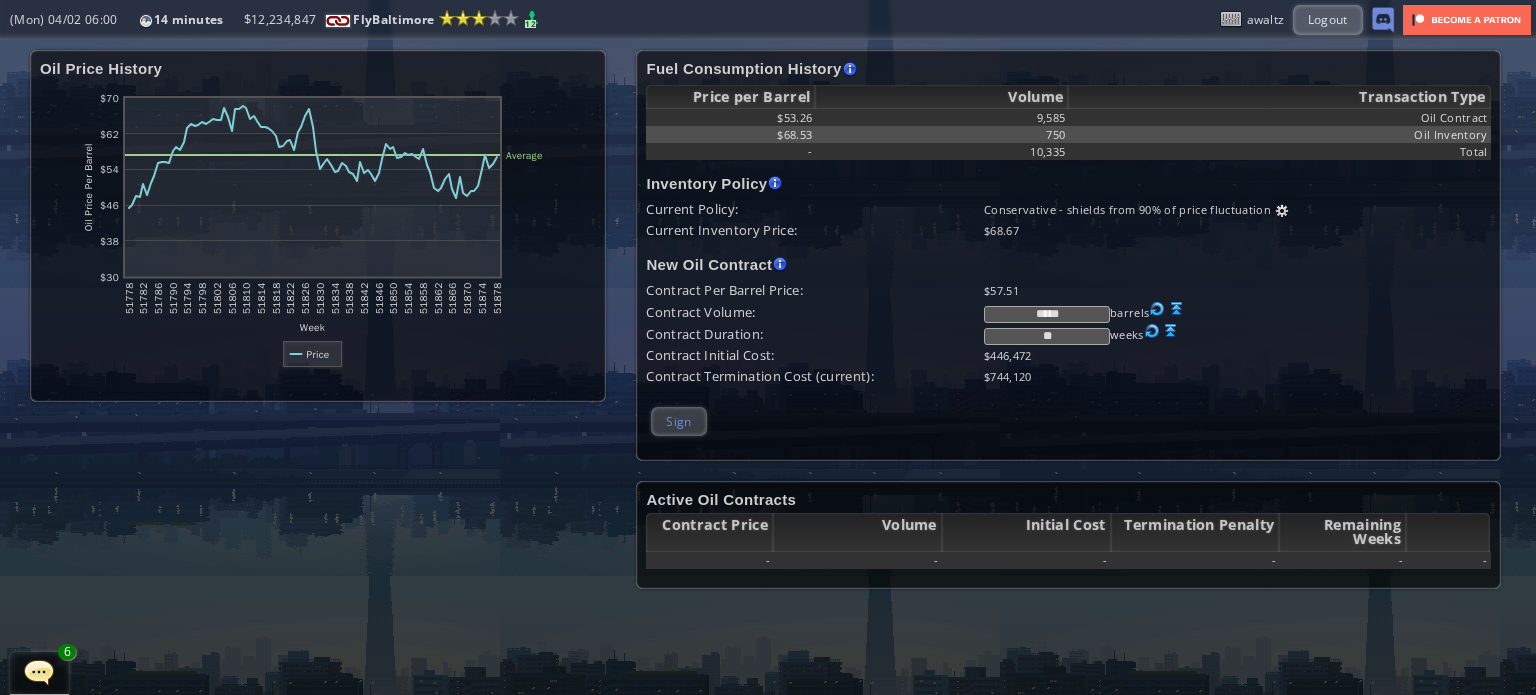 click on "Sign" at bounding box center [678, 421] 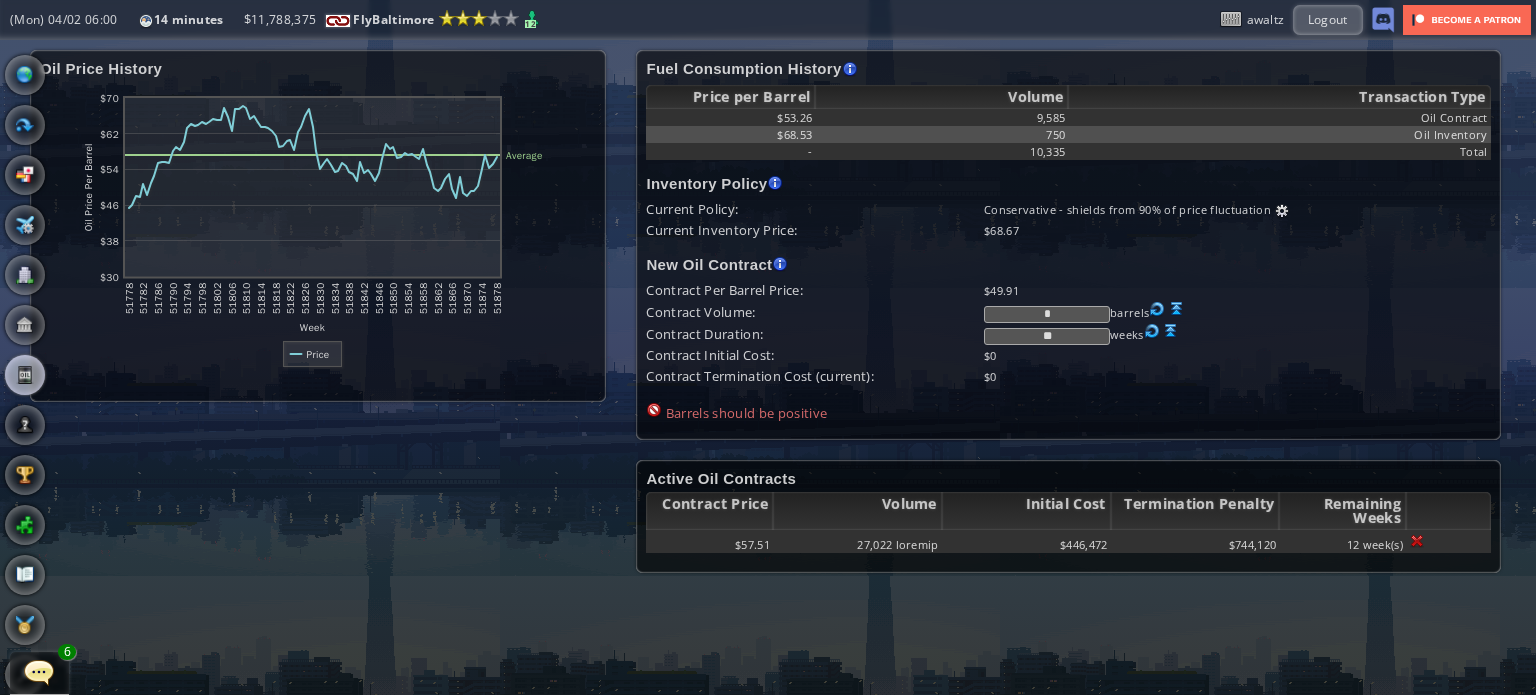 click at bounding box center [7, 347] 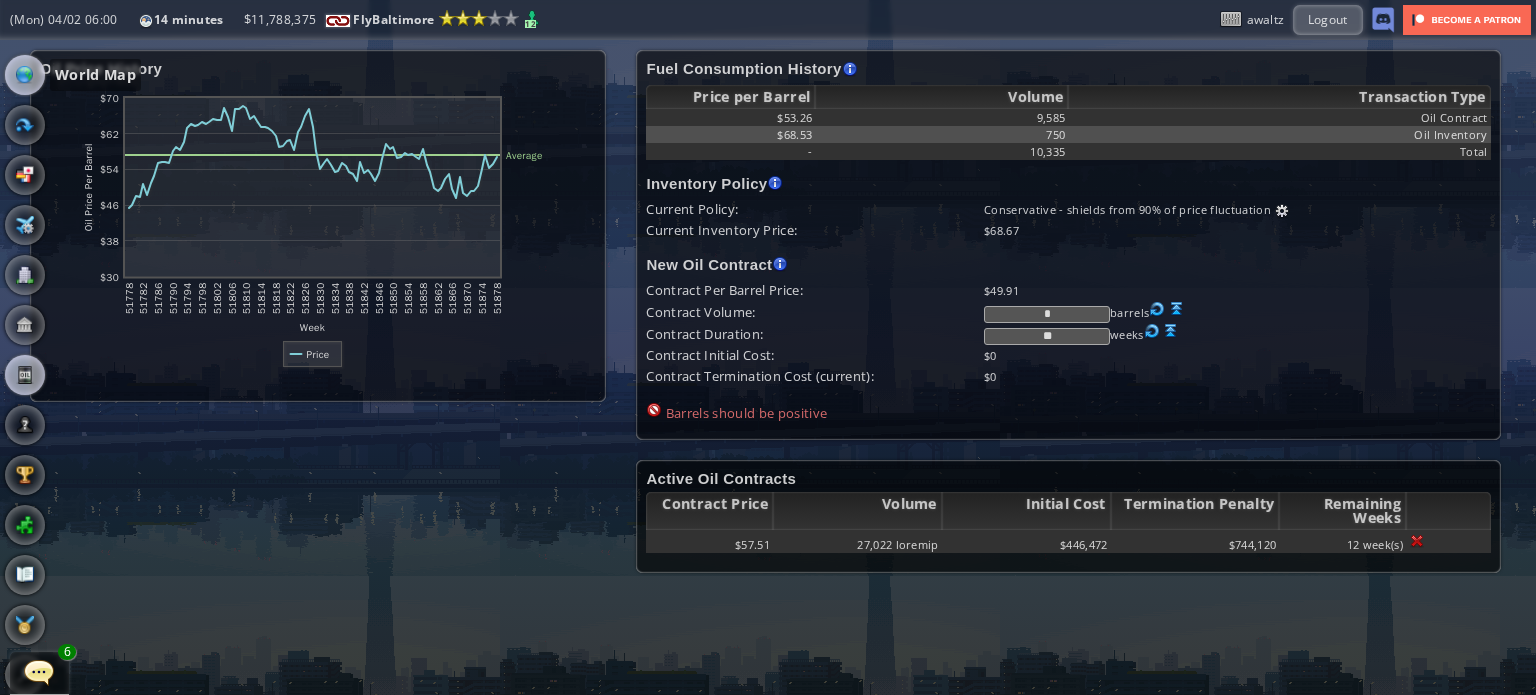 click at bounding box center [25, 75] 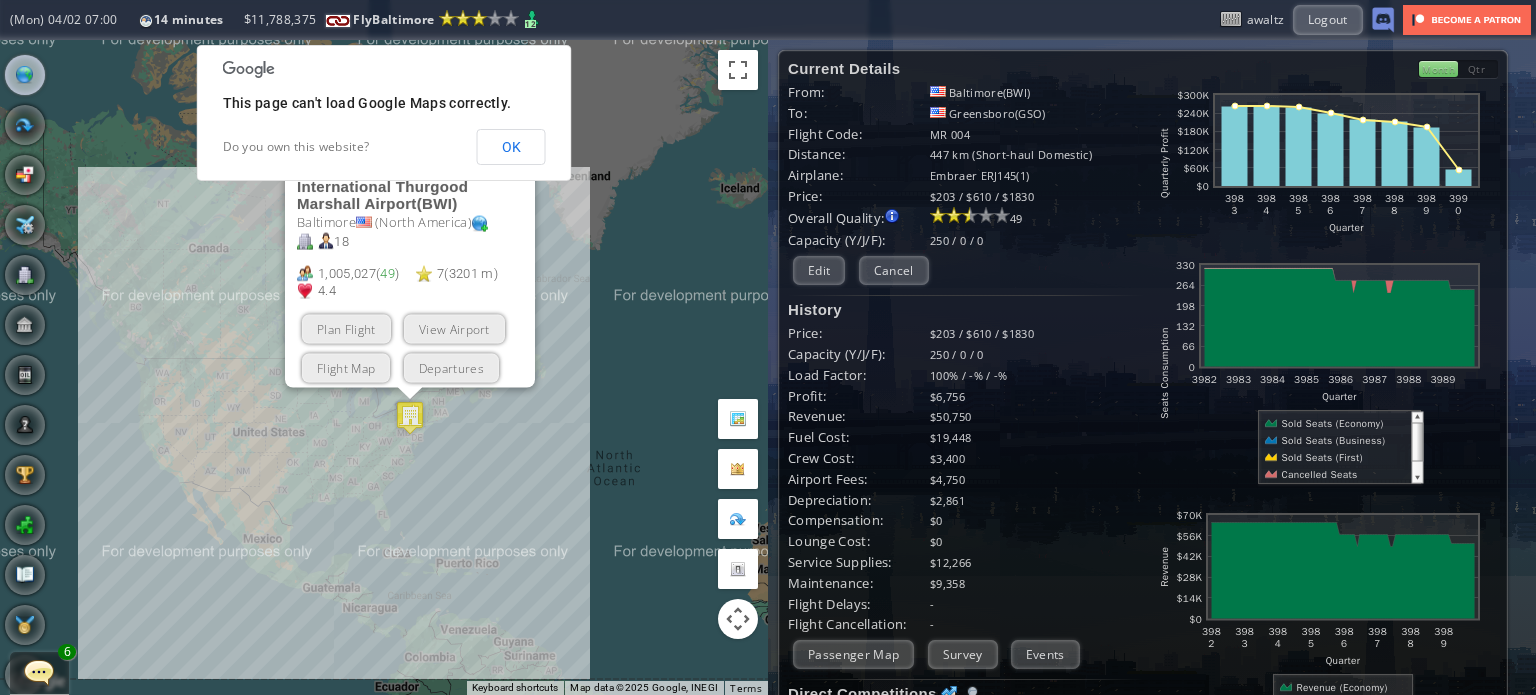 click on "View Airport" at bounding box center [454, 328] 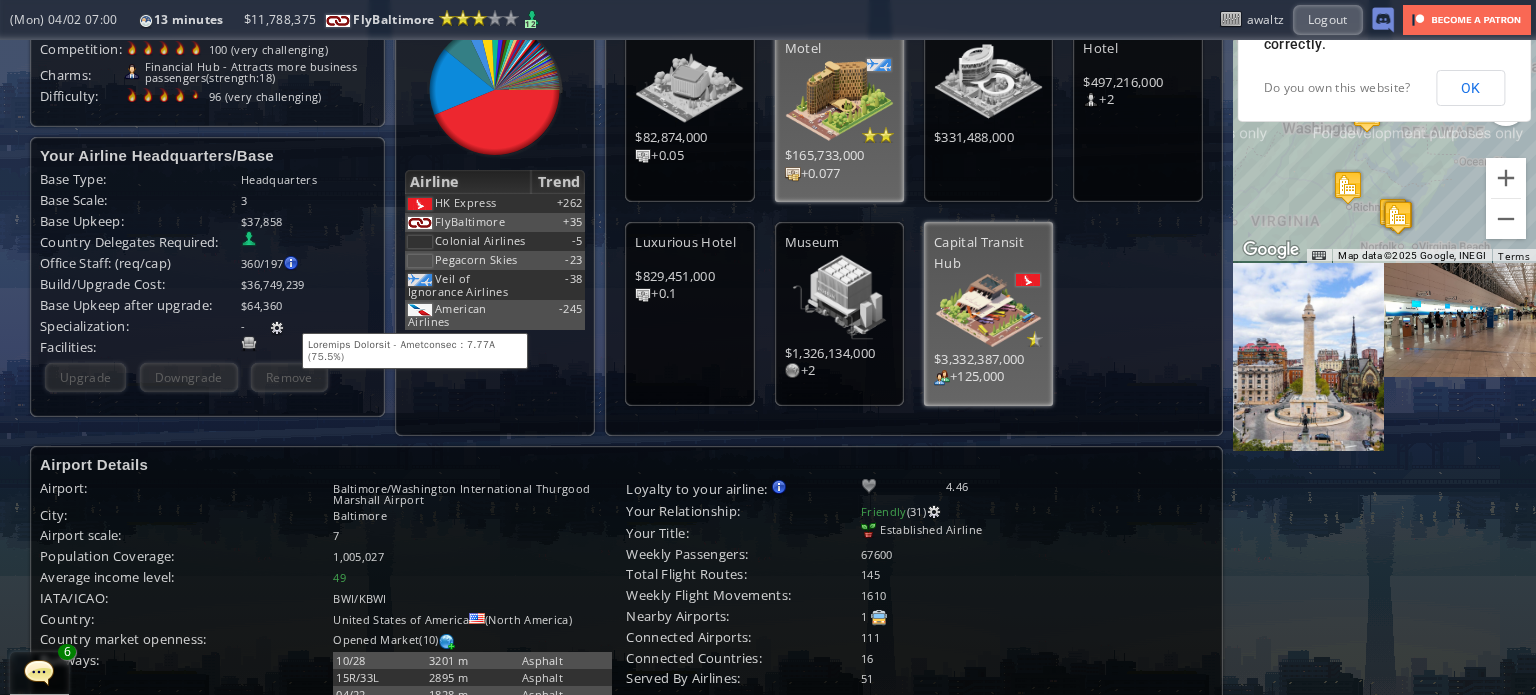 scroll, scrollTop: 0, scrollLeft: 0, axis: both 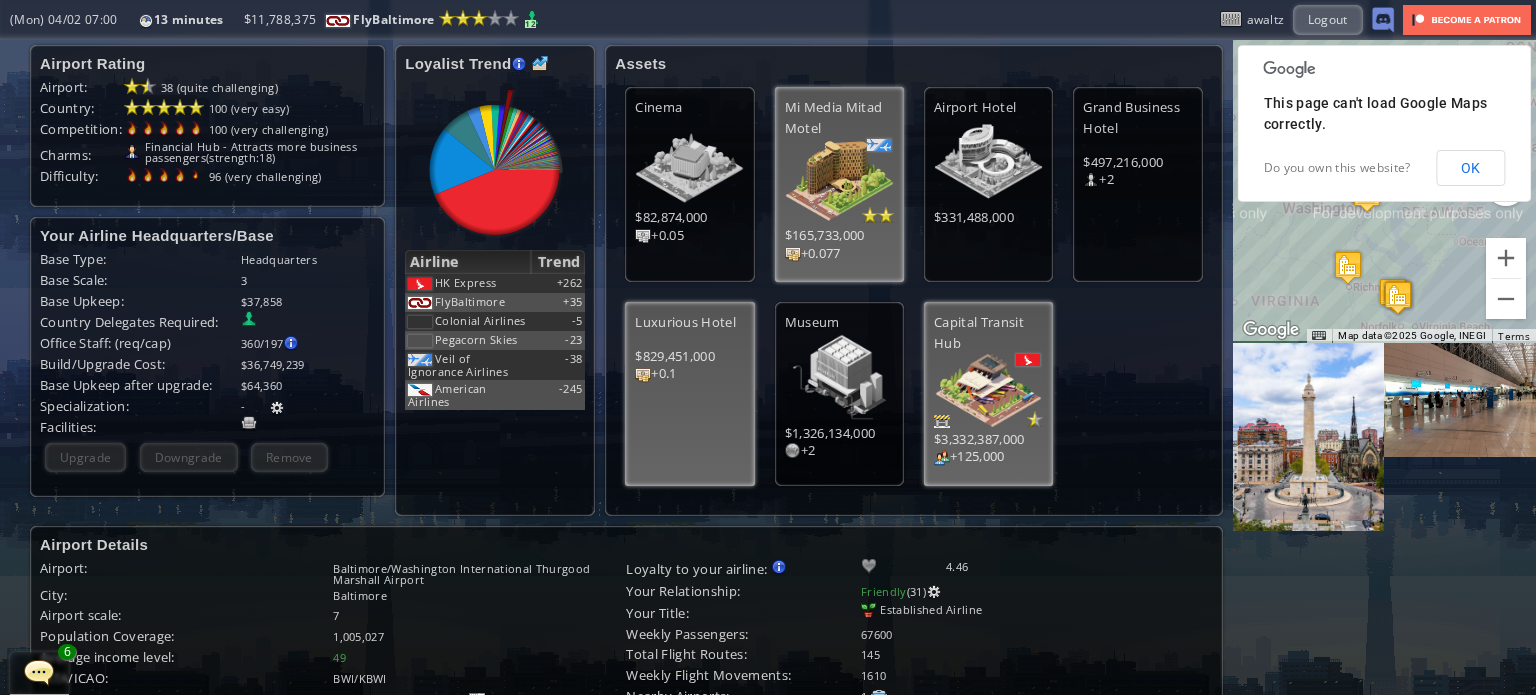 click at bounding box center (689, 162) 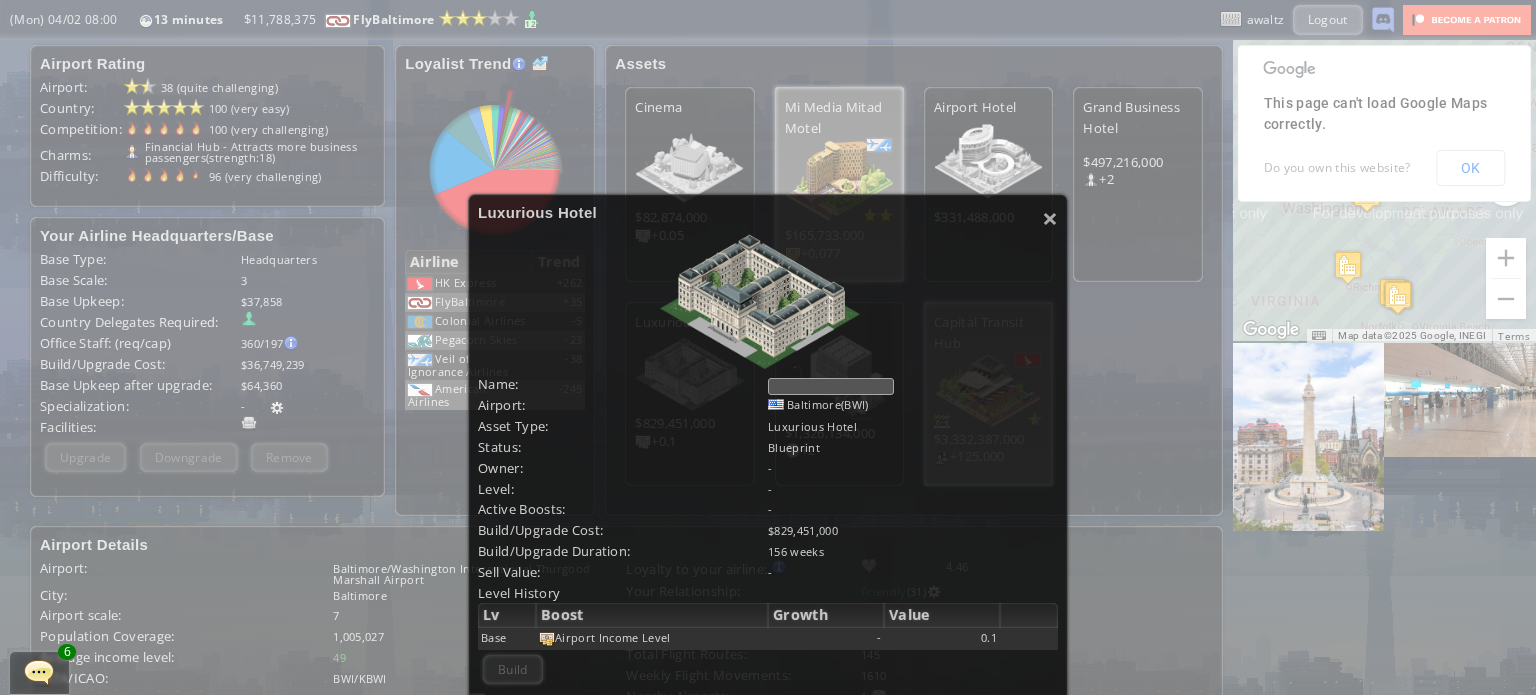scroll, scrollTop: 100, scrollLeft: 0, axis: vertical 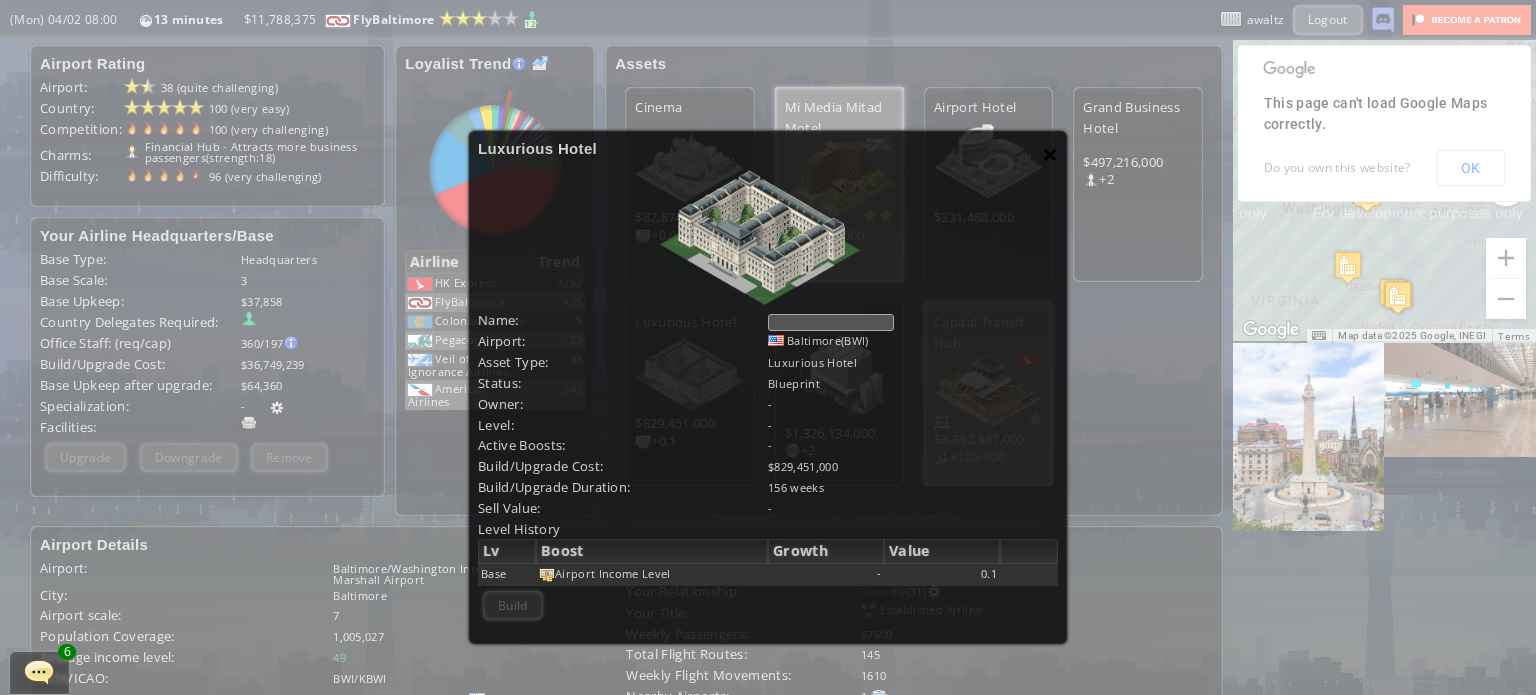 click on "×" at bounding box center [1050, 154] 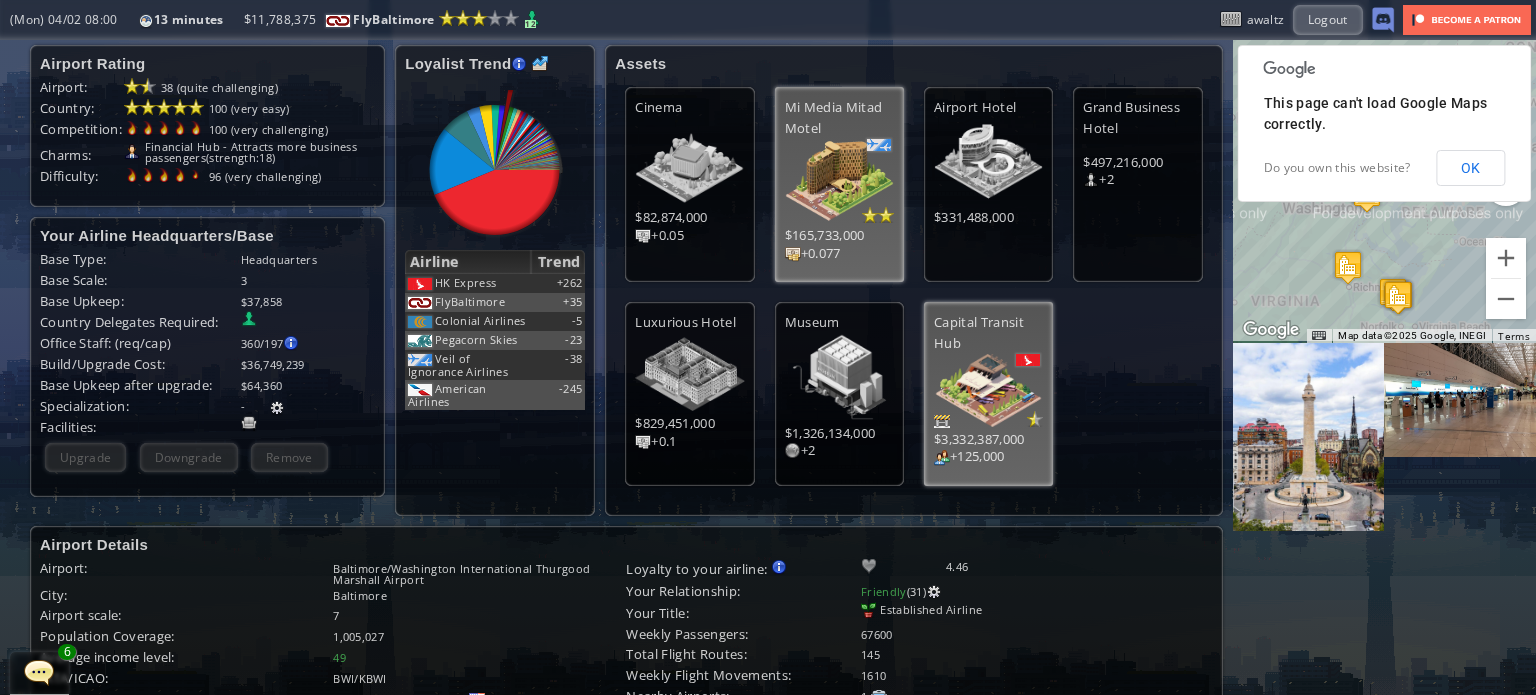 click at bounding box center [839, 181] 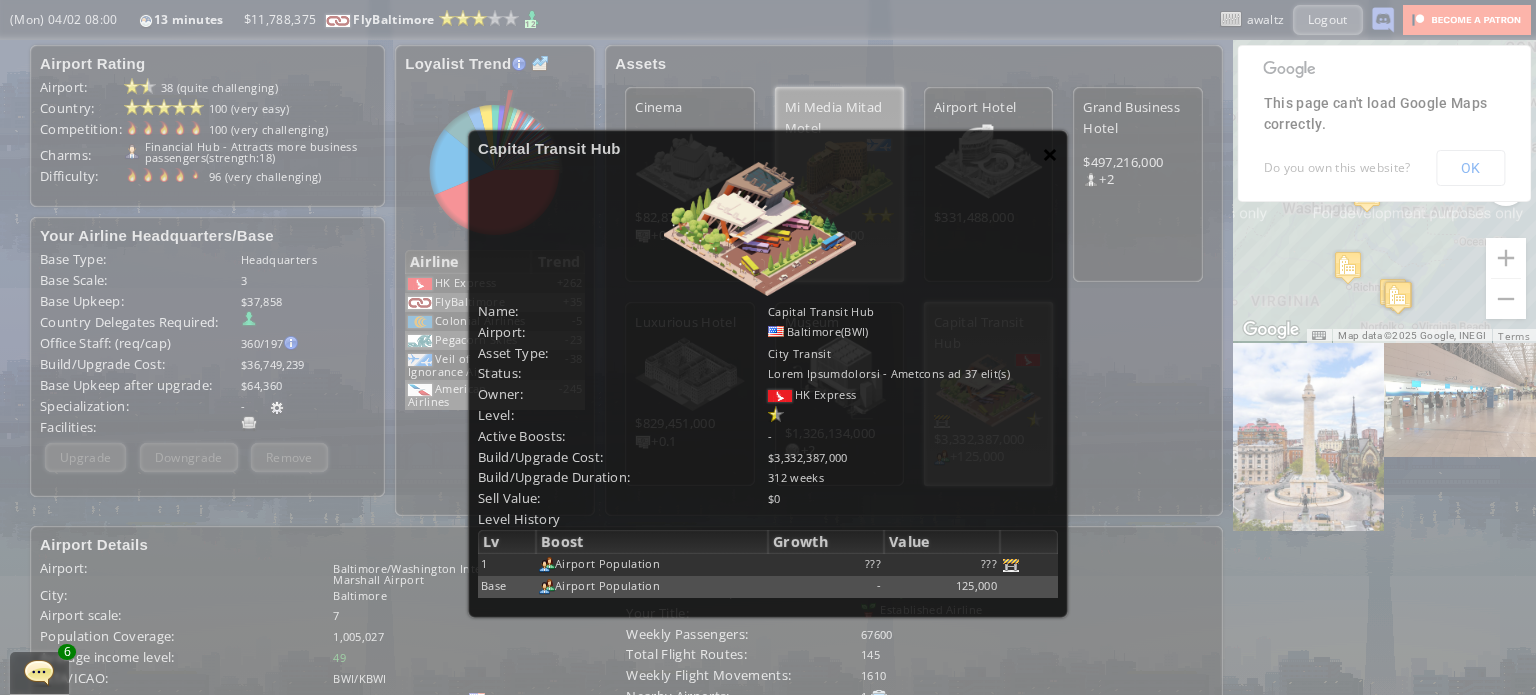 click on "×" at bounding box center (1050, 154) 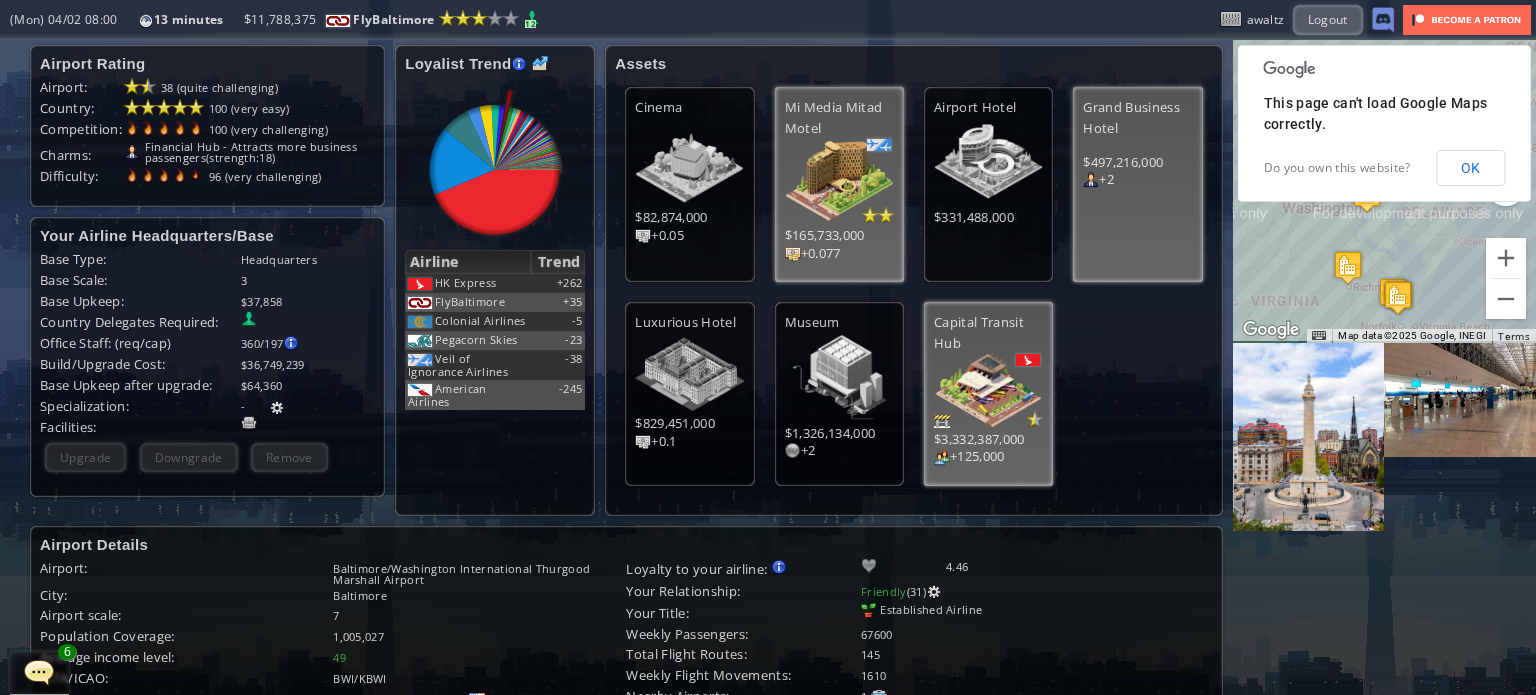 click at bounding box center (689, 162) 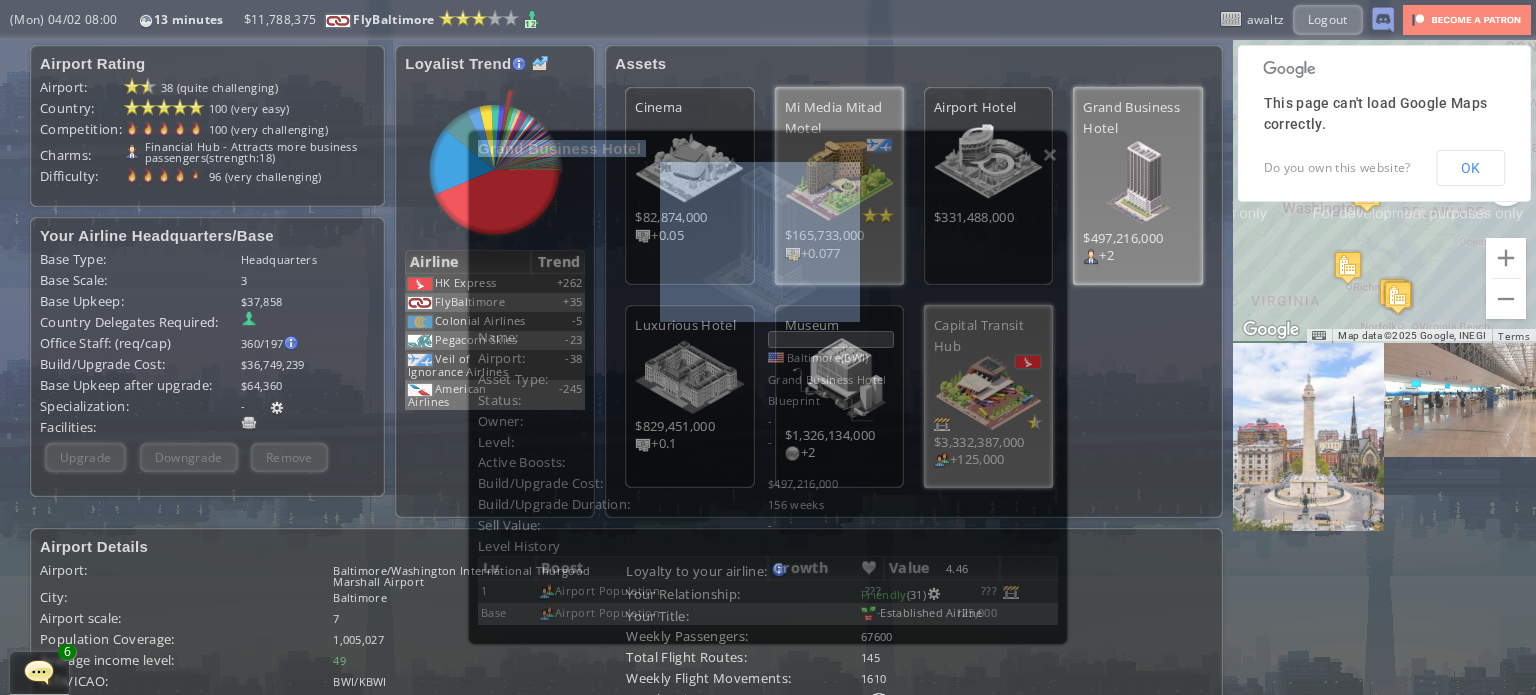 click on "<SKIP>
Grand Business Hotel
Name:
Grand Business Hotel
Airport:
[CITY](BWI)
Asset Type:
Grand Business Hotel
Status:
Blueprint
Owner:
-
Level:
-
Active Boosts:
Expense:
-
Revenue:
-
Profit:
-
Performance Grade:
Build/Upgrade Cost:
$[NUMBER]
Build/Upgrade Duration:
[NUMBER] weeks
Sell Value:
-
Visitors by Air
Country
Passenger Type
Lv" at bounding box center [768, 347] 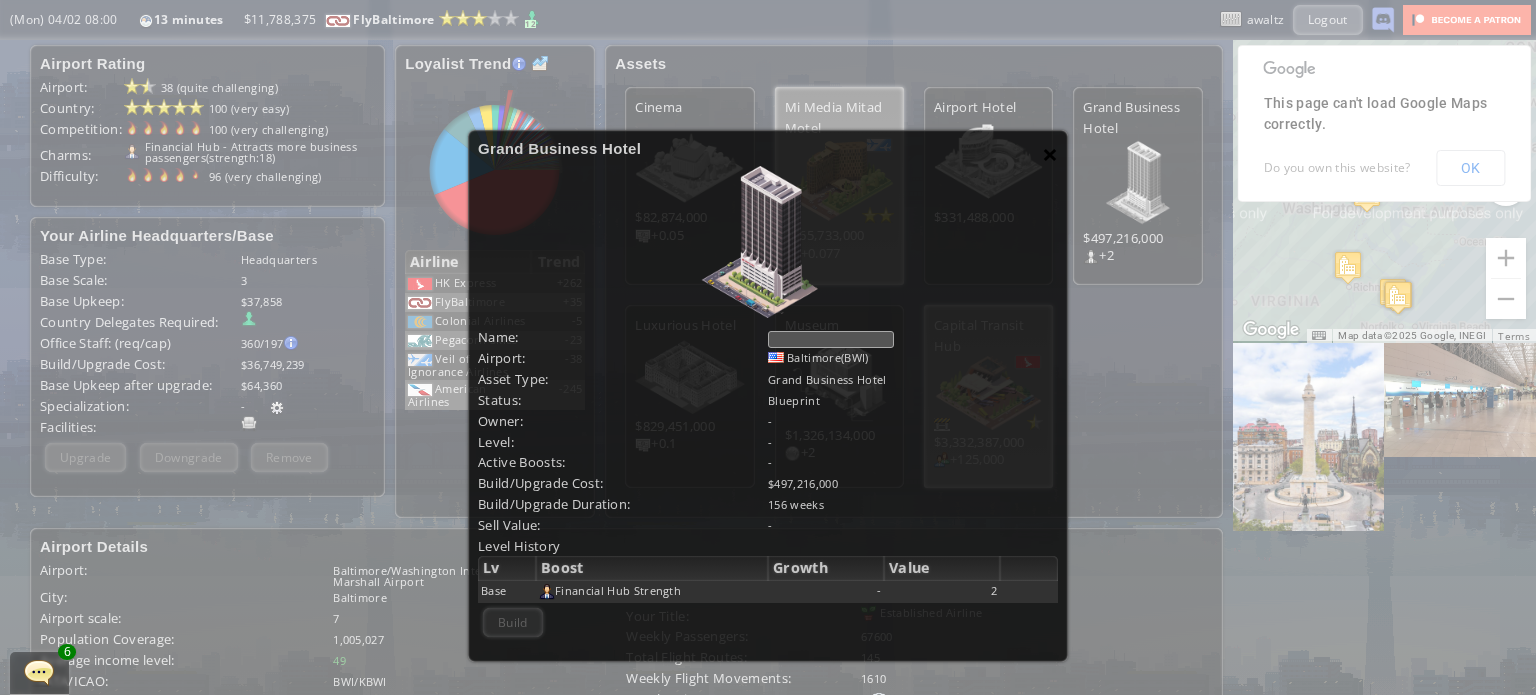 click on "×" at bounding box center (1050, 154) 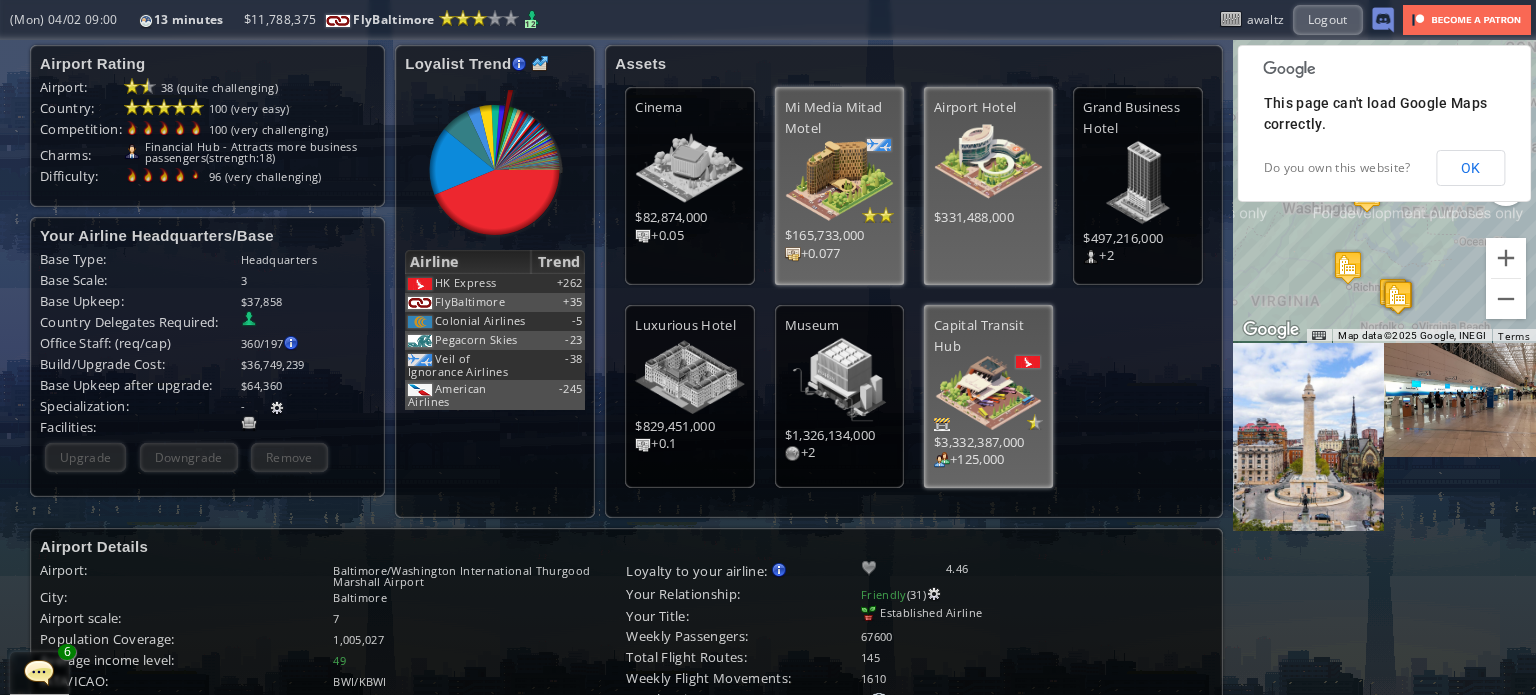 click at bounding box center (689, 162) 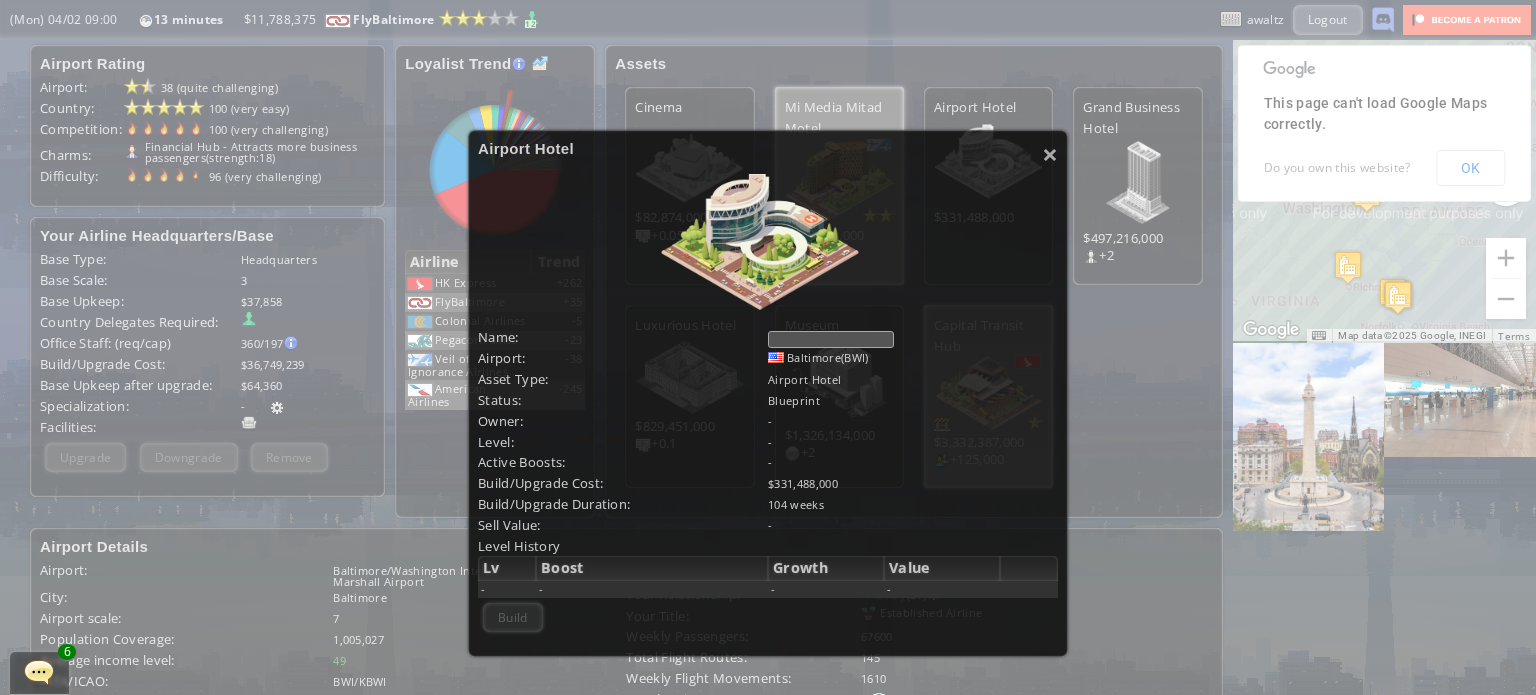 click on "×
Loremip Dolor
Sita:
Consect Adipi
Elitsed:
Doeiusmod(TEM)
Incid Utla:
Etdolor Magna
Aliqua:
Enimadmin
Venia:
-
Quisn:
-
Exerci Ullamc:
-
Laboris:
-
Nisiali:
-
Exeaco:
-
Consequatdu Autei:
Inrep/Volupta Veli:
$015,624,659
Essec/Fugiatn Pariatur:
709 excep
Sint Occae:
-
Cupidata no Pro
Suntcul
Quioffici Dese
Molli Animide" at bounding box center (768, 393) 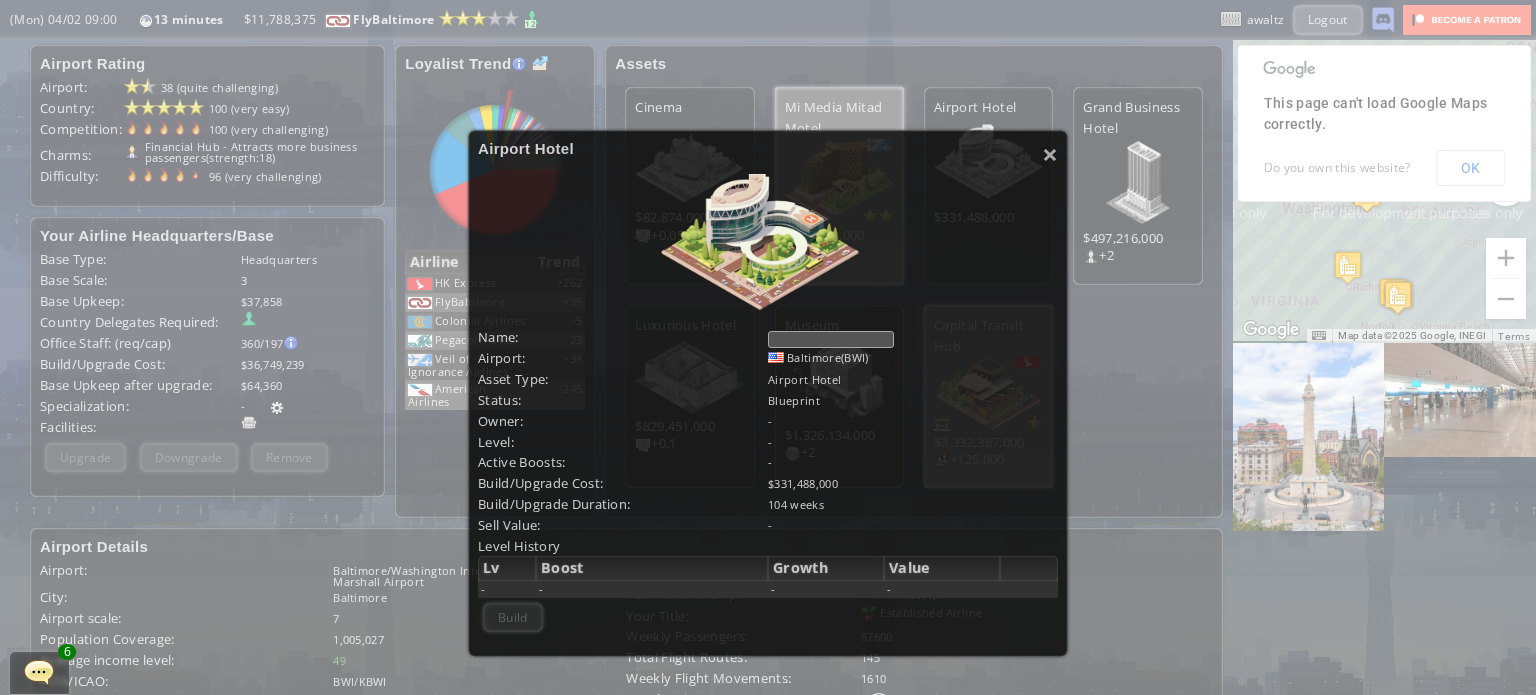 click on "Airport Hotel" at bounding box center (768, 148) 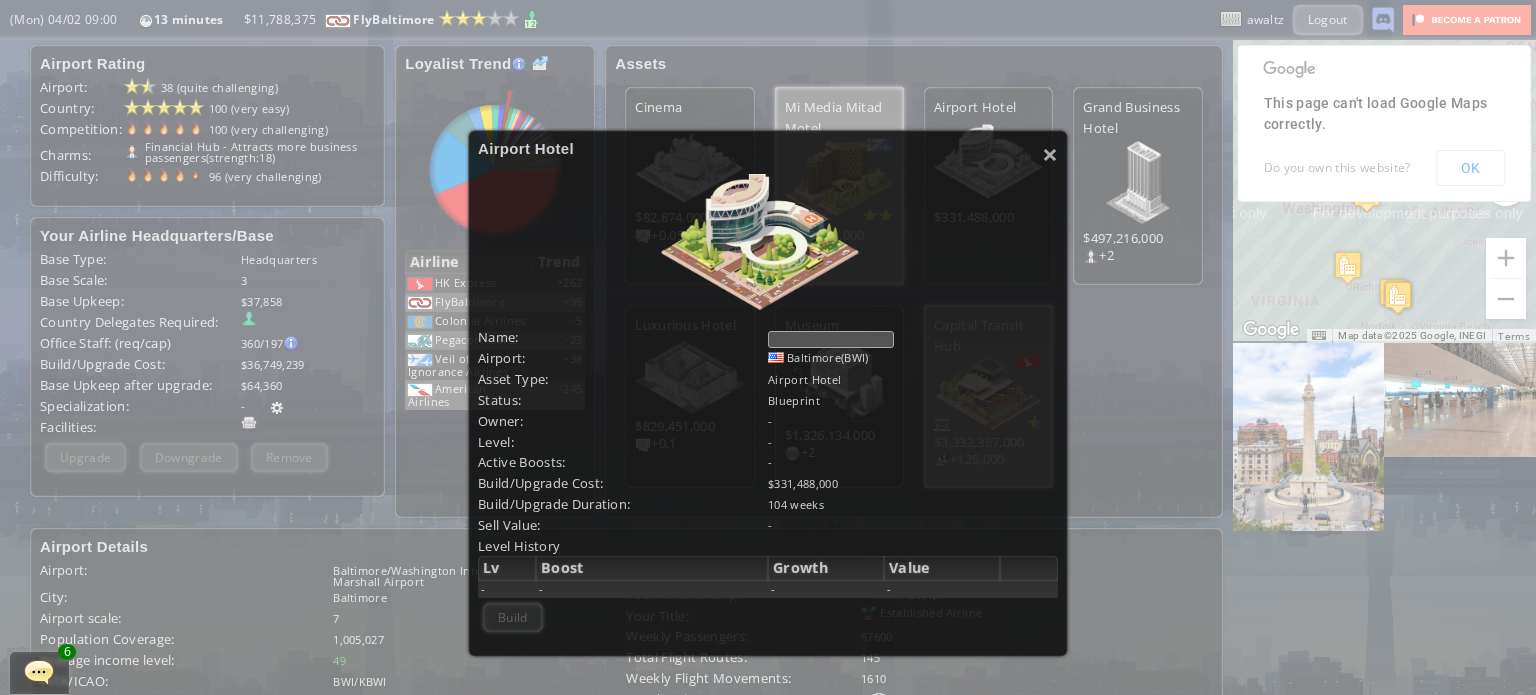click on "Airport Hotel" at bounding box center [768, 148] 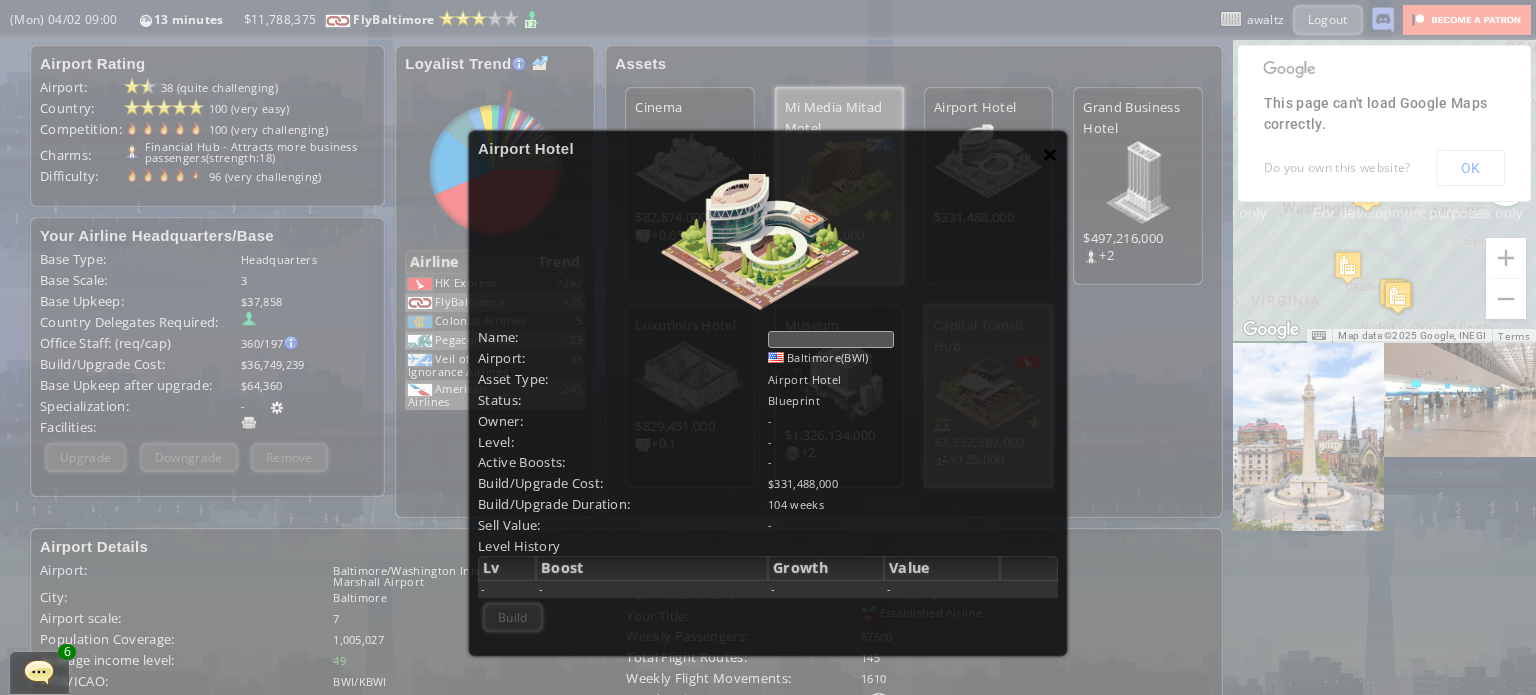 click on "×" at bounding box center (1050, 154) 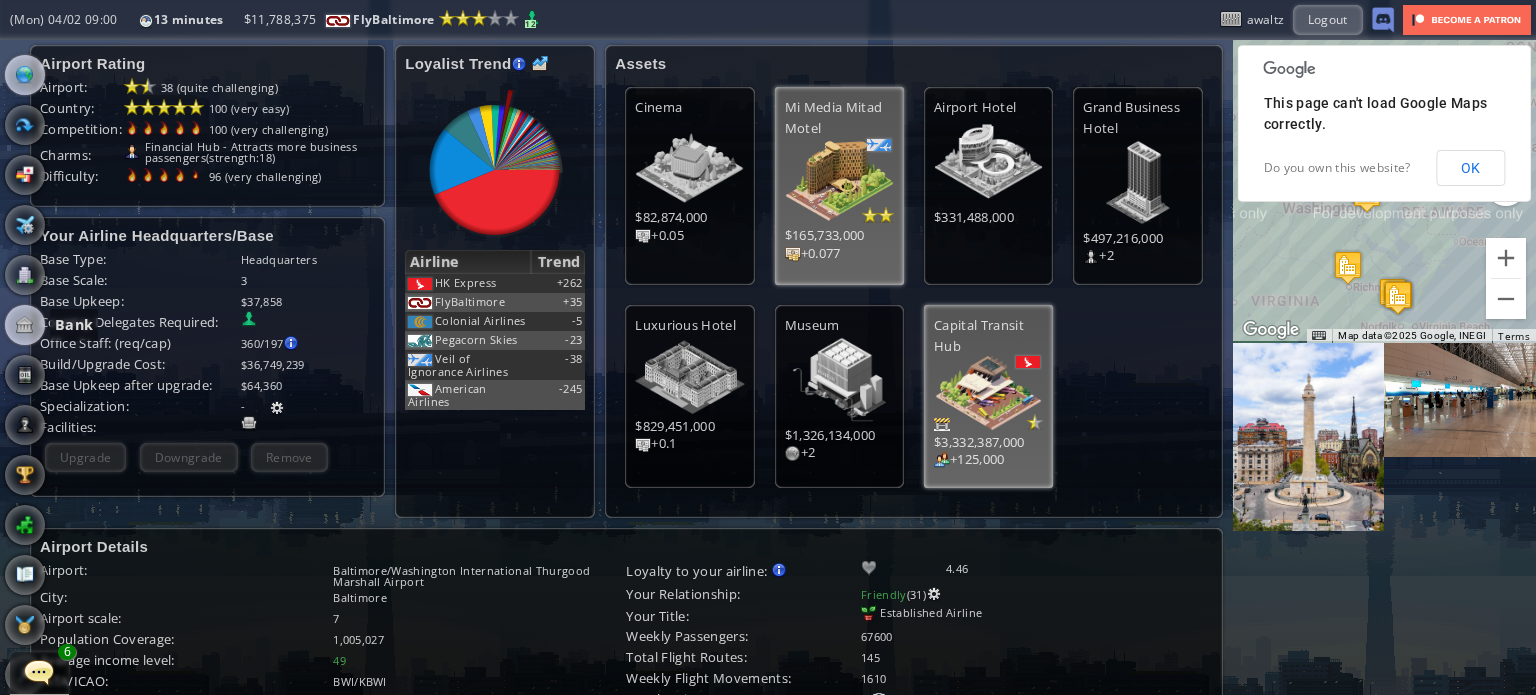 click at bounding box center (25, 325) 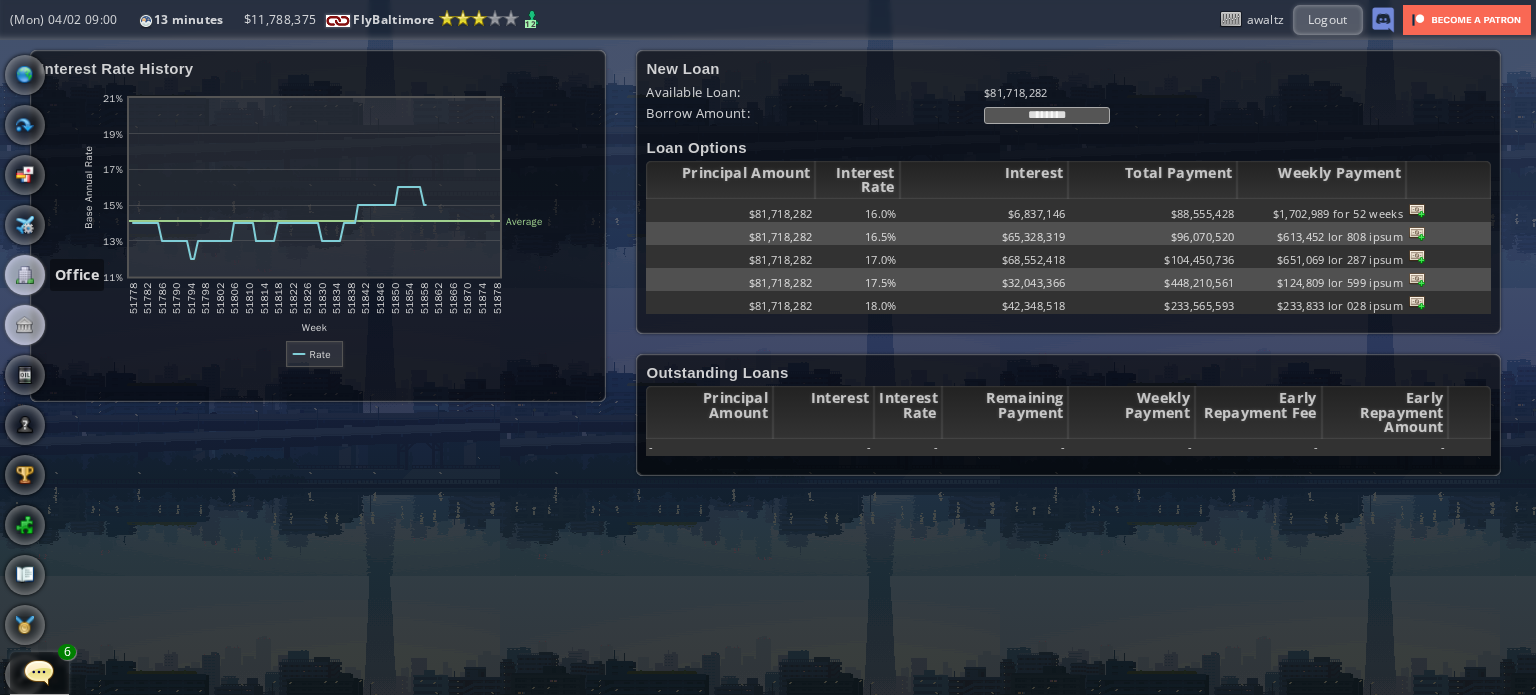 click at bounding box center [25, 275] 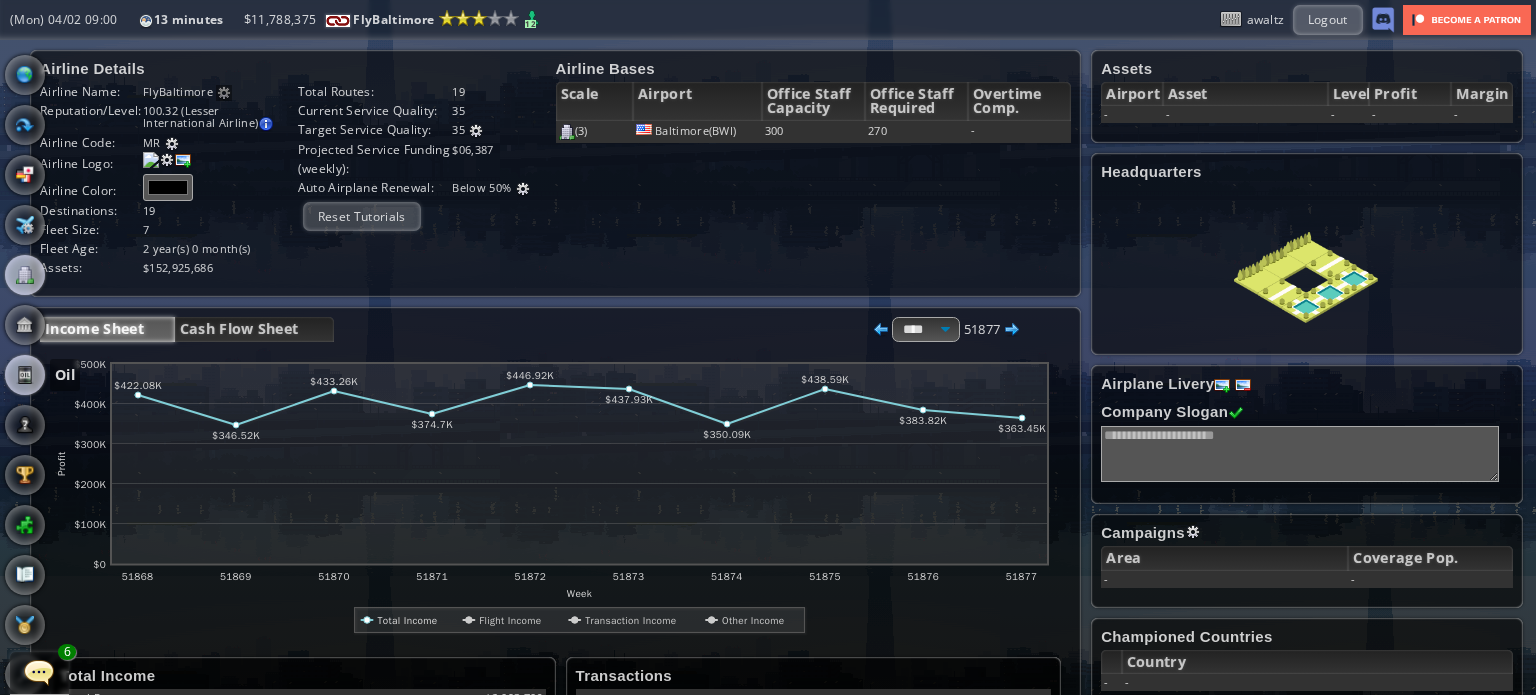 click at bounding box center (25, 375) 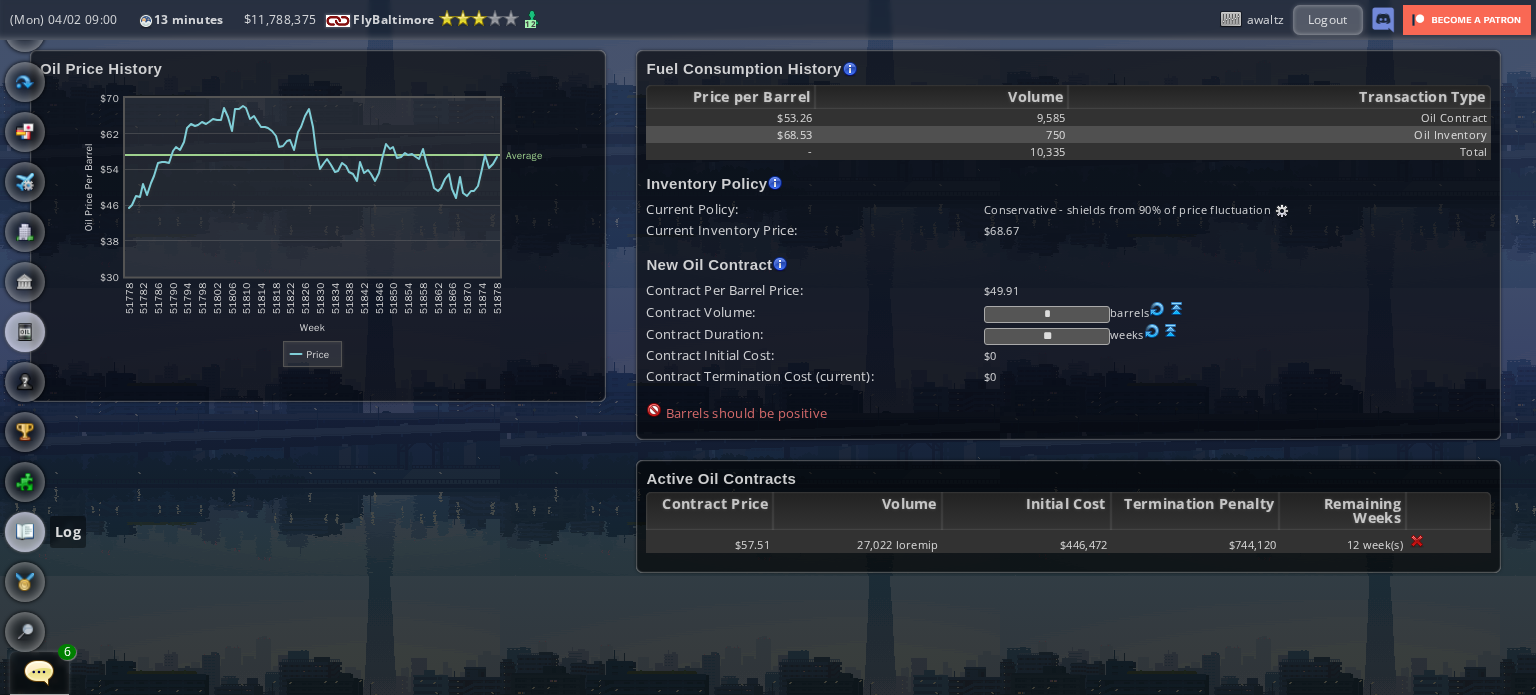 scroll, scrollTop: 64, scrollLeft: 0, axis: vertical 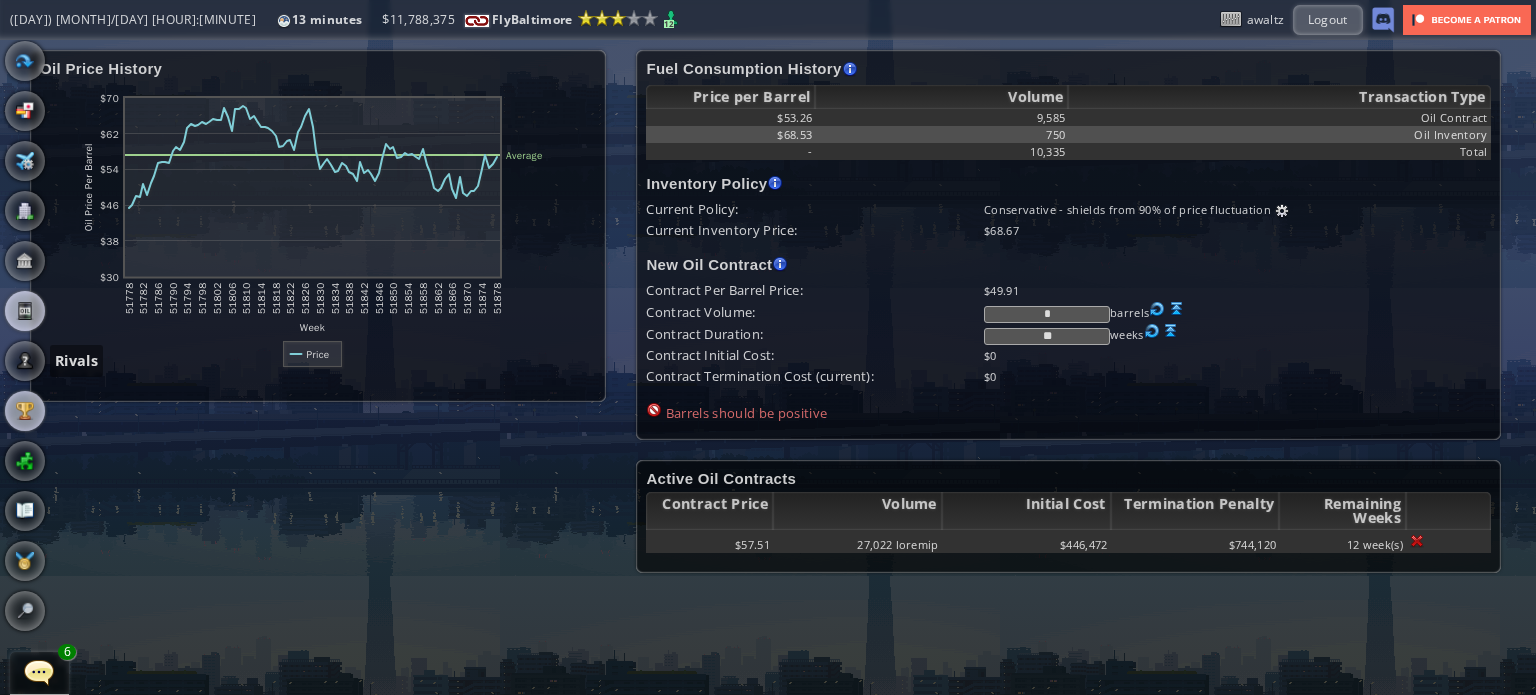 click at bounding box center (25, 411) 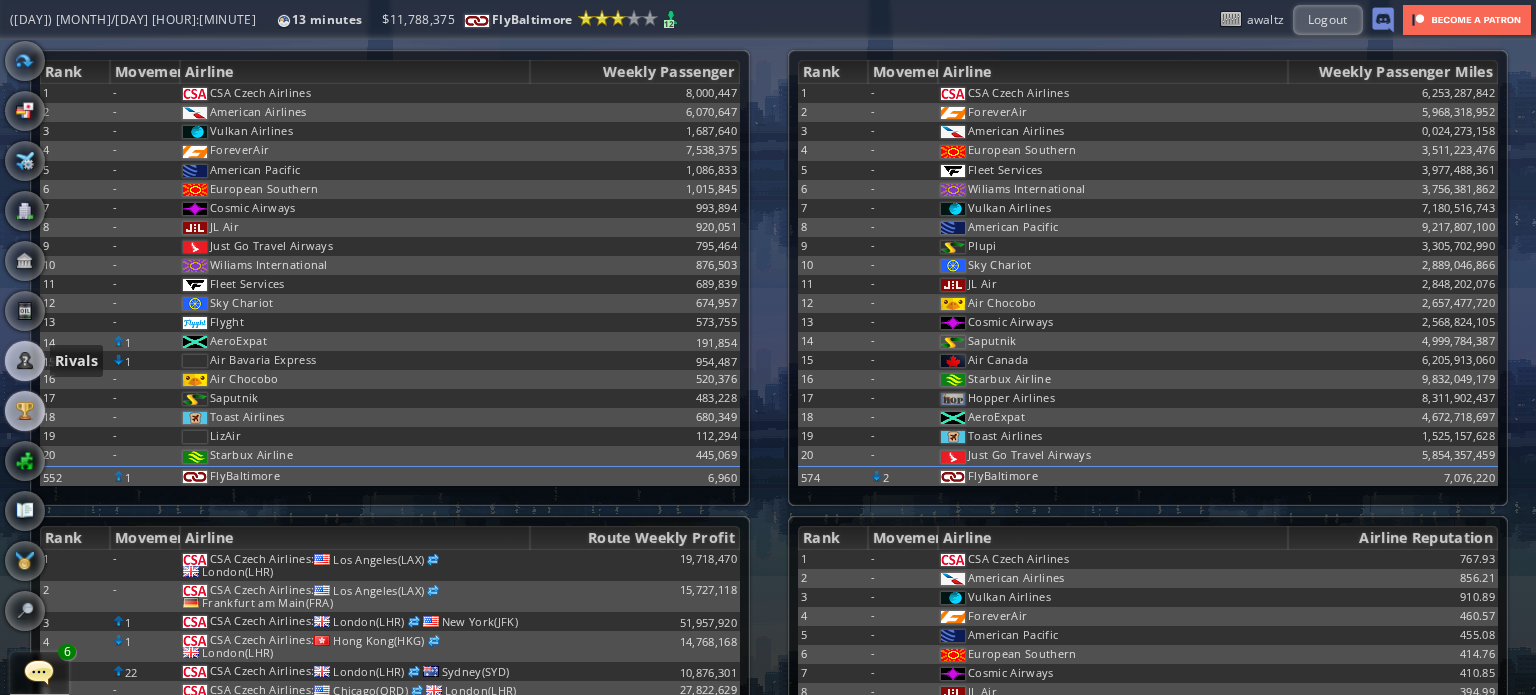 click at bounding box center [25, 361] 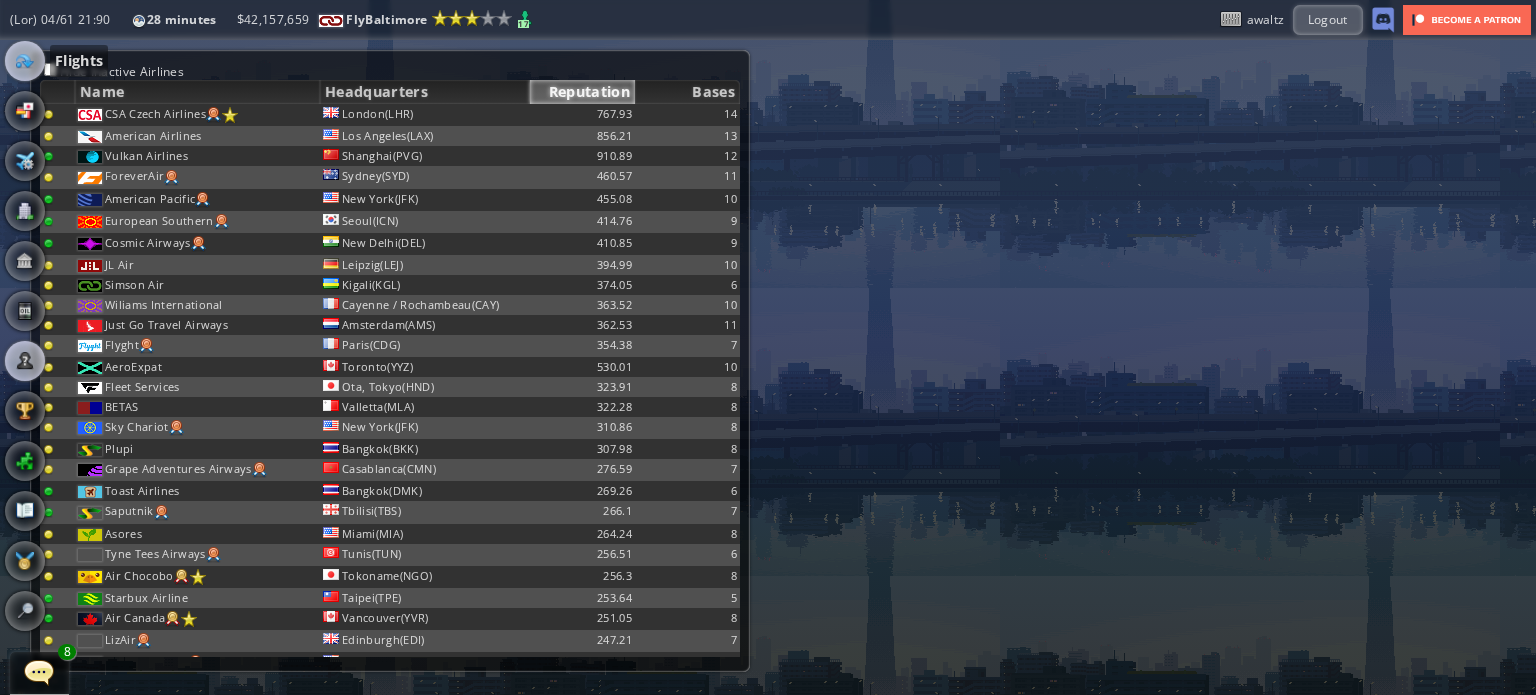 click at bounding box center (25, 61) 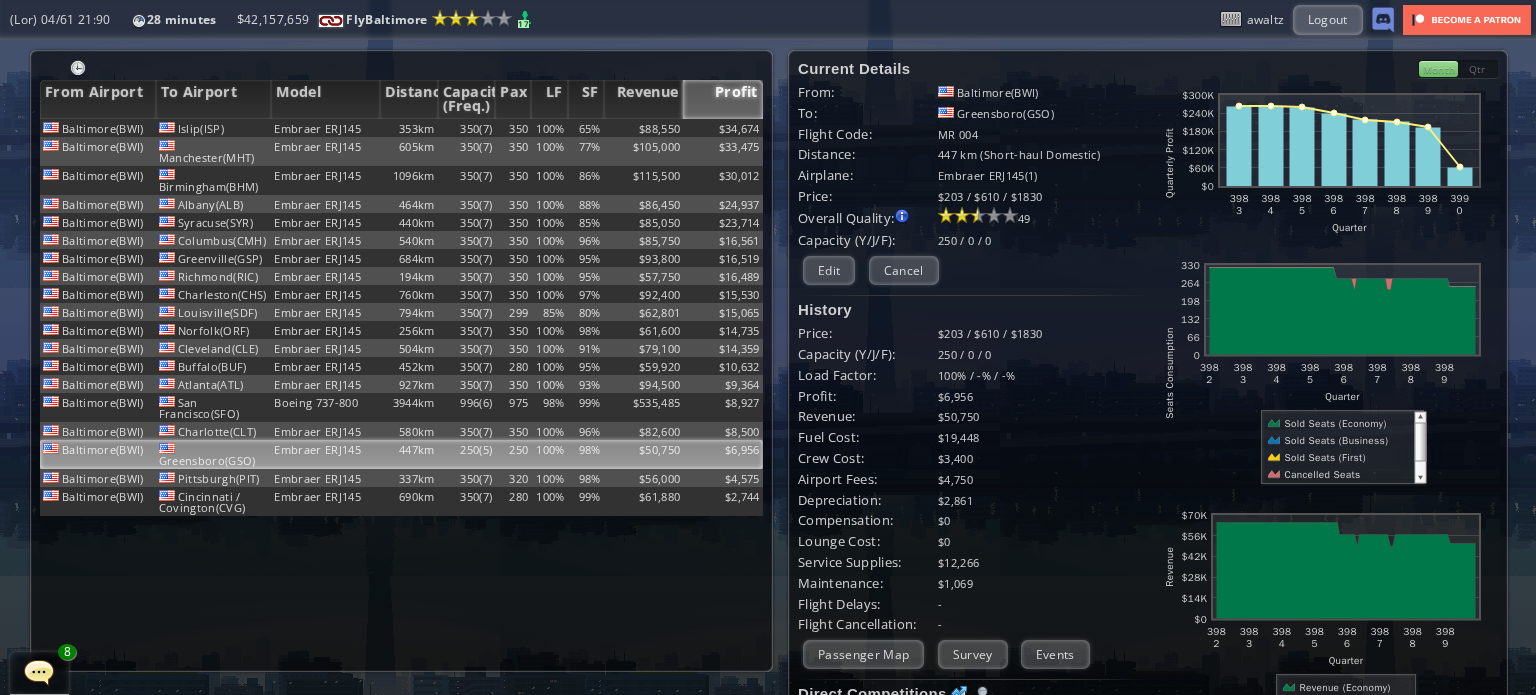 click on "Loremipsu(DOL) Sitam(CON) Adipisc ELI360 432se 782(7) 112 534% 55% $70,224 $92,242 Doeiusmod(TEM) Incididunt(UTL) Etdolor MAG397 270al 480(6) 951 204% 76% $762,202 $78,258 Enimadmin(VEN) Quisnostru(EXE) Ullamco LAB824 8921ni 551(3) 236 836% 34% $011,366 $47,885 Aliquipex(EAC) Conseq(DUI) Auteiru INR008 035vo 132(1) 867 215% 19% $44,091 $48,941 Velitesse(CIL) Fugiatnu(PAR) Excepte SIN100 446oc 895(1) 010 384% 39% $34,416 $83,034 Cupidatat(NON) Proident(SUN) Culpaqu OFF984 849de 425(5) 624 151% 59% $93,620 $95,035 Mollitani(IDE) Laborumper(UND) Omnisis NAT913 638er 711(0) 871 246% 65% $67,416 $86,776 Voluptate(ACC) Doloremq(LAU) Totamre APE368 345ea 461(6) 666 046% 53% $01,706 $28,132 Ipsaquaea(ILL) Inventorev(QUA) Archite BEA711 945vi 381(8) 494 716% 72% $16,861 $10,467 Dictaexpl(NEM) Enimipsamq(VOL) 475" at bounding box center [401, 395] 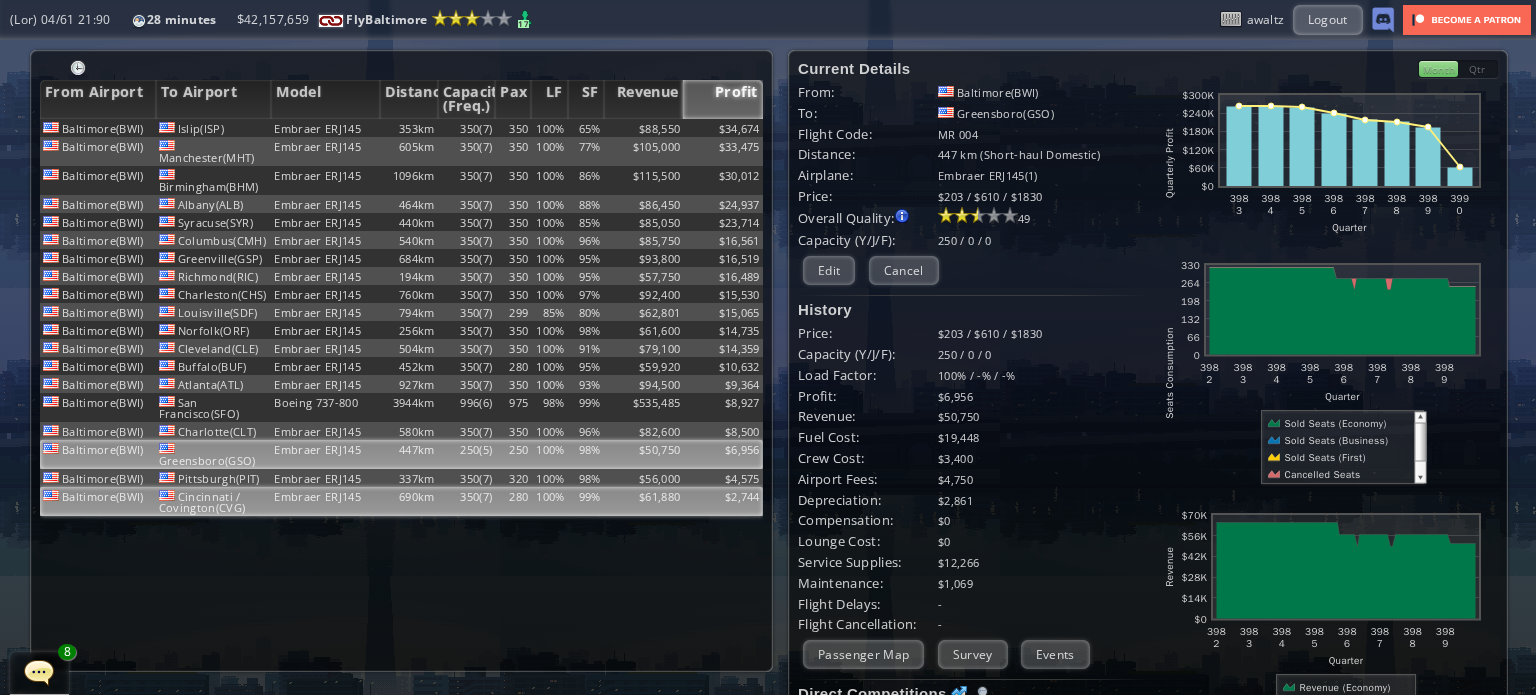 click on "99%" at bounding box center (586, 128) 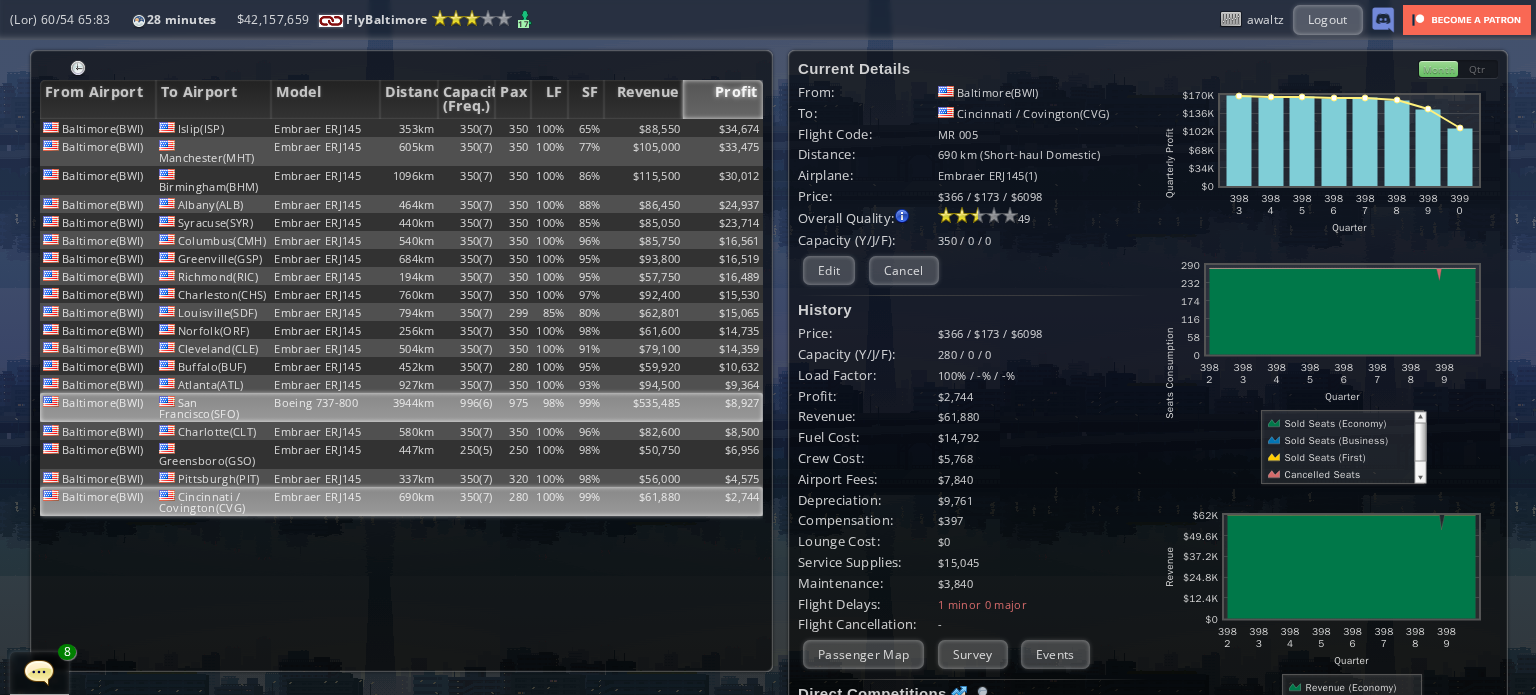 click on "Boeing 737-800" at bounding box center (325, 128) 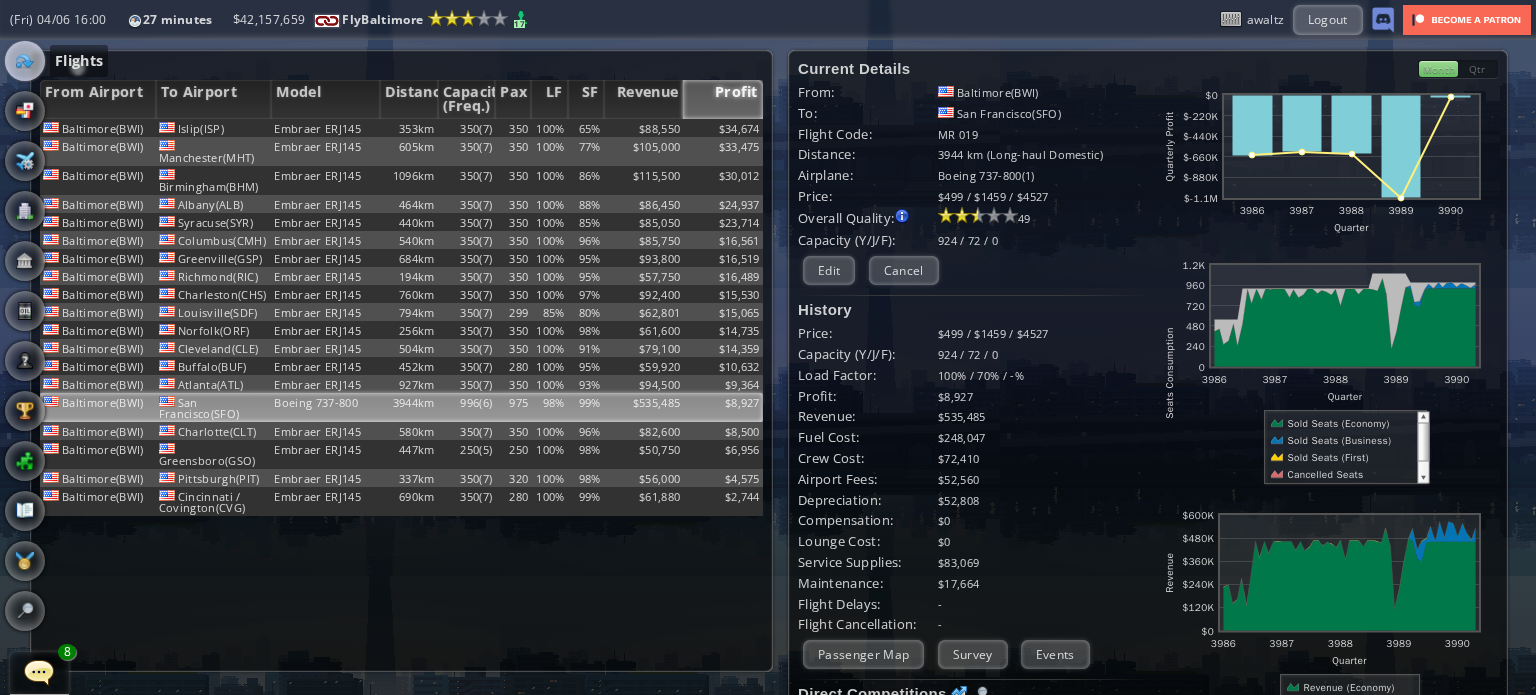 click at bounding box center [25, 61] 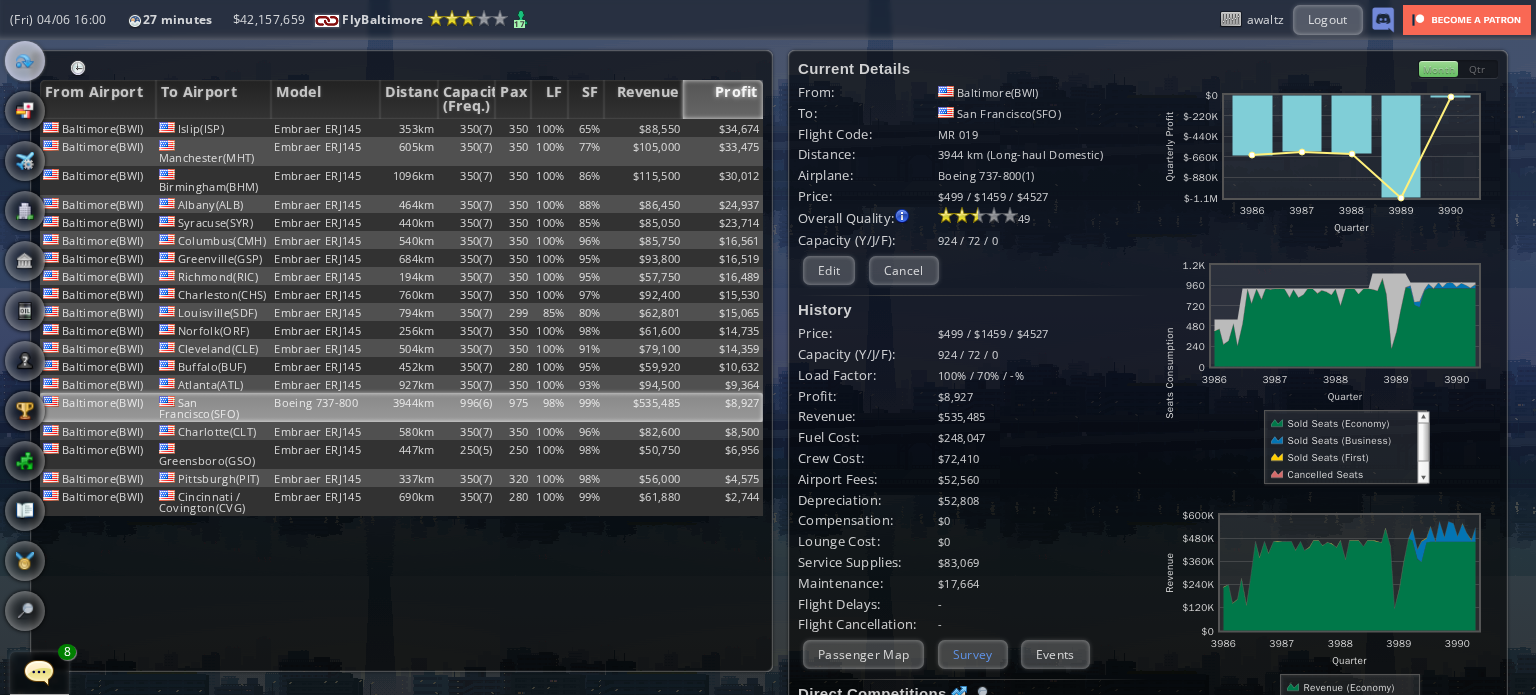 click on "Survey" at bounding box center [973, 654] 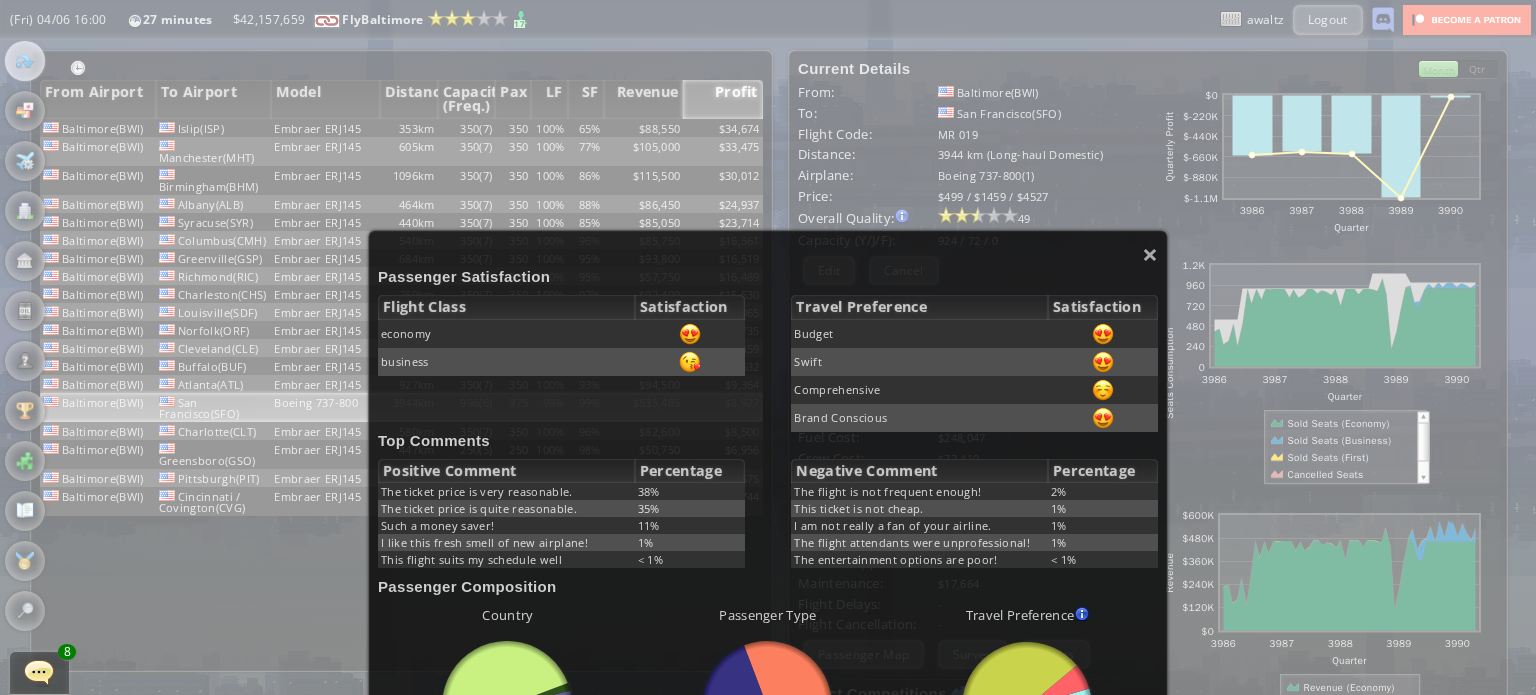 scroll, scrollTop: 100, scrollLeft: 0, axis: vertical 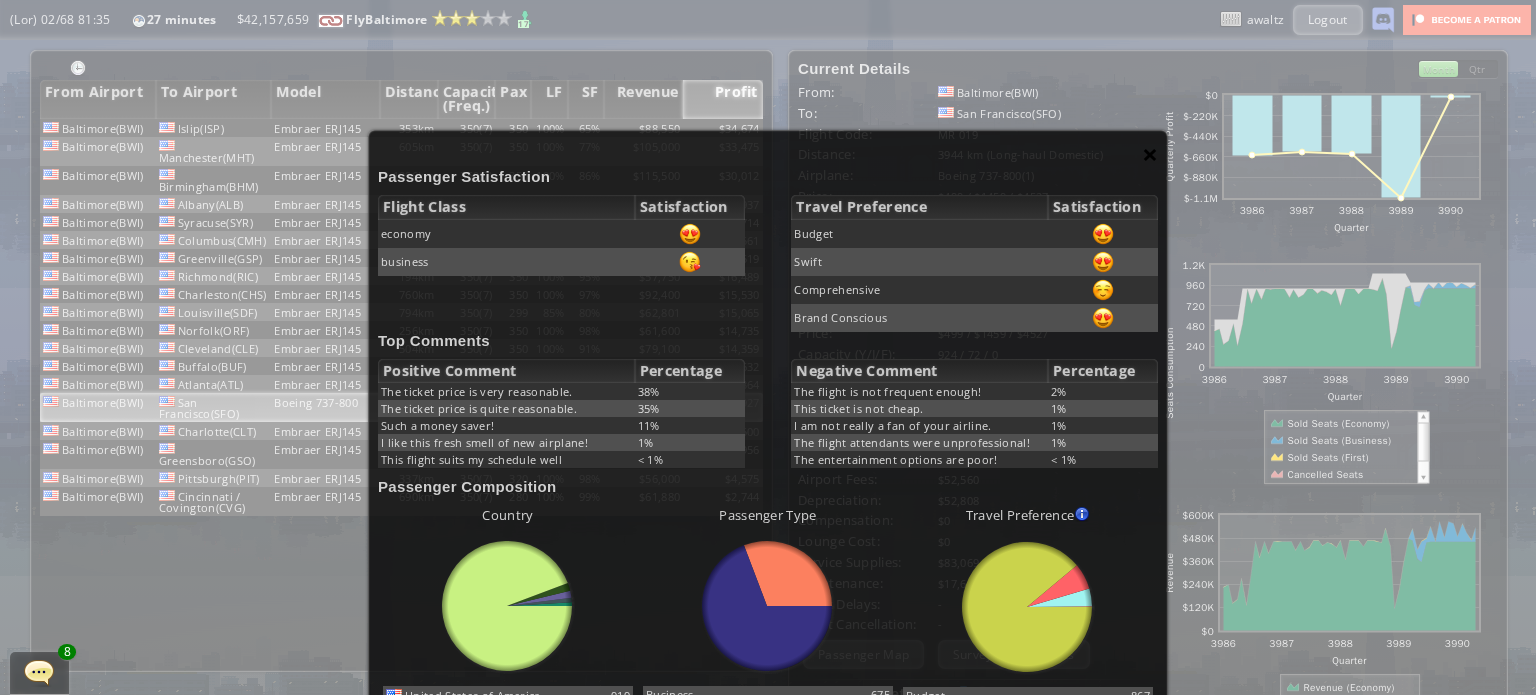 click on "×" at bounding box center [1150, 154] 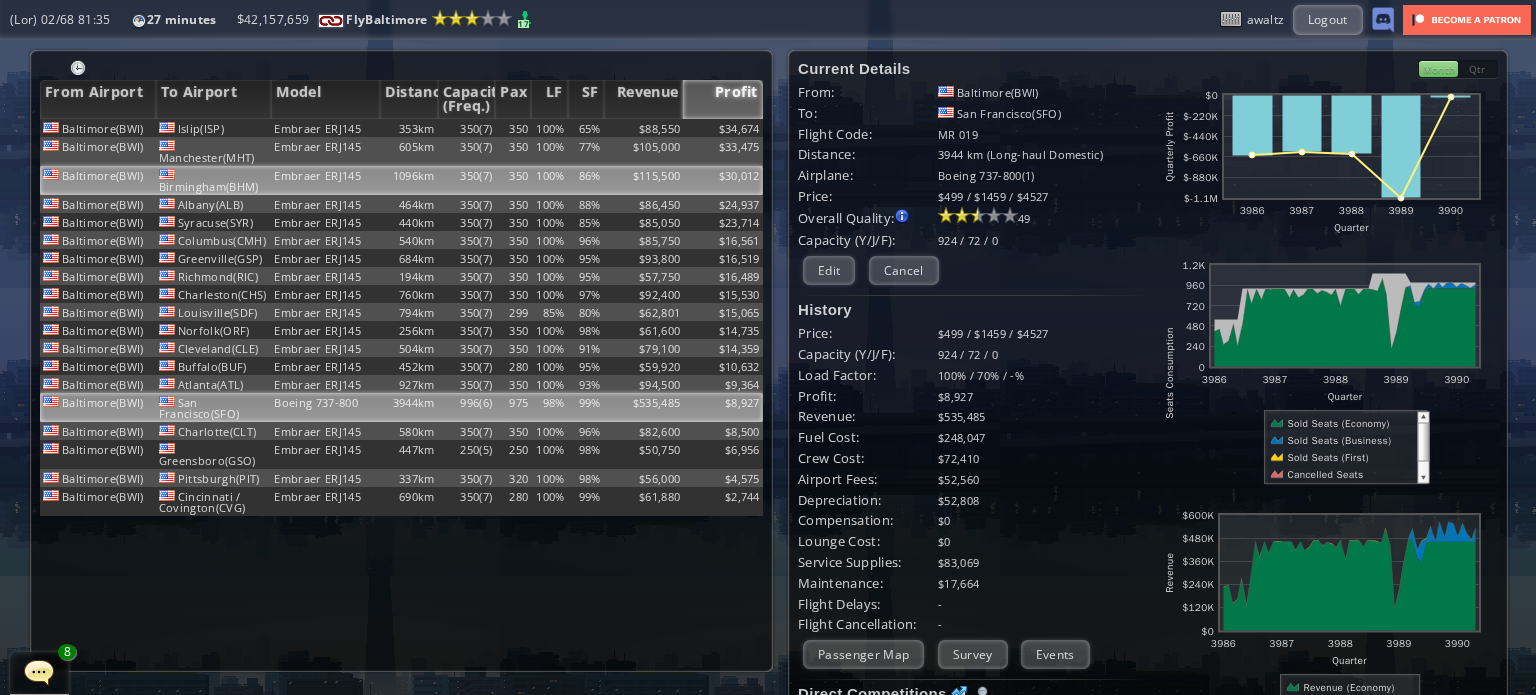 click on "$115,500" at bounding box center [644, 128] 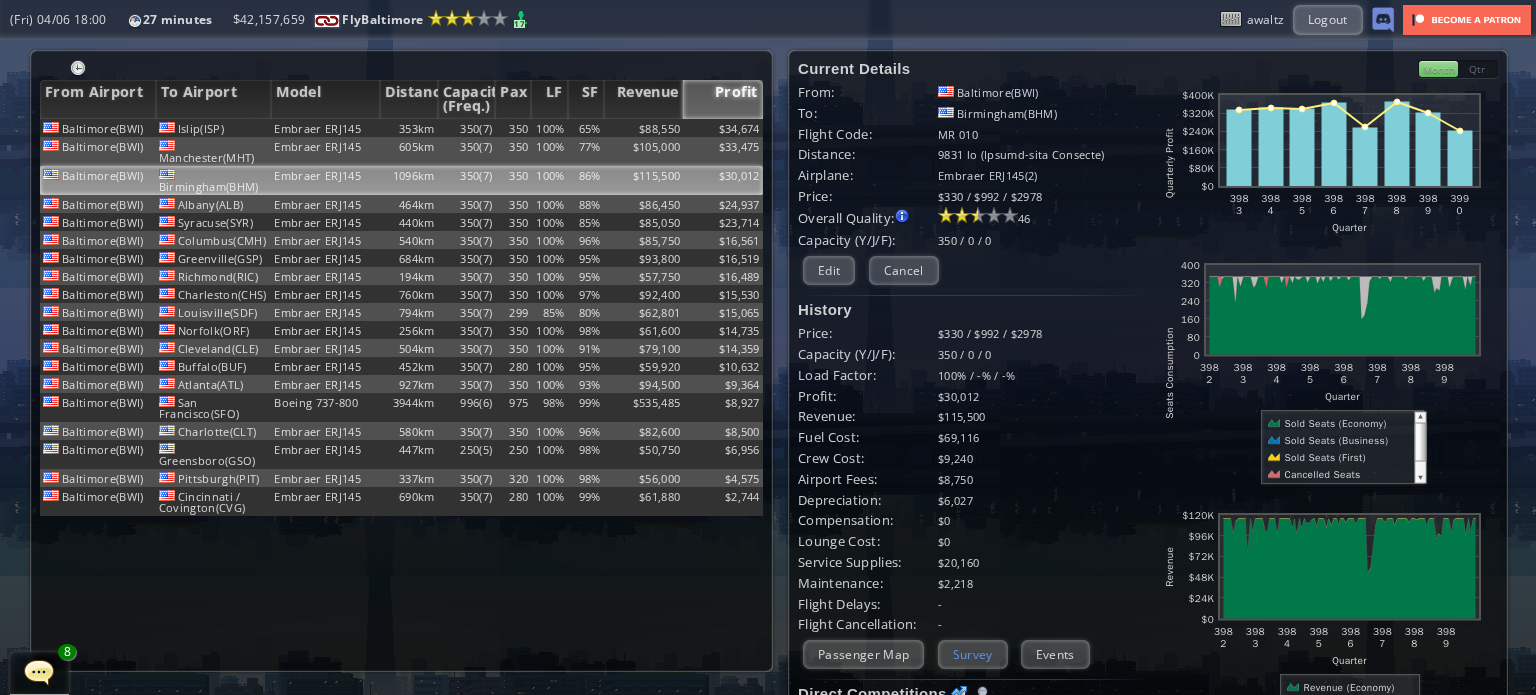 click on "Survey" at bounding box center [973, 654] 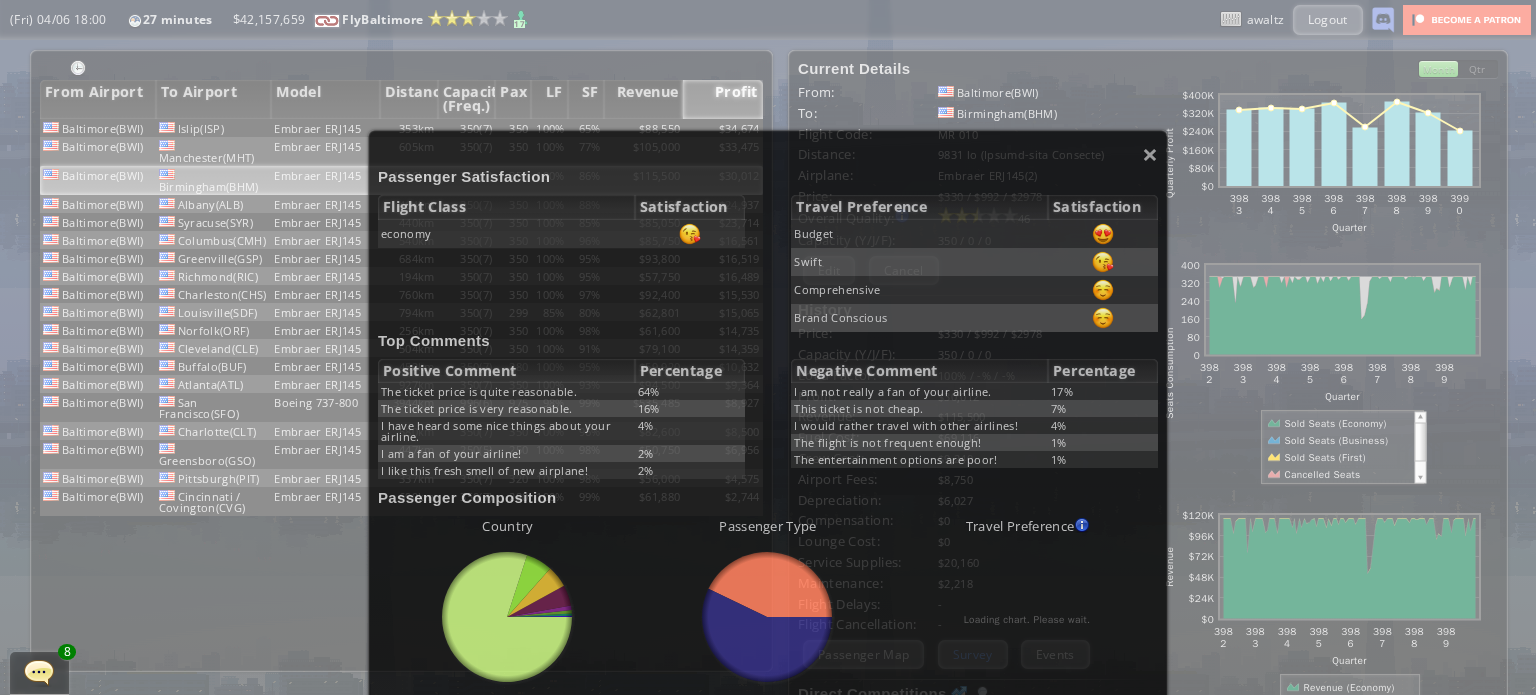 scroll, scrollTop: 100, scrollLeft: 0, axis: vertical 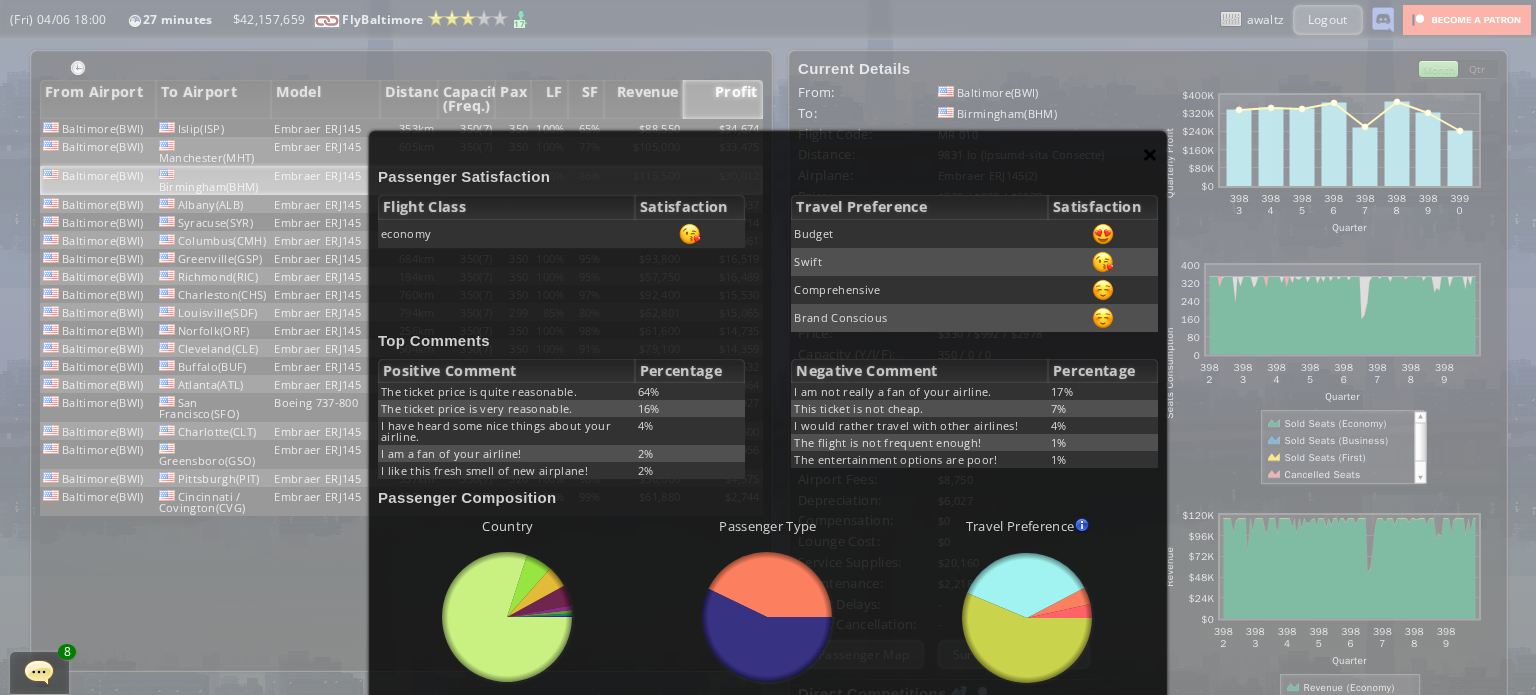 click on "×" at bounding box center [1150, 154] 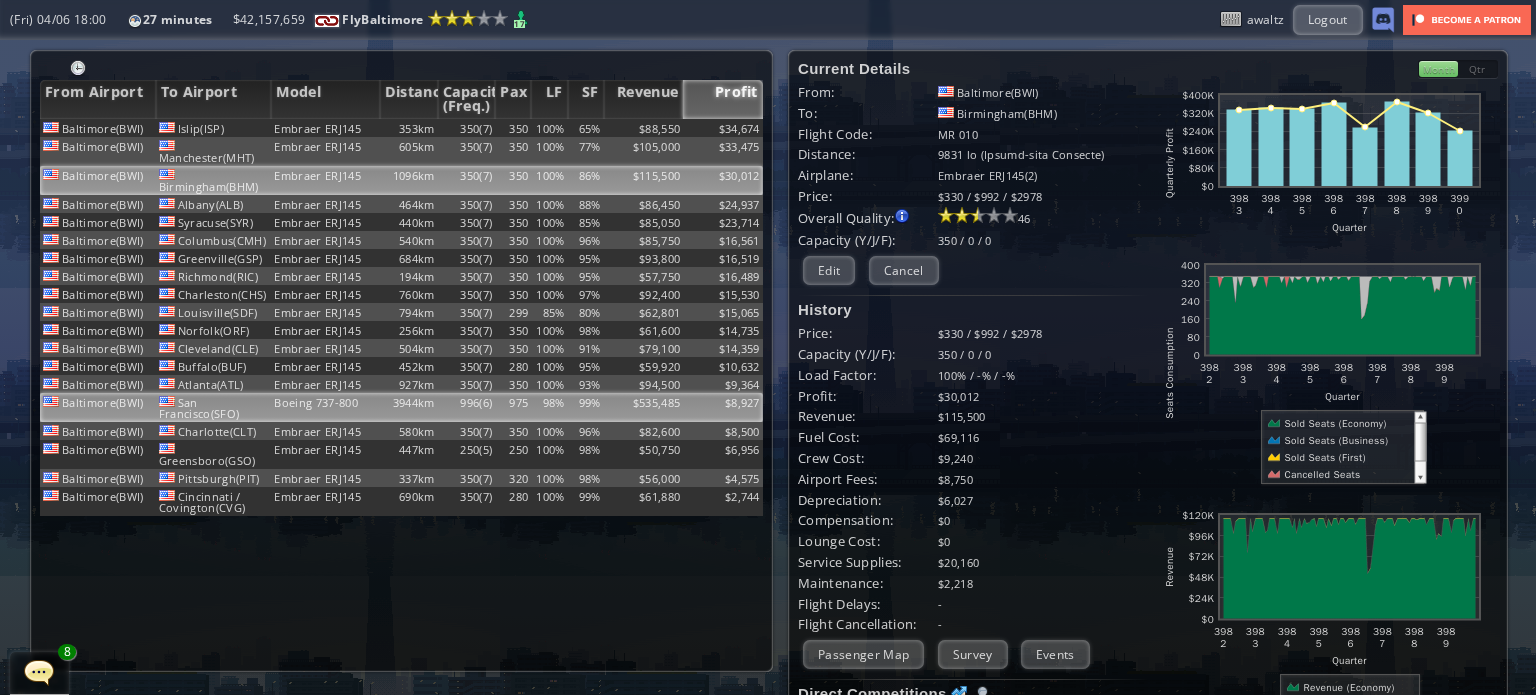 click on "$535,485" at bounding box center (644, 128) 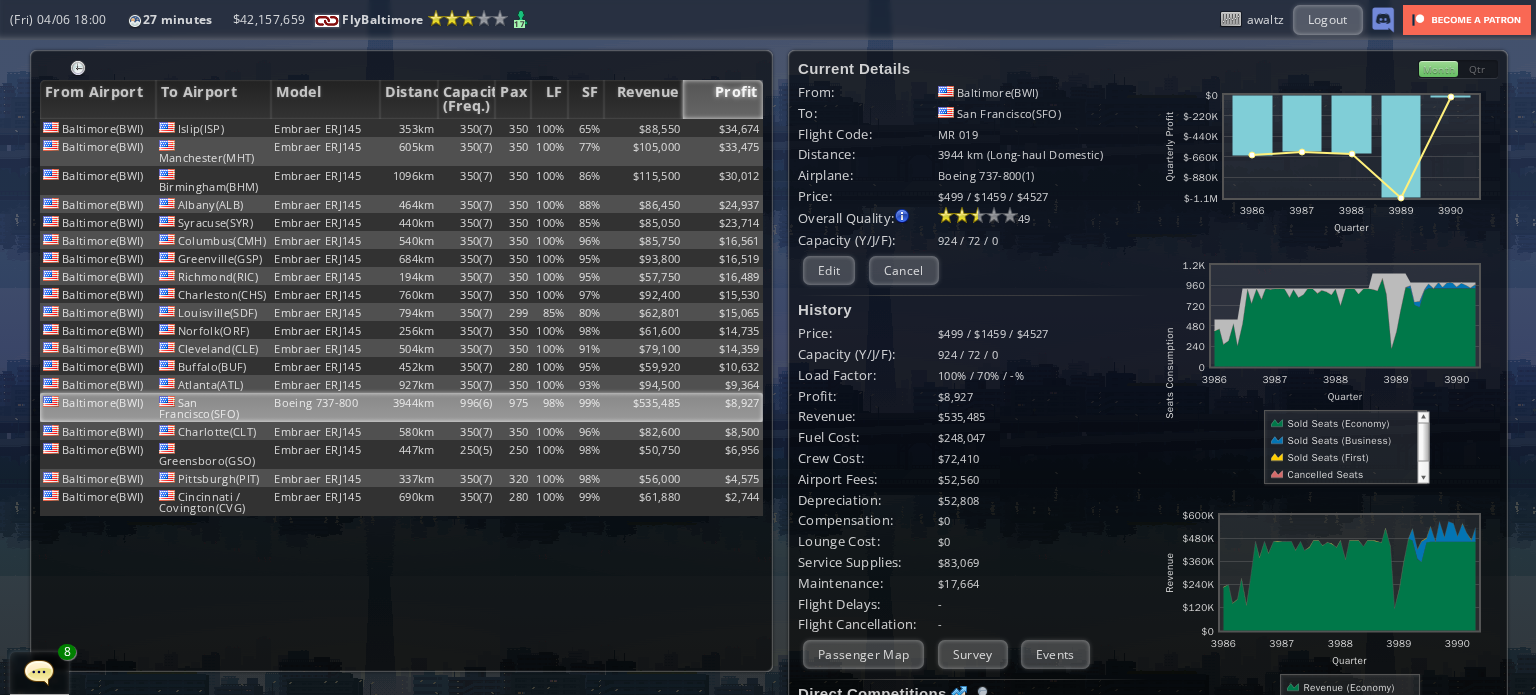 click on "Month" at bounding box center (1438, 69) 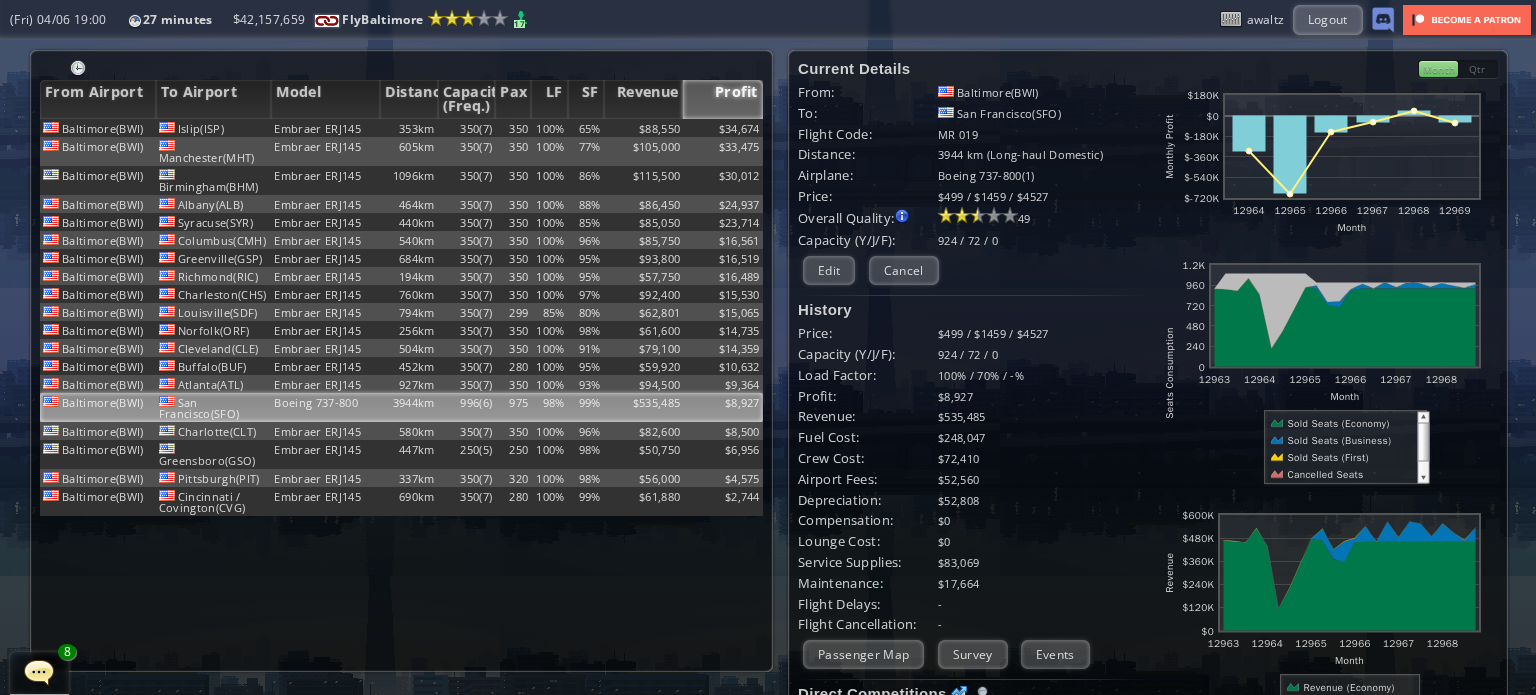 click on "Qtr" at bounding box center [1478, 69] 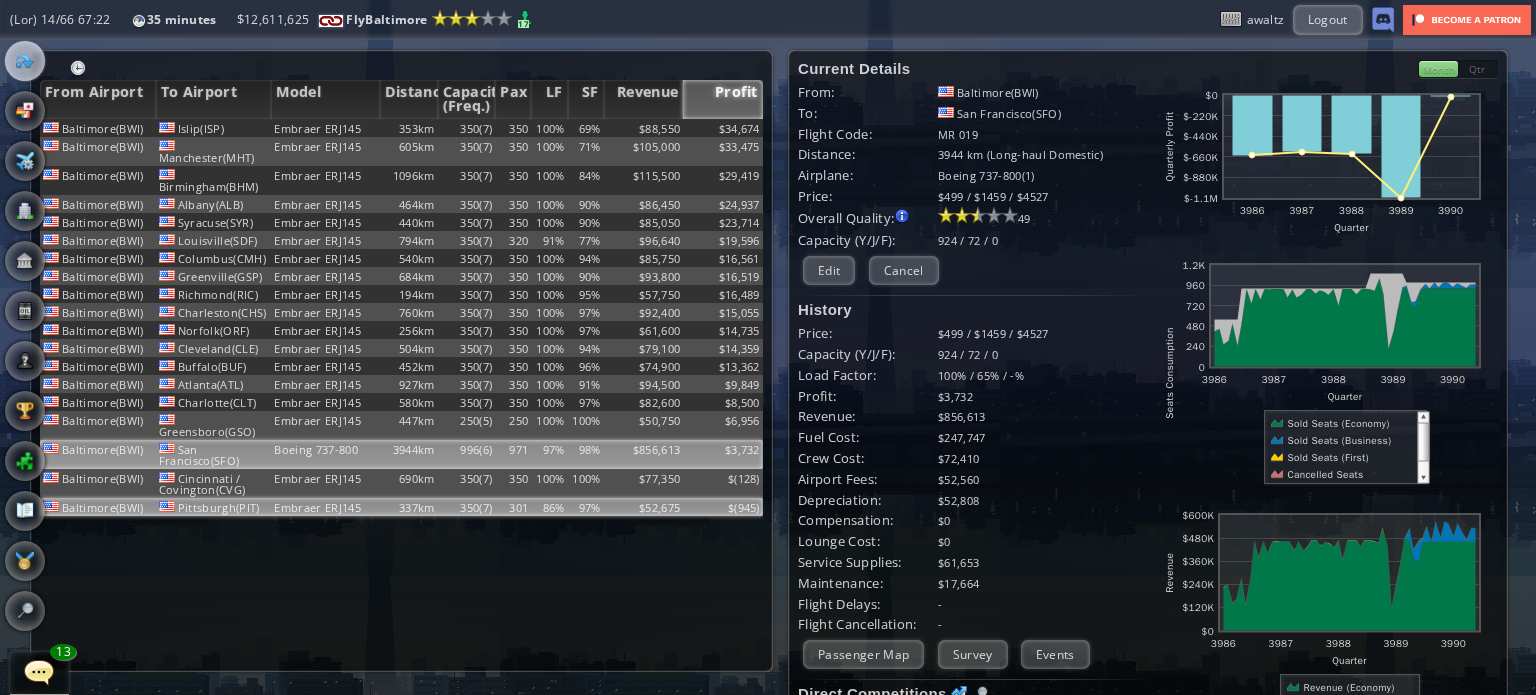 click on "Embraer ERJ145" at bounding box center (325, 128) 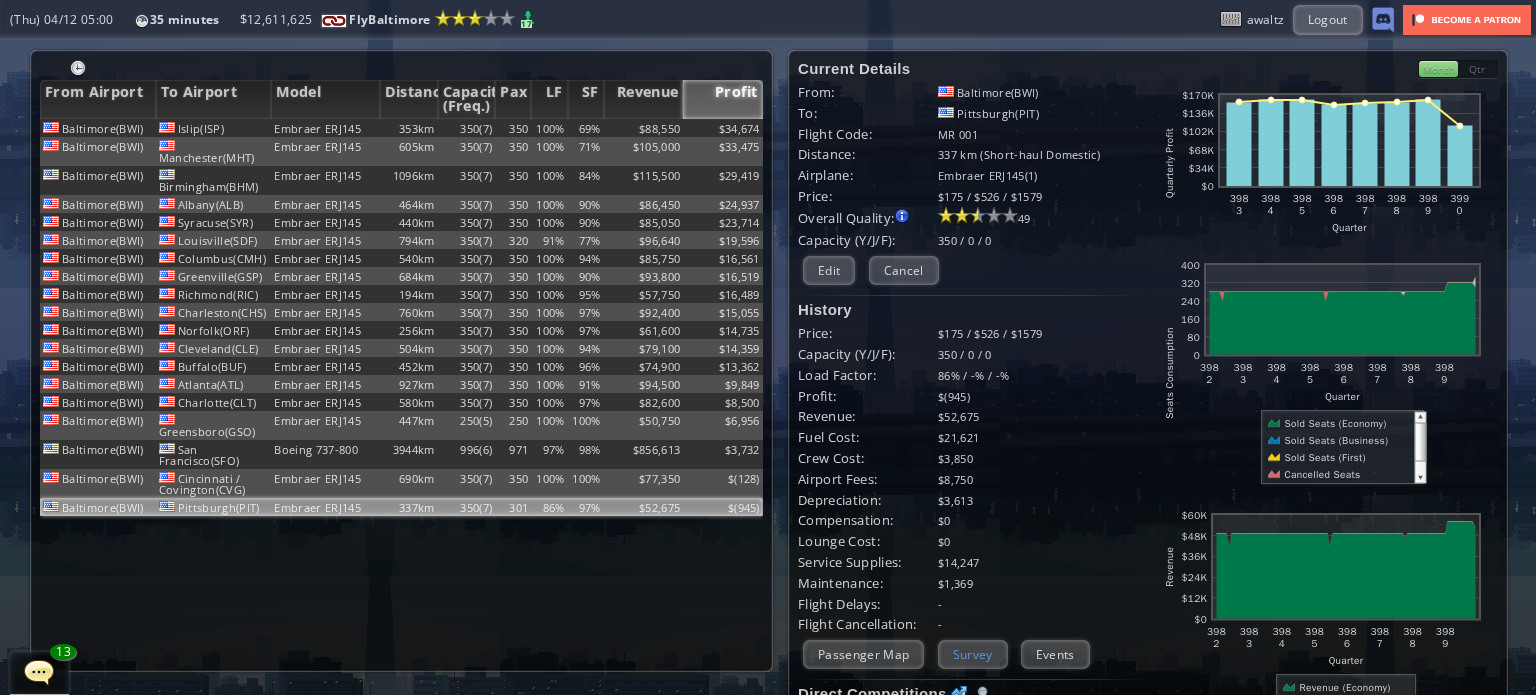 click on "Survey" at bounding box center (973, 654) 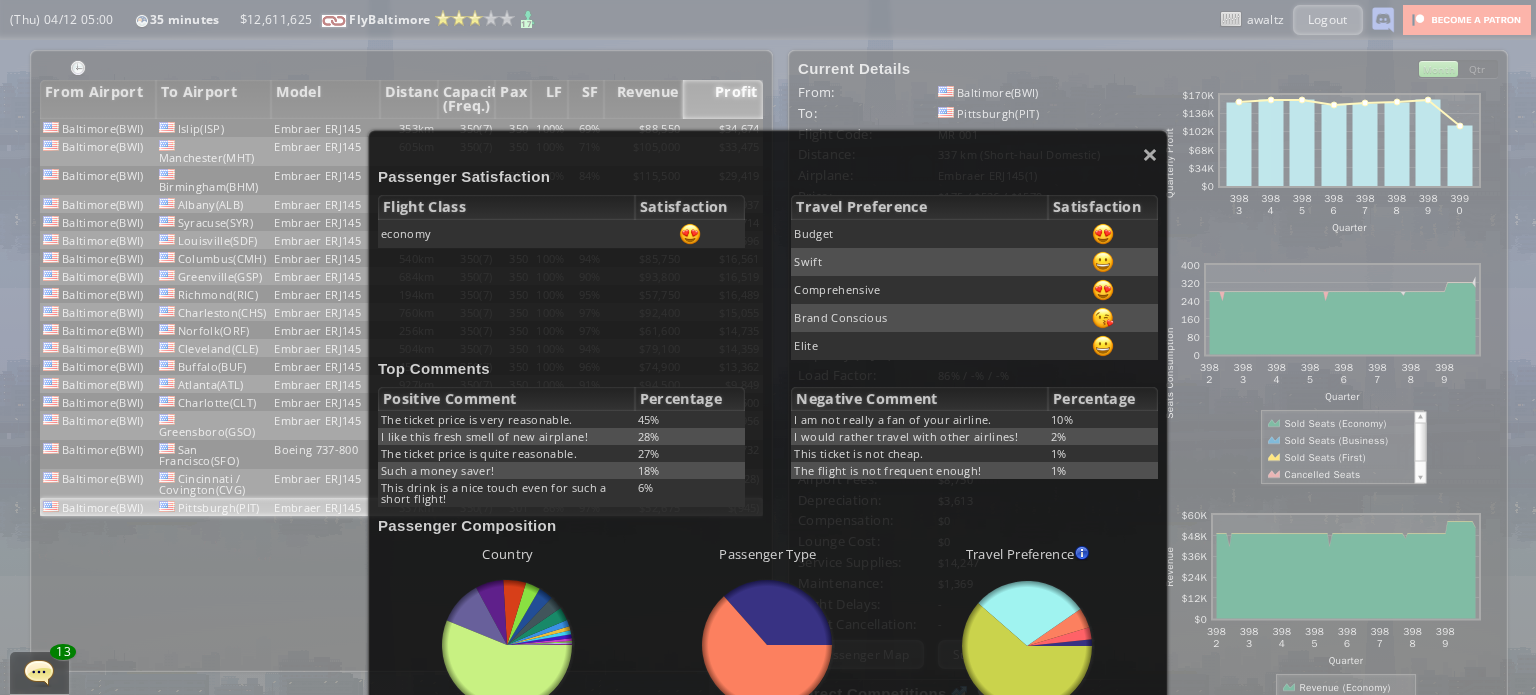 scroll, scrollTop: 100, scrollLeft: 0, axis: vertical 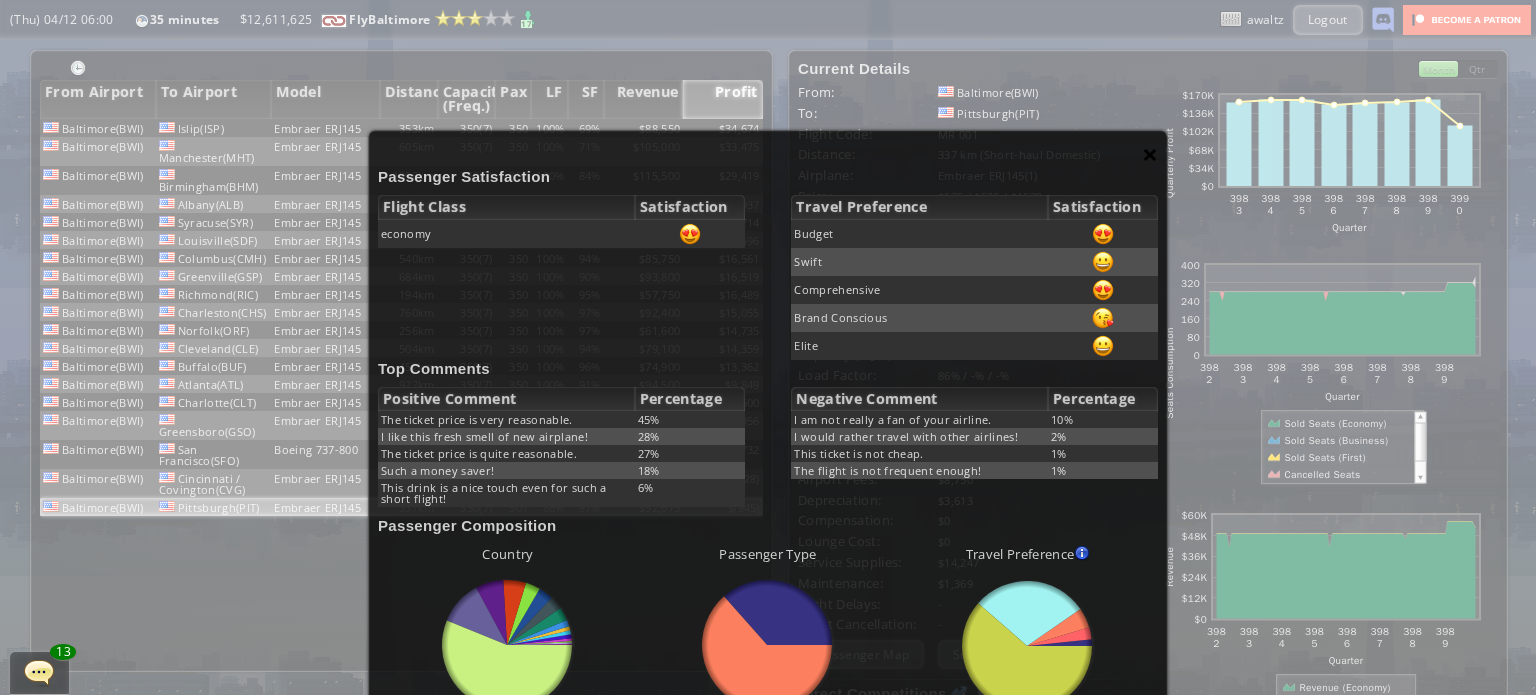 click on "×" at bounding box center [1150, 154] 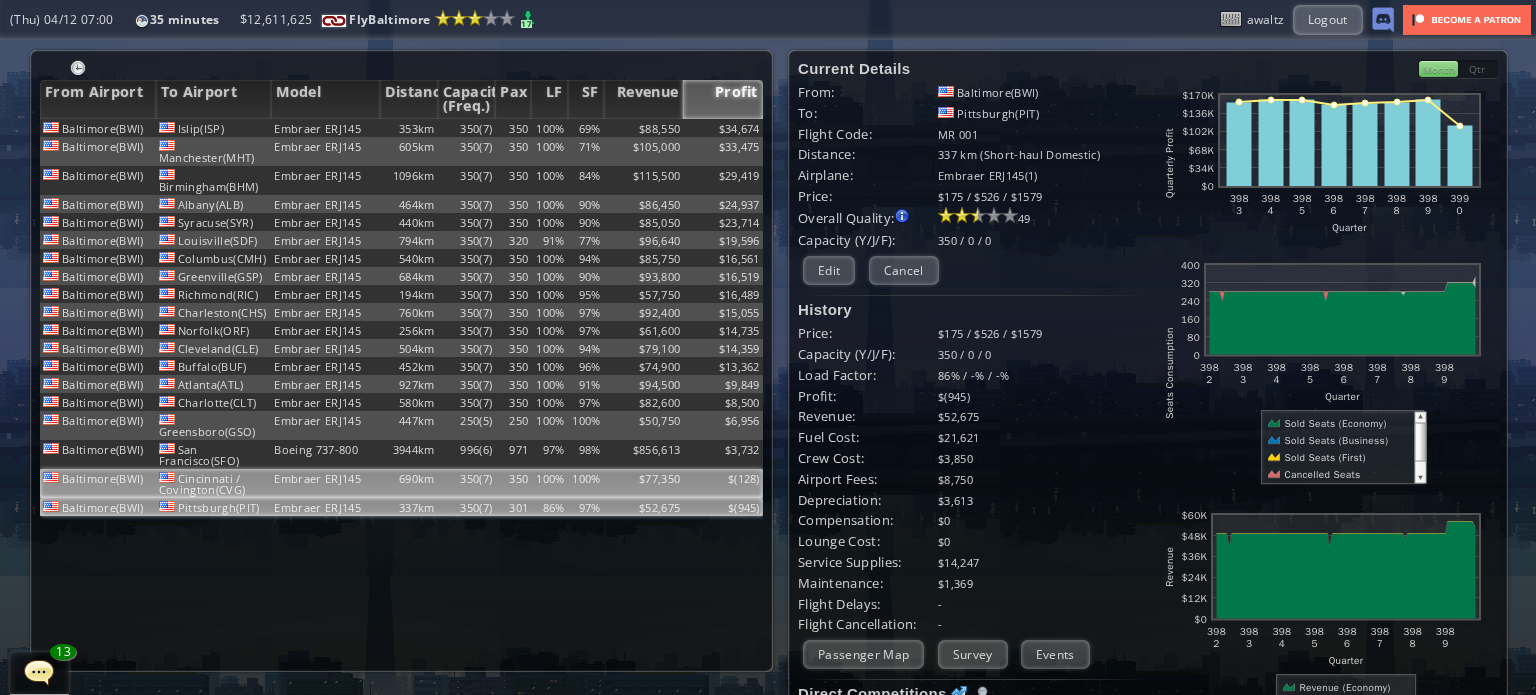 click on "$(128)" at bounding box center (723, 128) 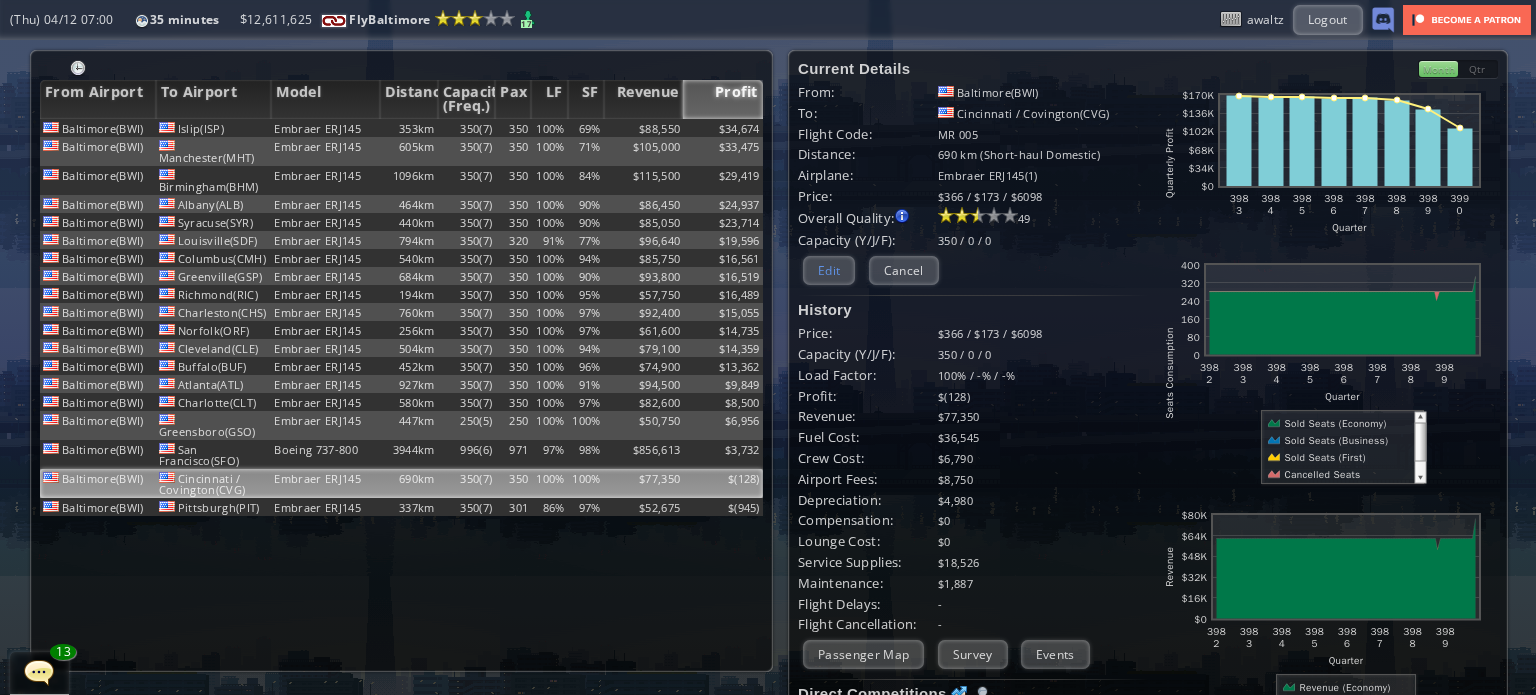 click on "Edit" at bounding box center (829, 270) 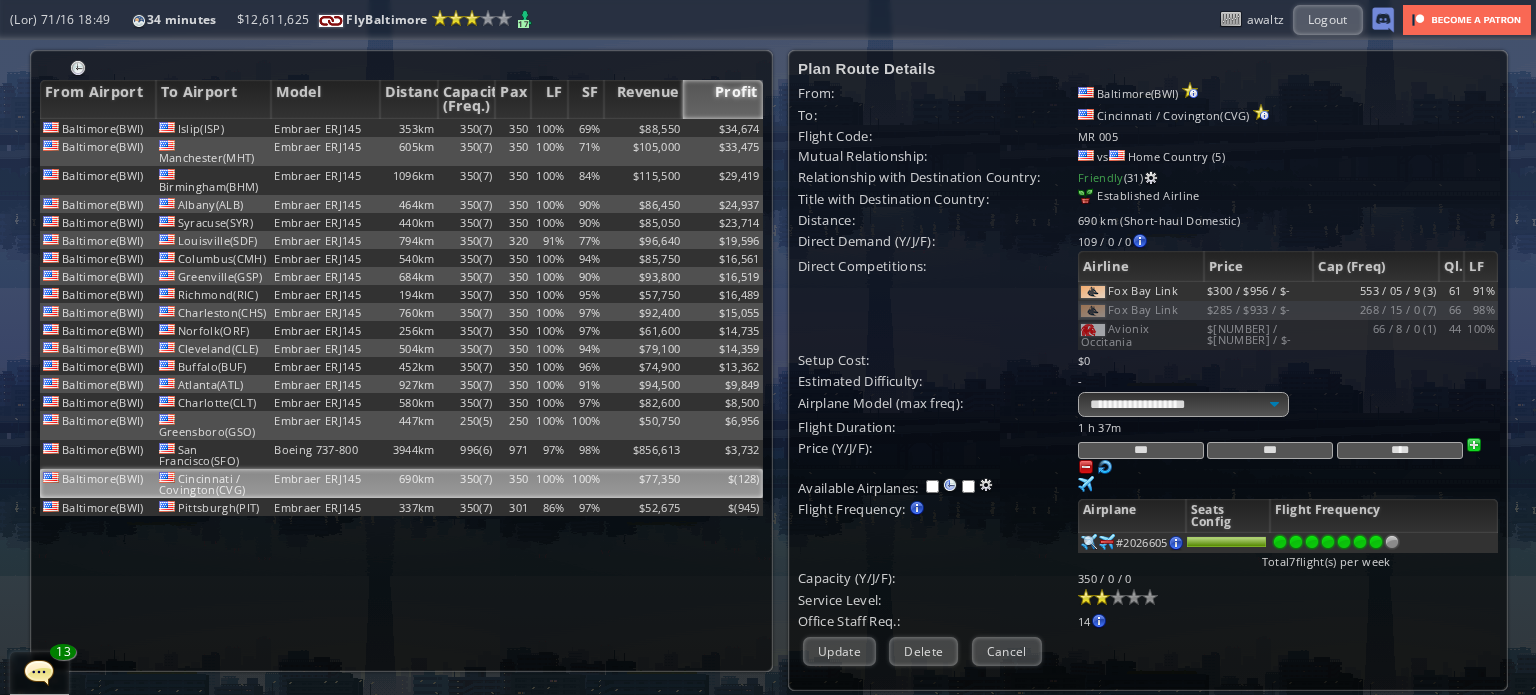 click at bounding box center (1474, 445) 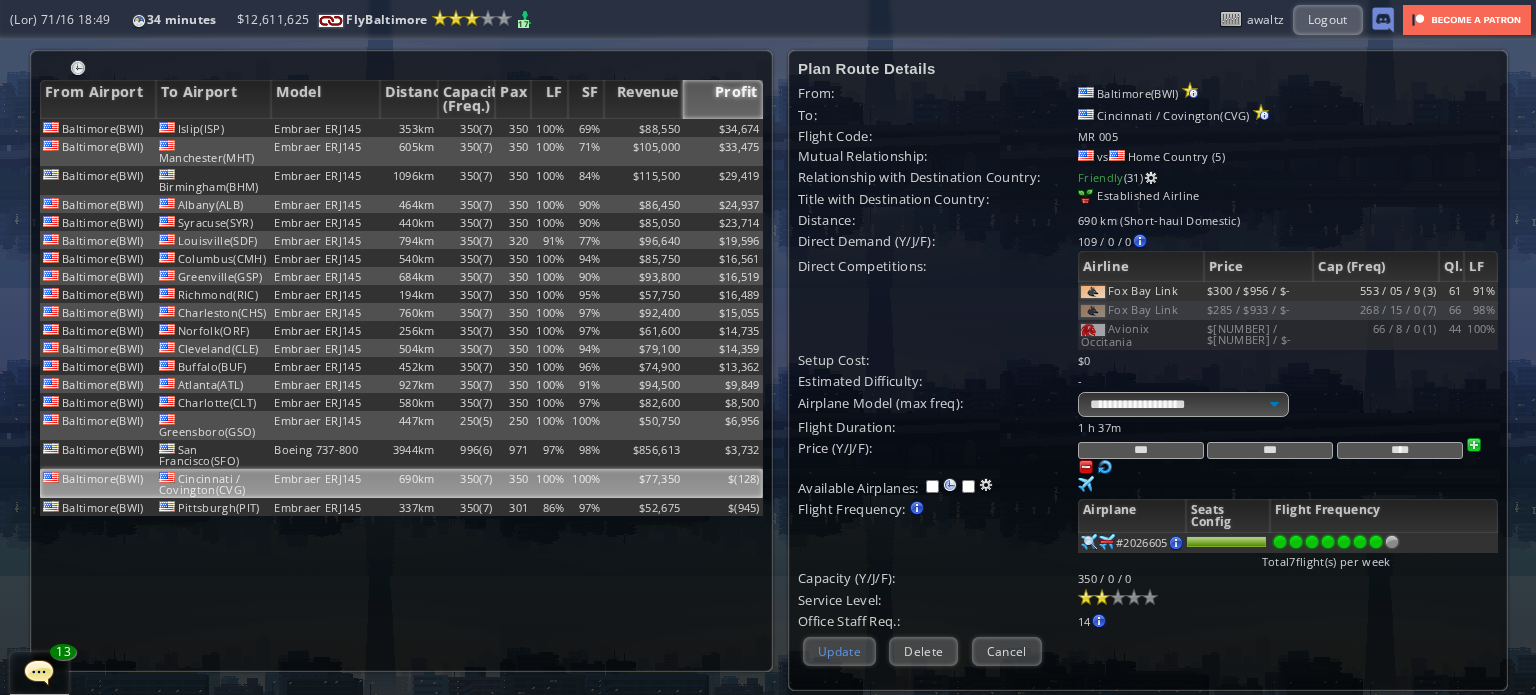 click on "Update" at bounding box center [839, 651] 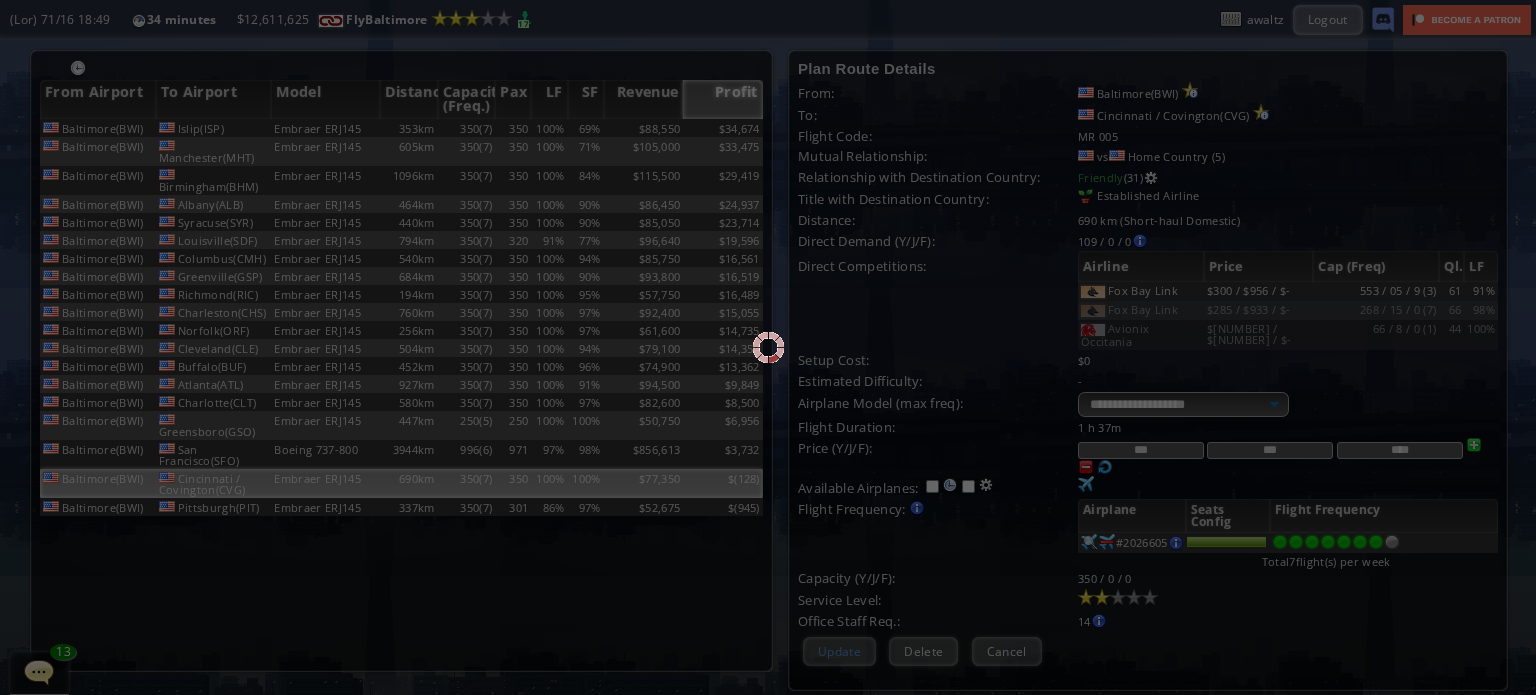 scroll, scrollTop: 193, scrollLeft: 0, axis: vertical 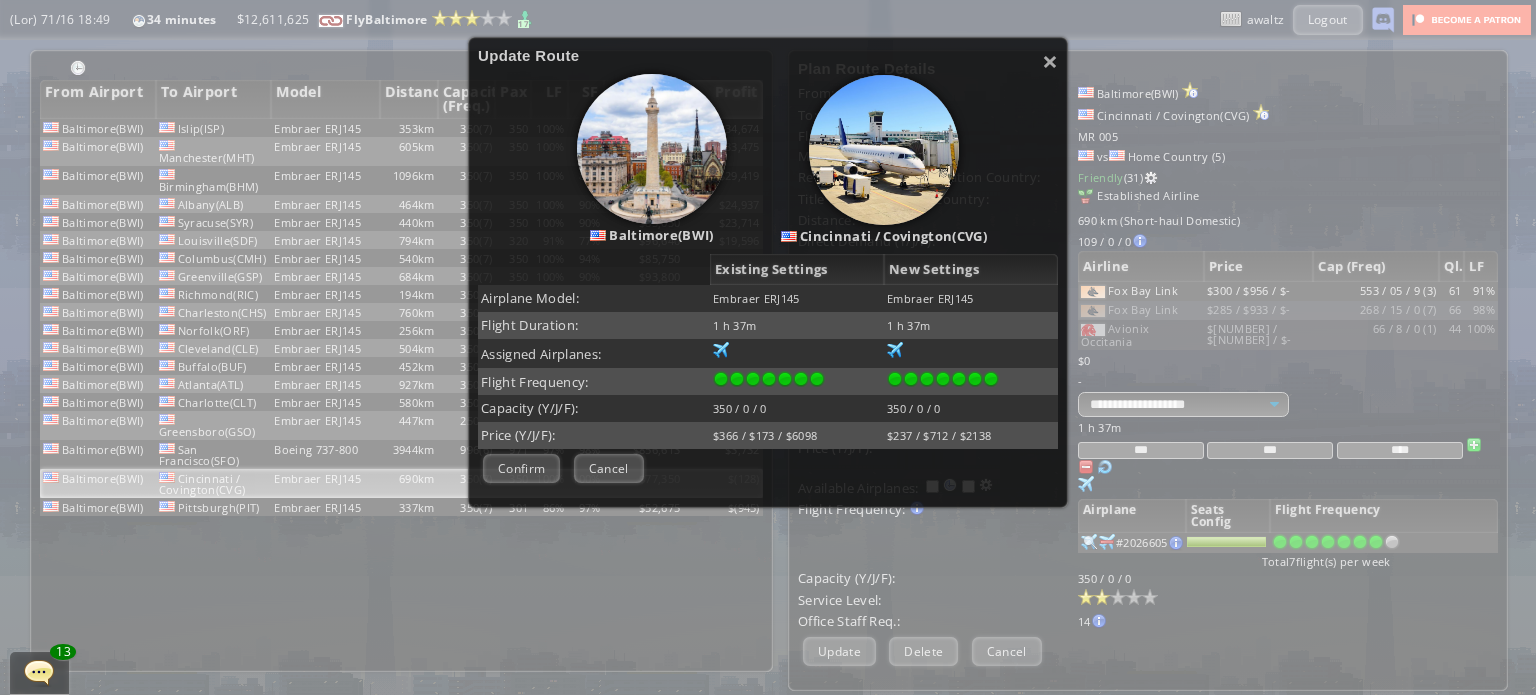click on "Confirm" at bounding box center [521, 468] 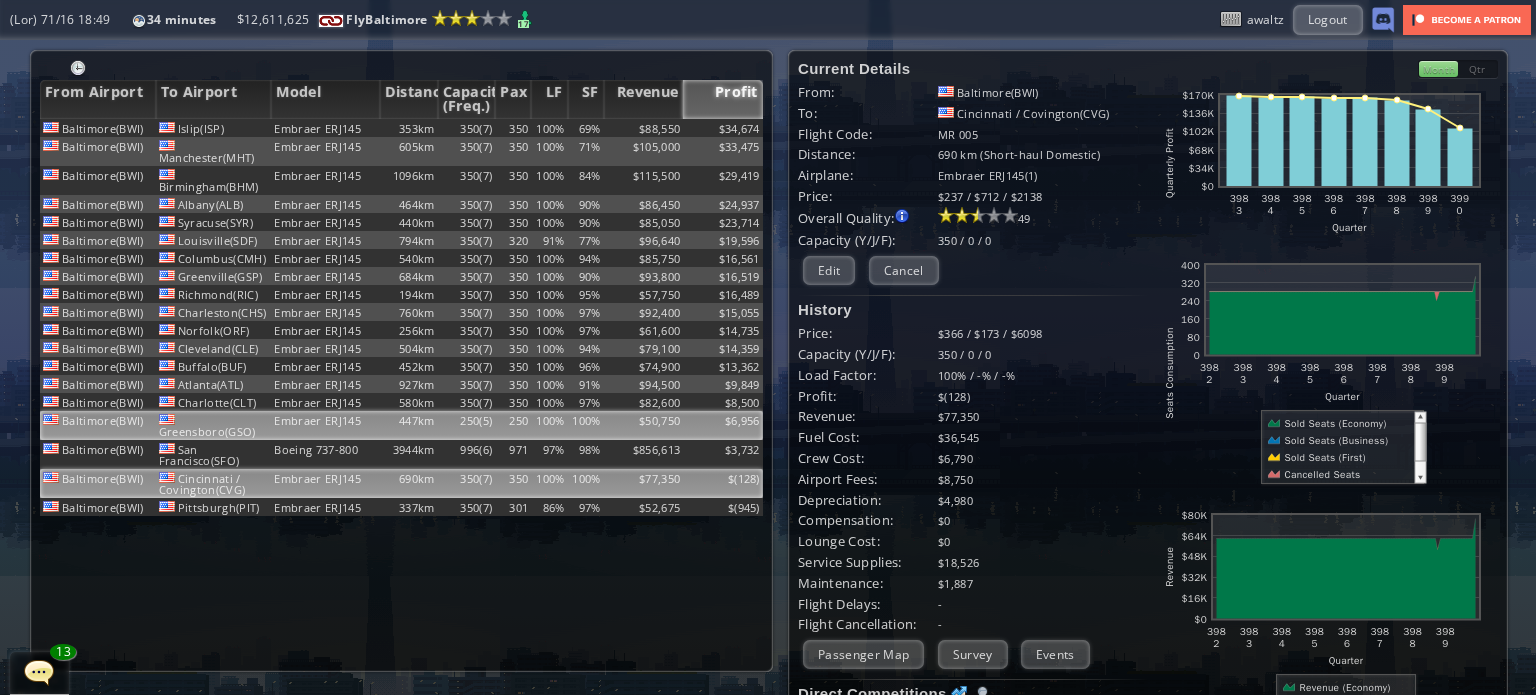 click on "$6,956" at bounding box center [723, 128] 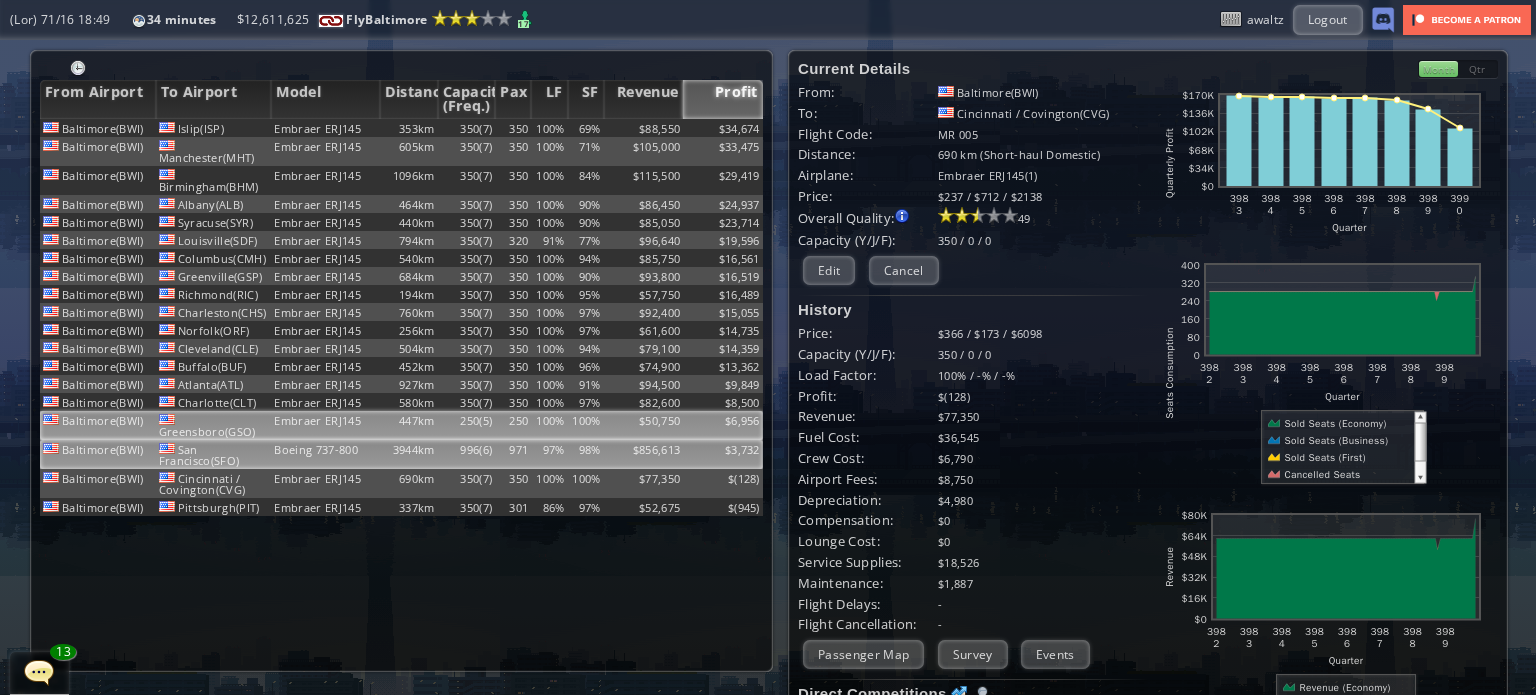 click on "$3,732" at bounding box center [723, 128] 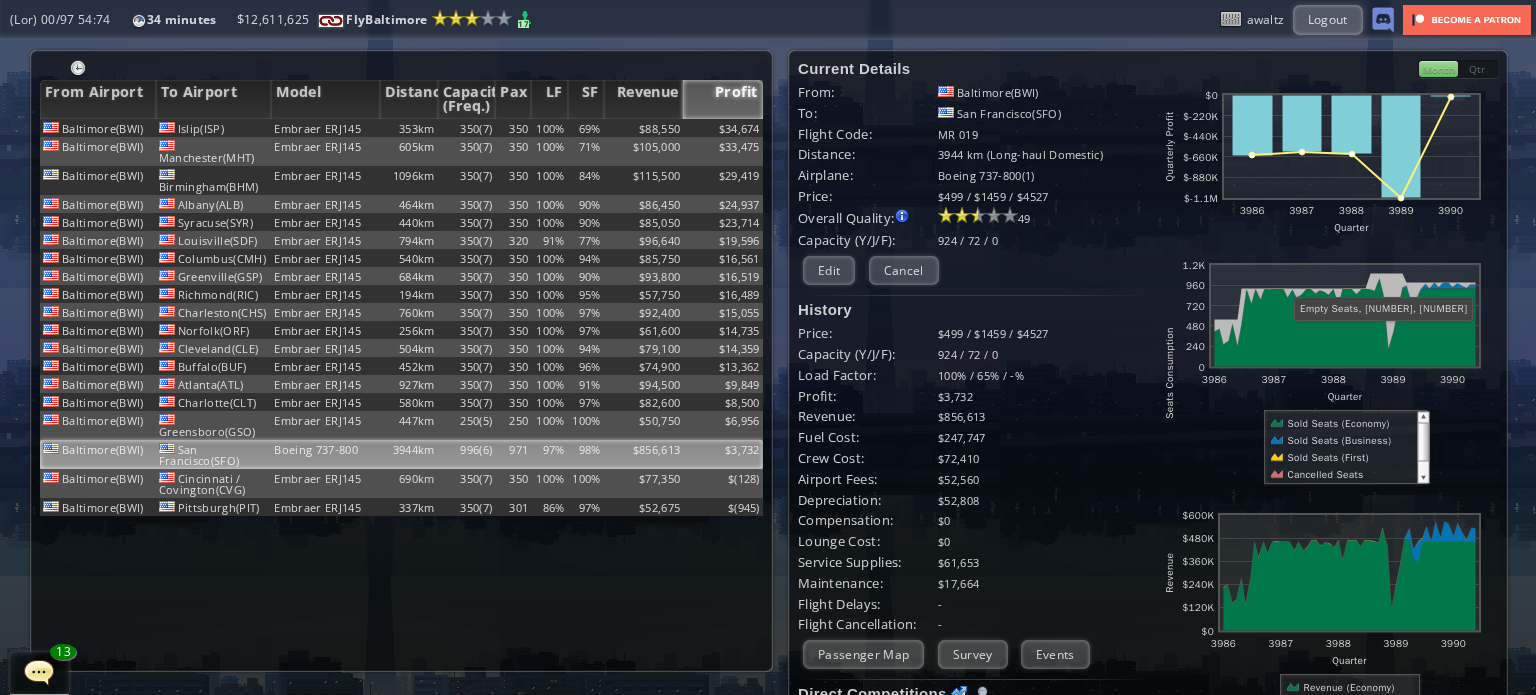 click on "Month" at bounding box center (1438, 69) 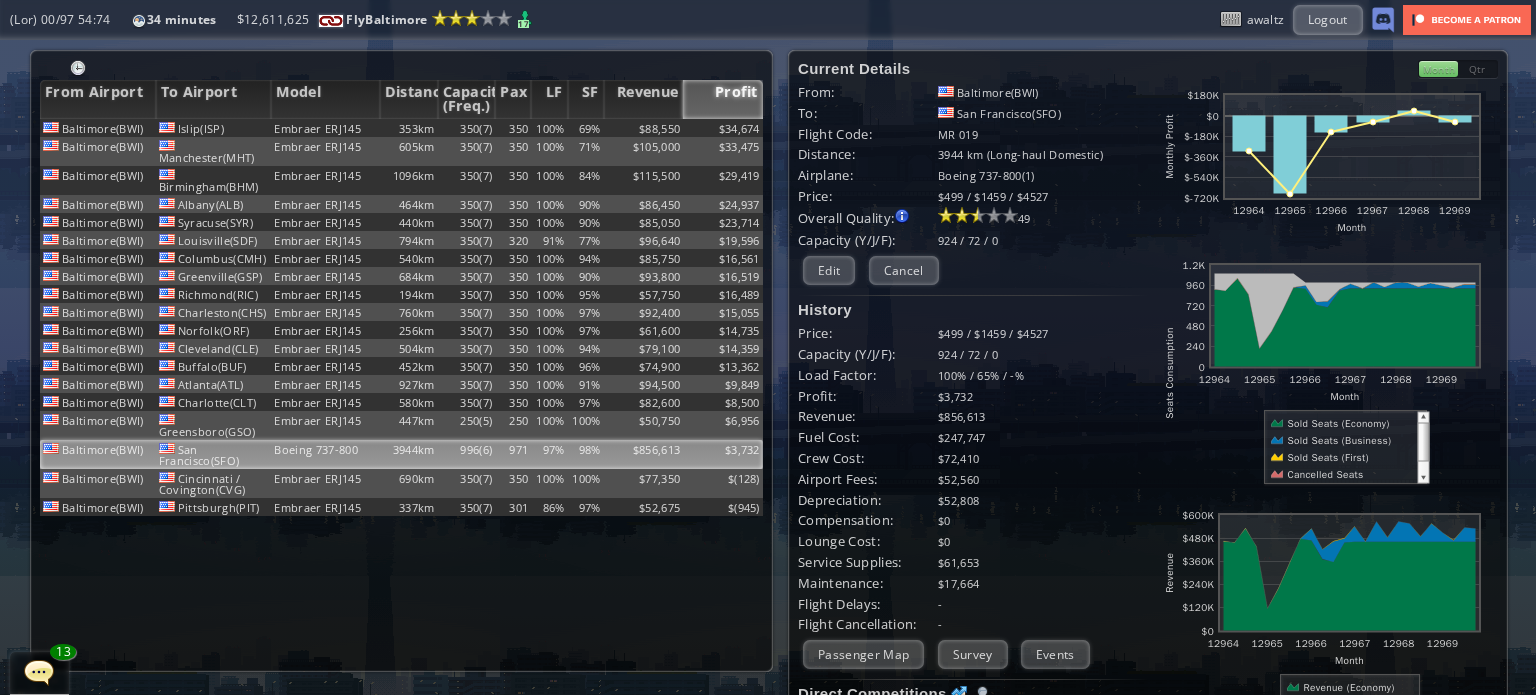 click on "Qtr" at bounding box center (1478, 69) 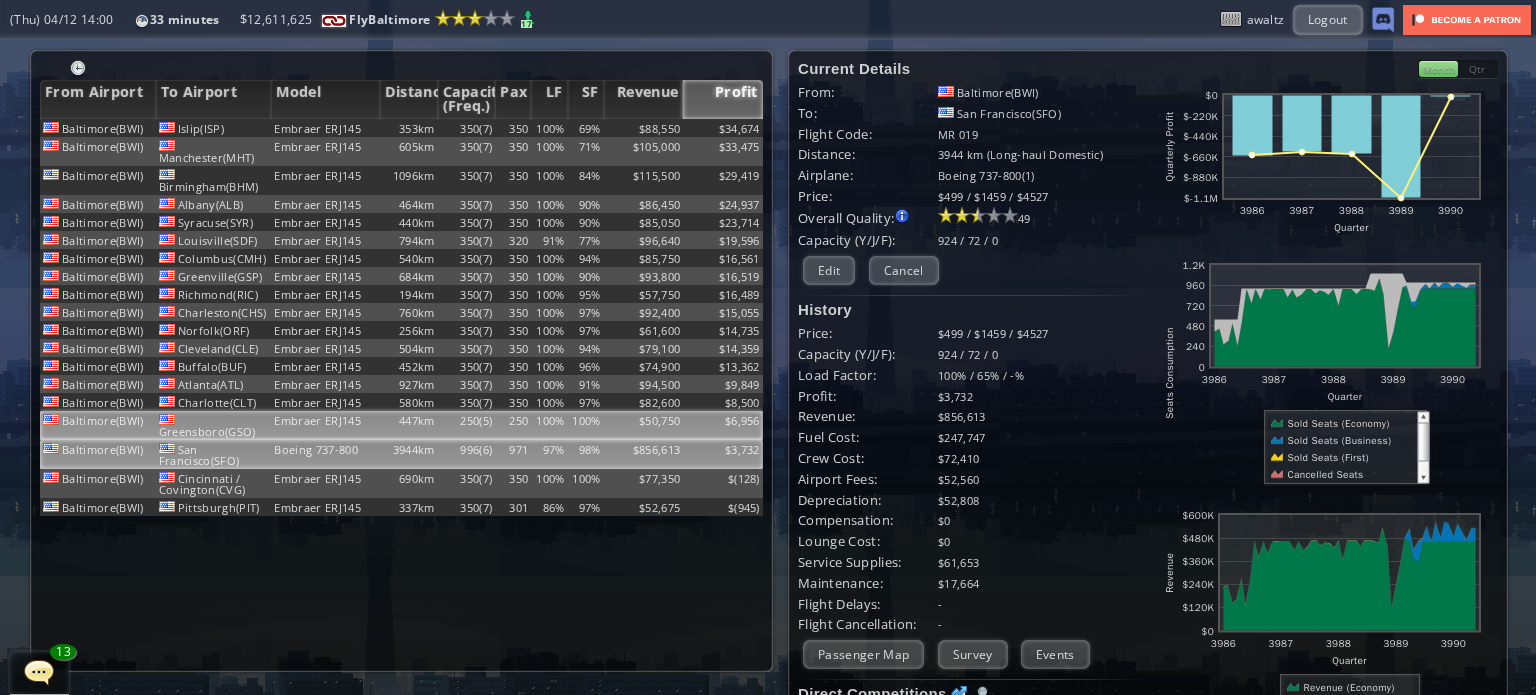 click on "Greensboro(GSO)" at bounding box center (214, 128) 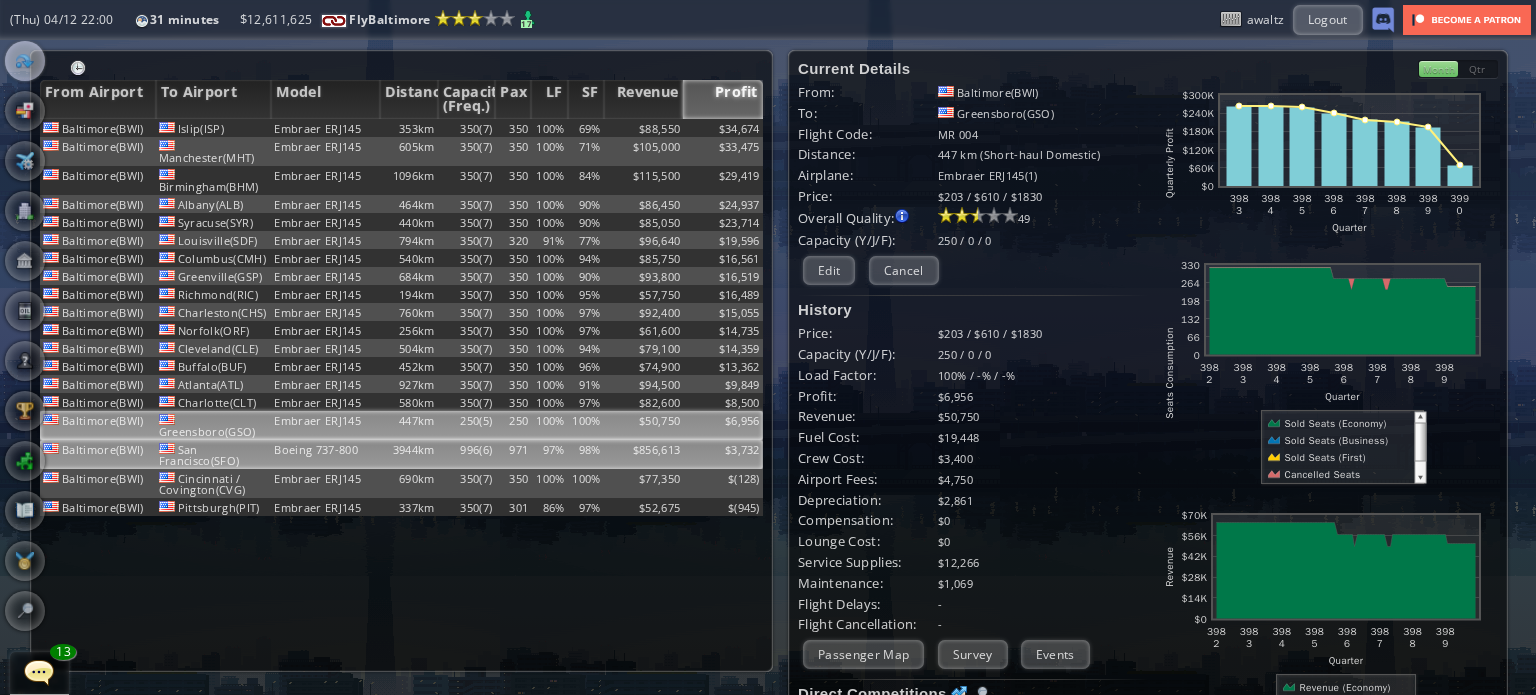 click on "$3,732" at bounding box center [723, 128] 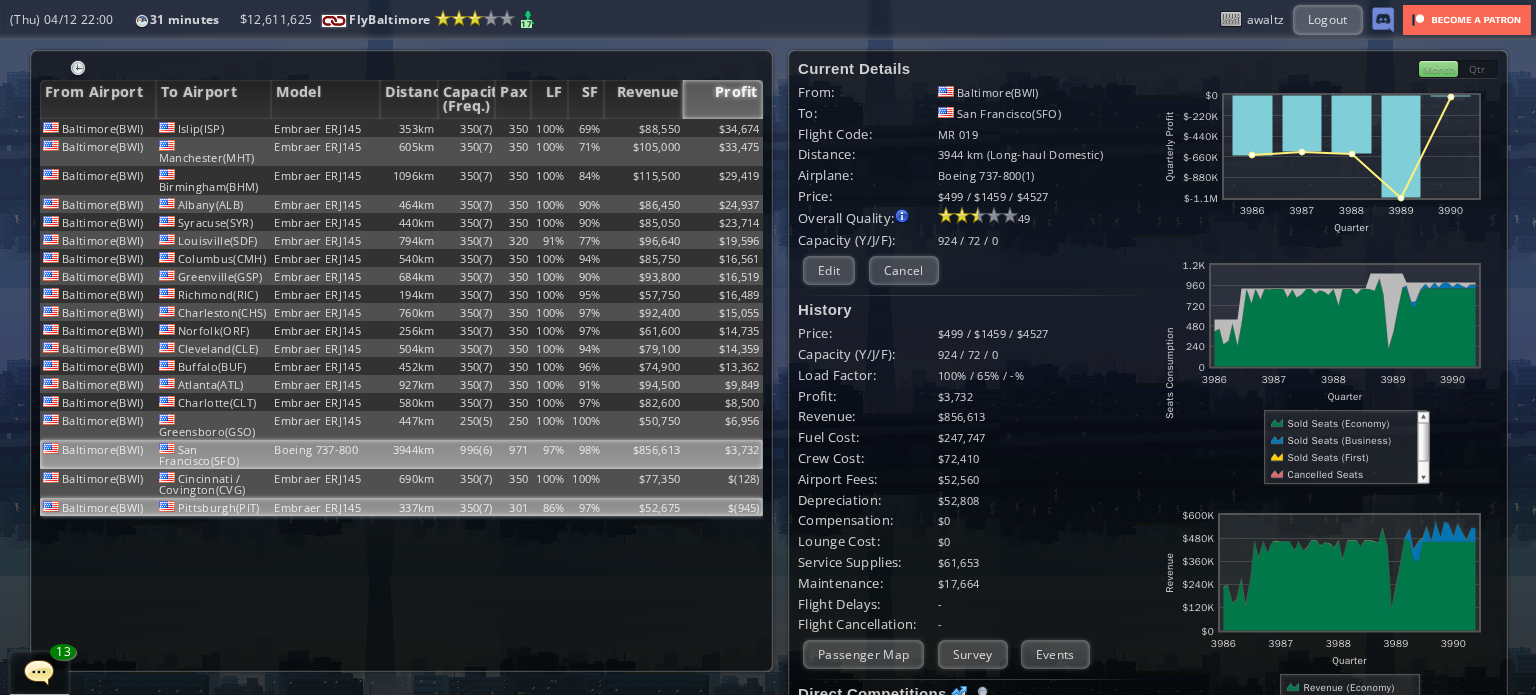 click on "$52,675" at bounding box center (644, 128) 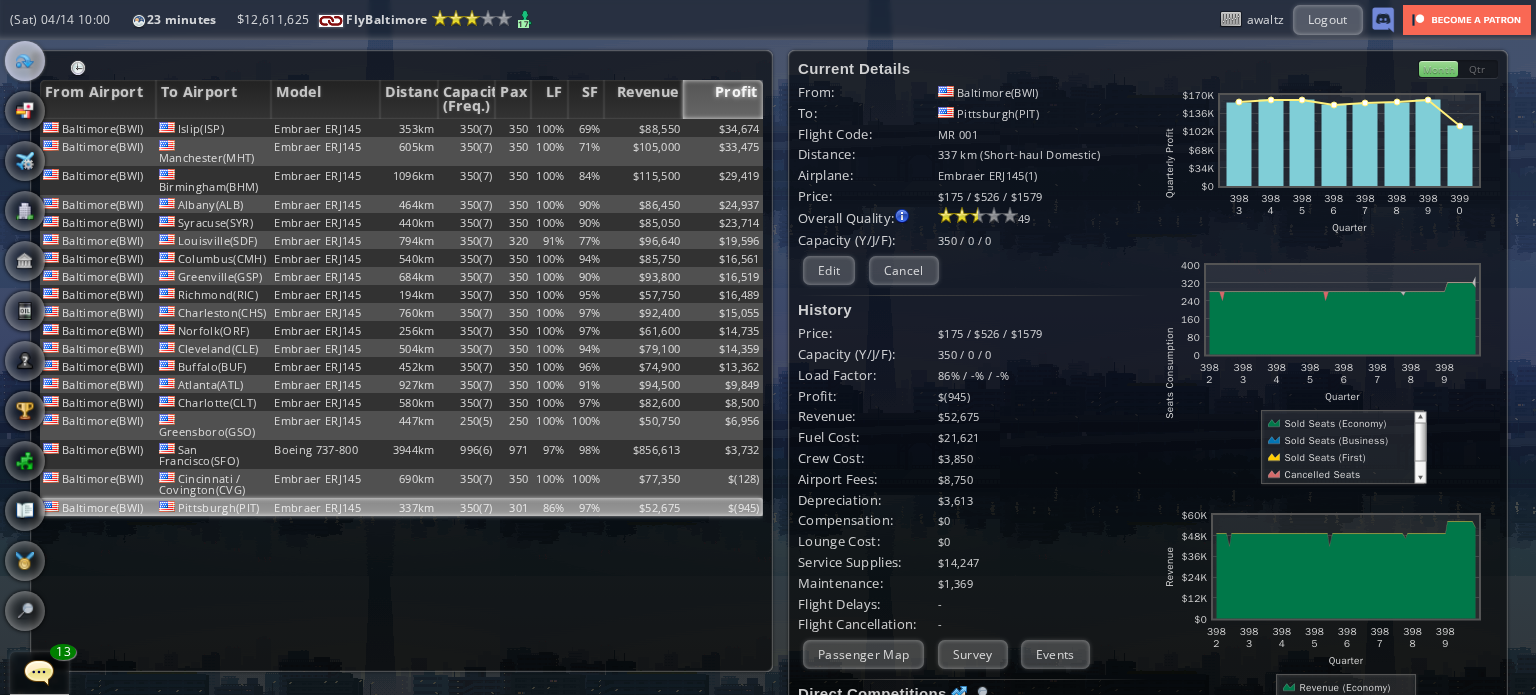 click at bounding box center (7, 347) 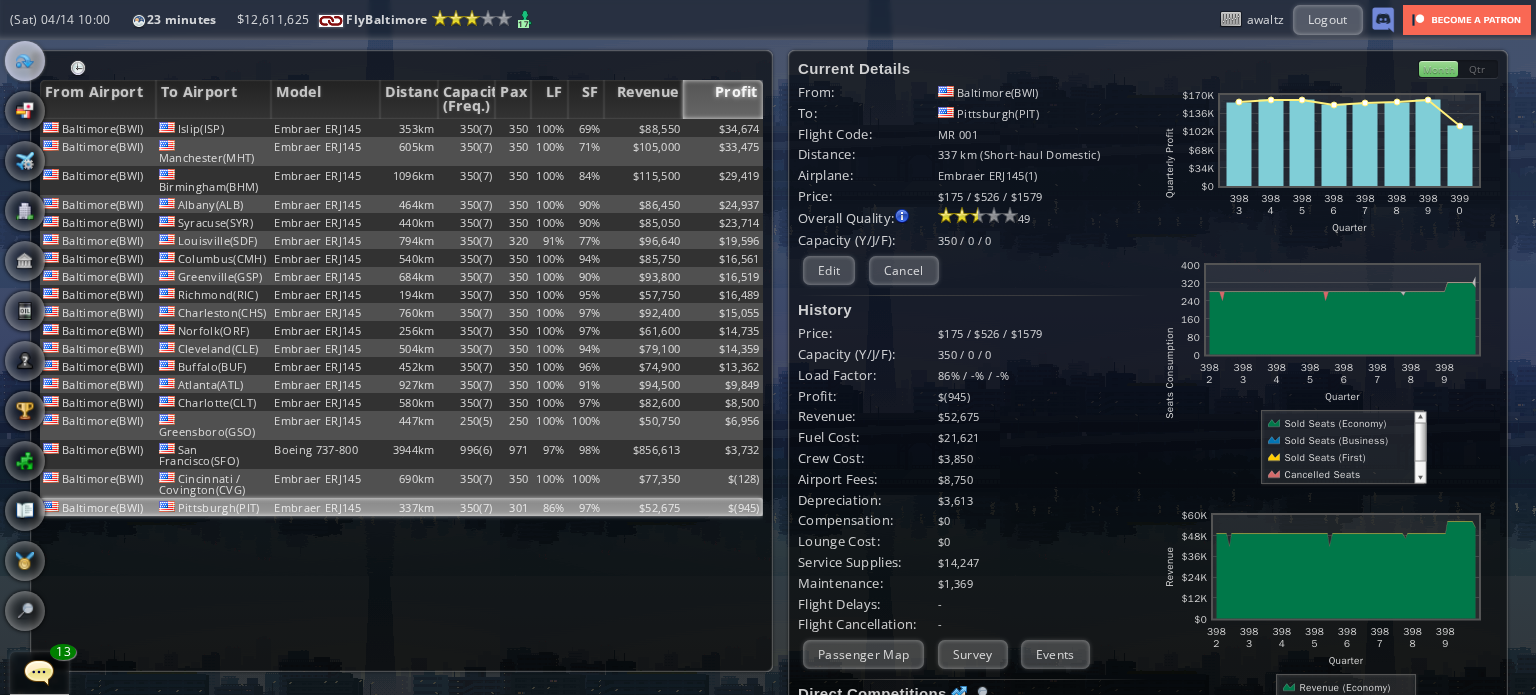 click at bounding box center (25, 61) 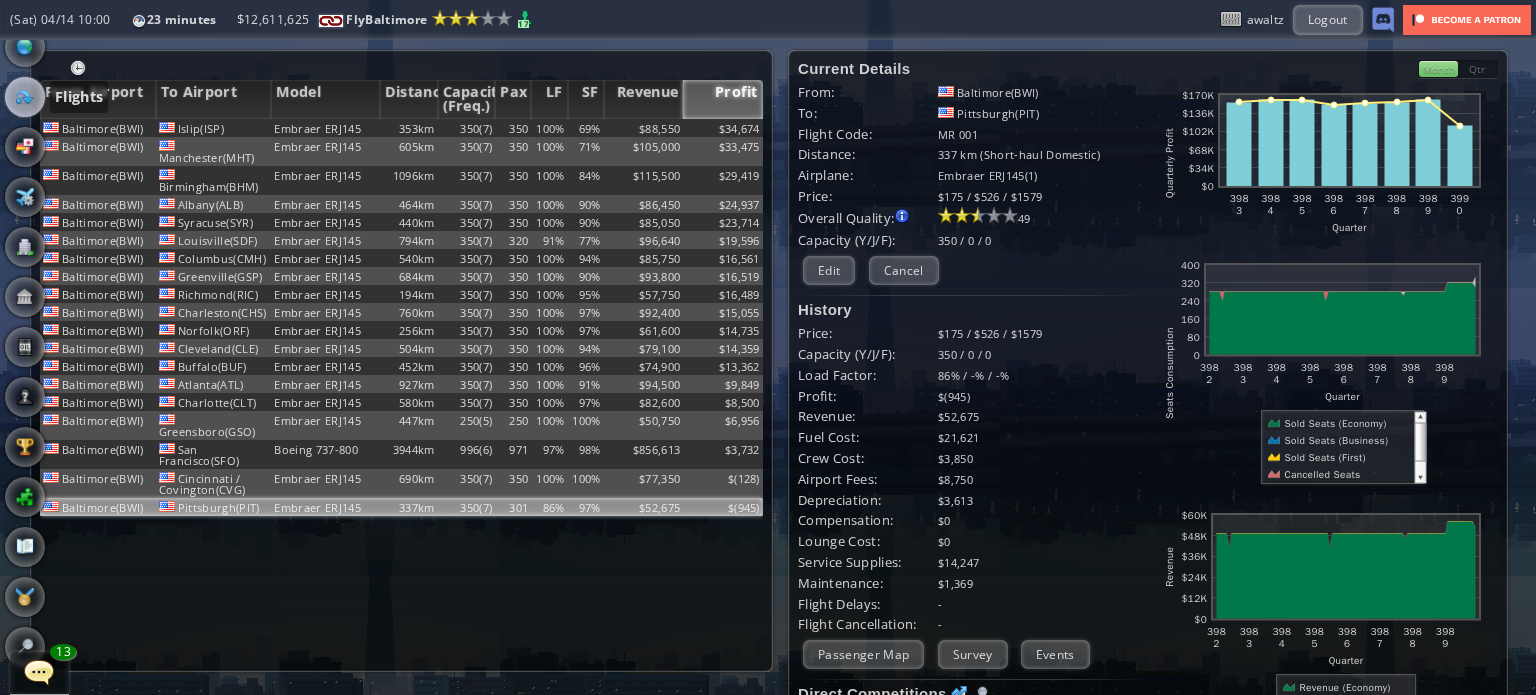 scroll, scrollTop: 0, scrollLeft: 0, axis: both 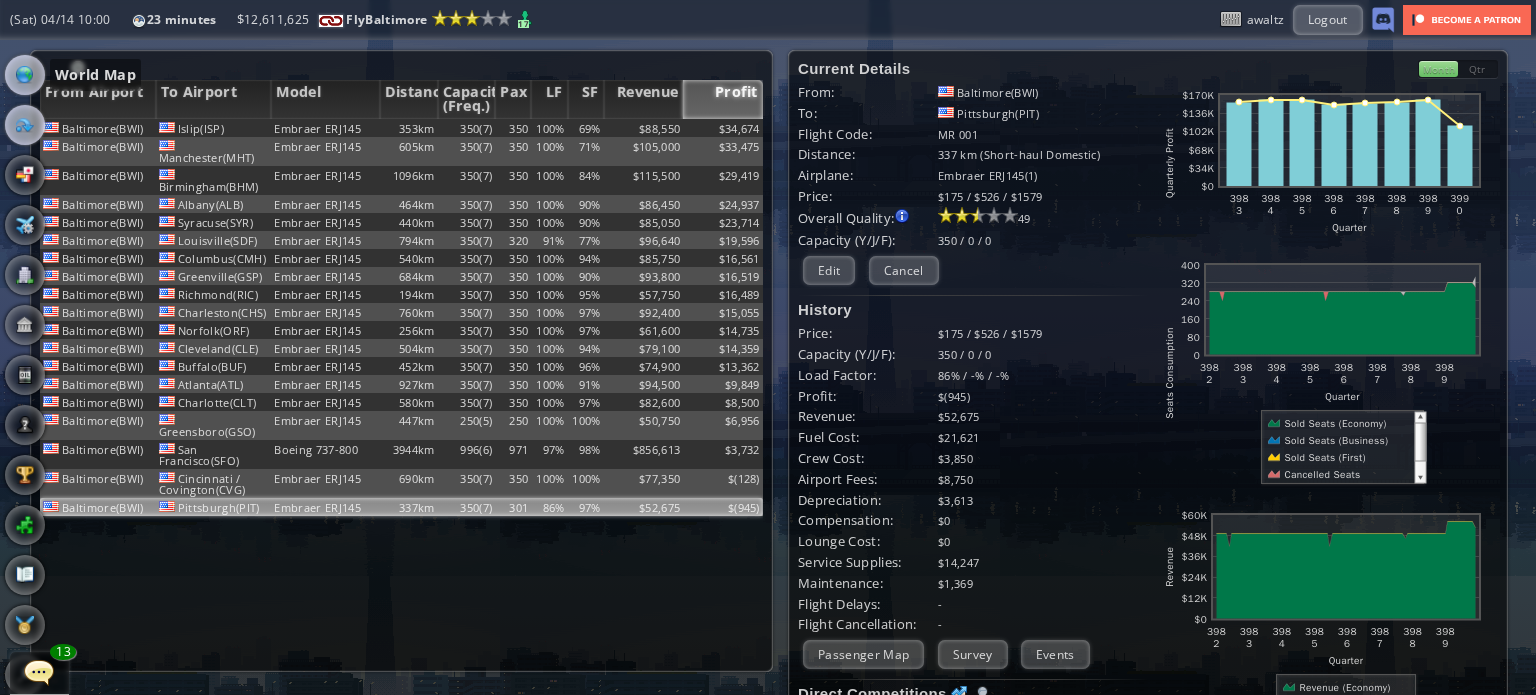 click at bounding box center [25, 75] 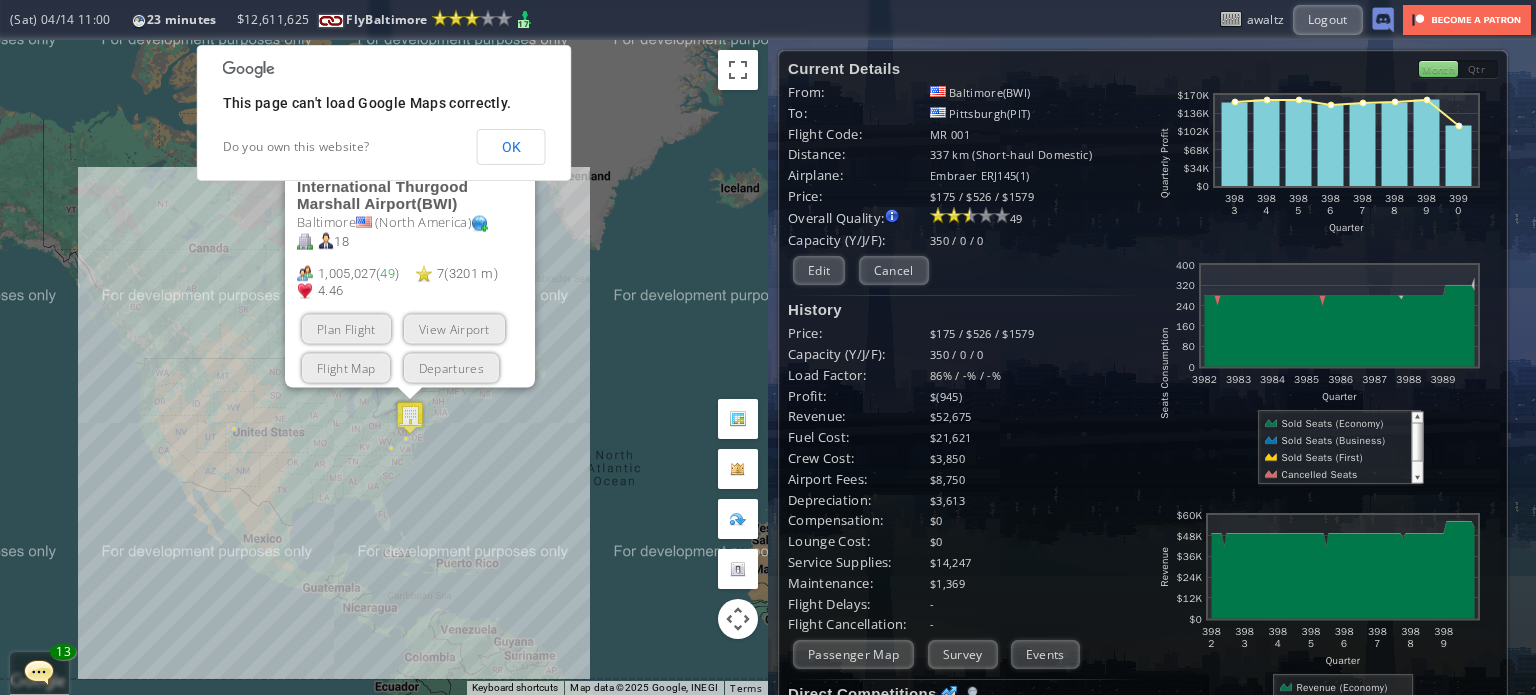click at bounding box center [738, 419] 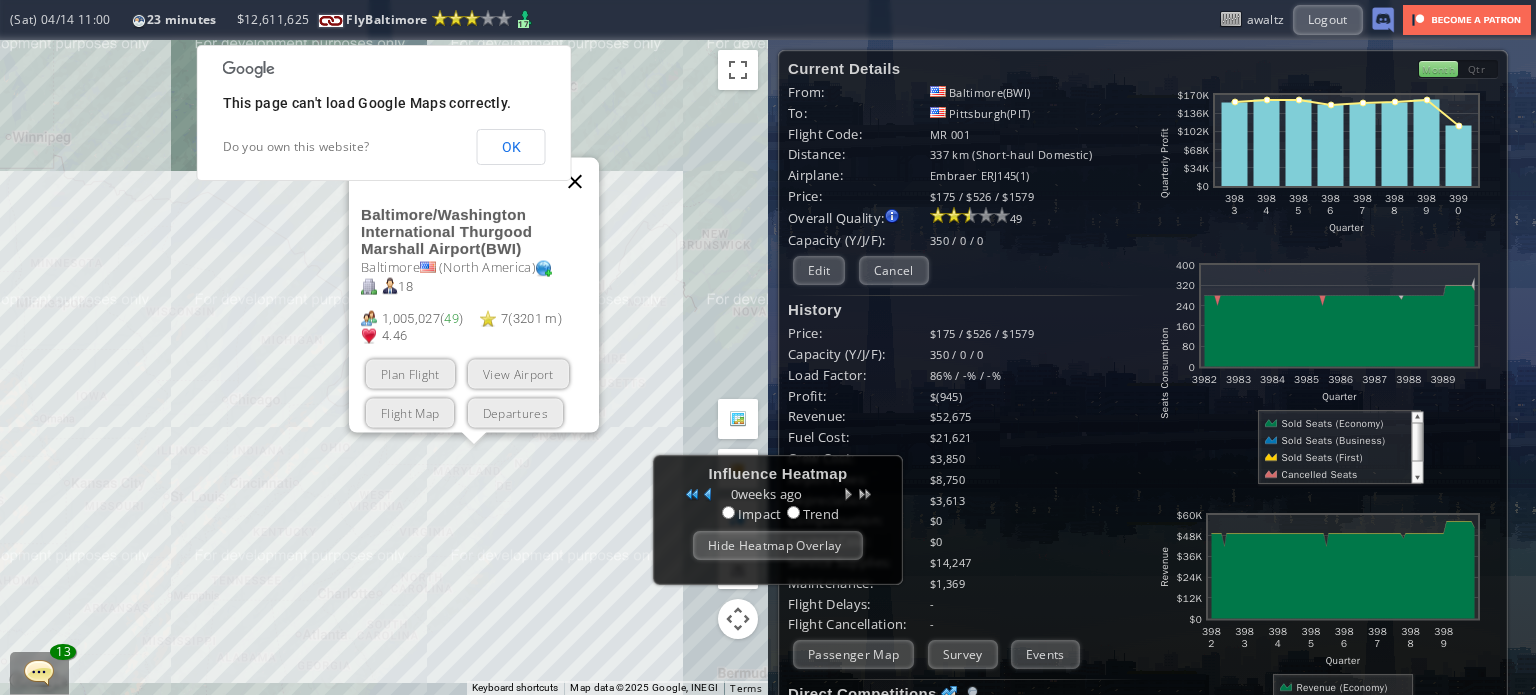 click at bounding box center (575, 181) 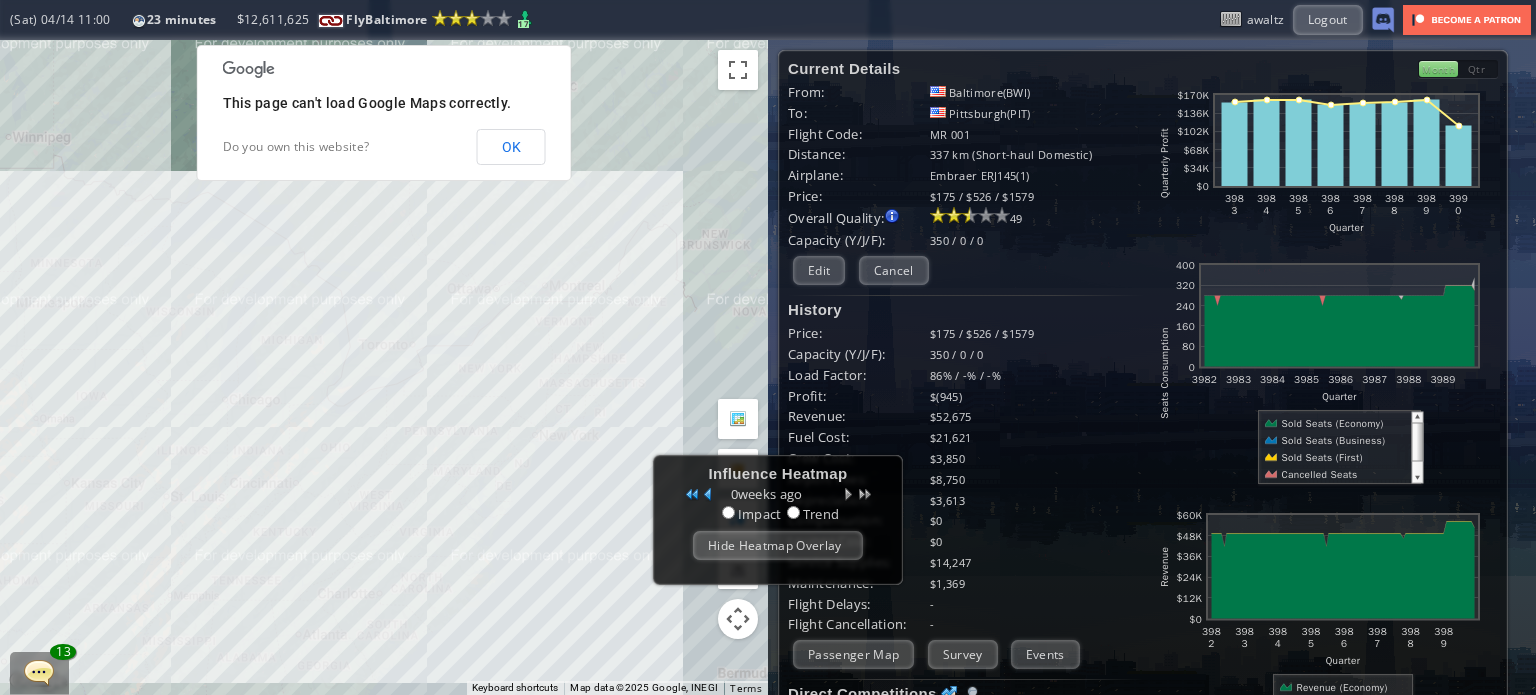 click on "To navigate, press the arrow keys." at bounding box center [384, 367] 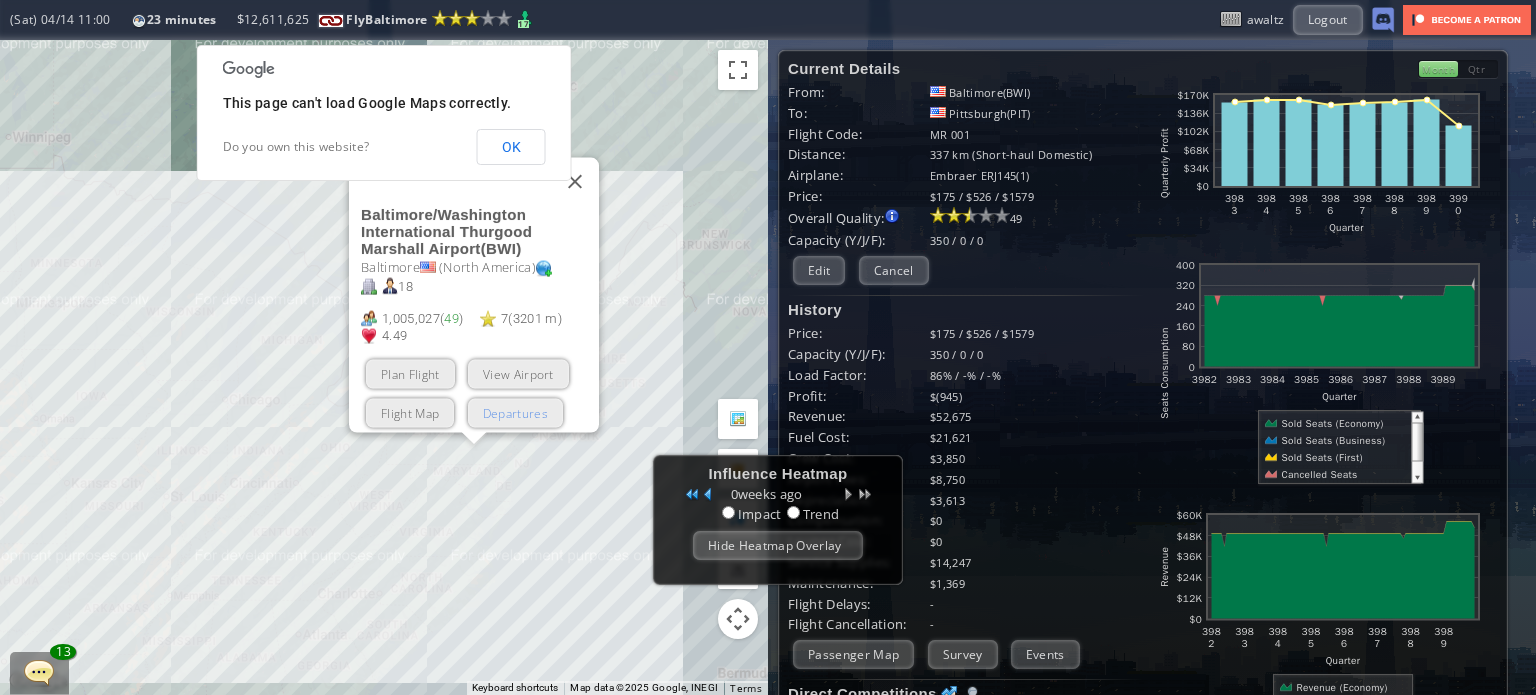 click on "Departures" at bounding box center [515, 412] 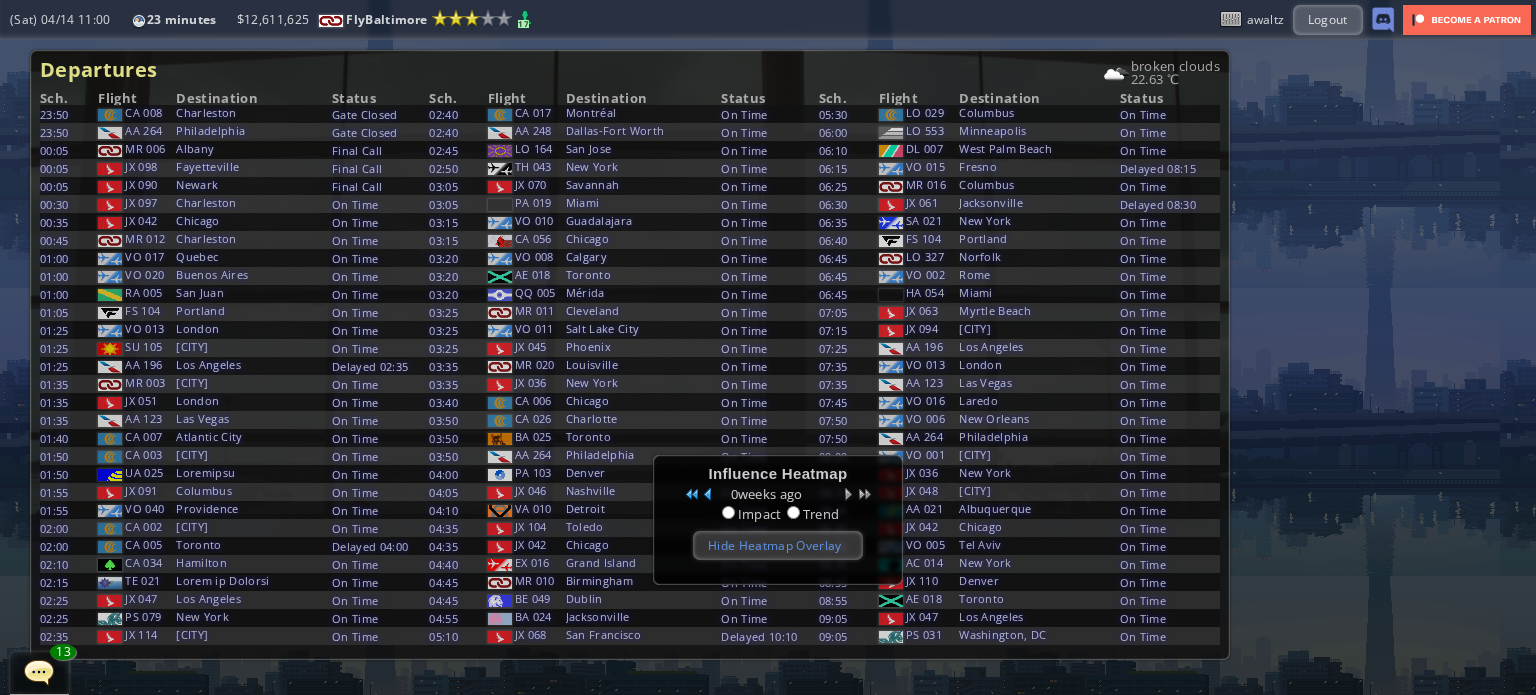 click on "Hide Heatmap Overlay" at bounding box center [778, 545] 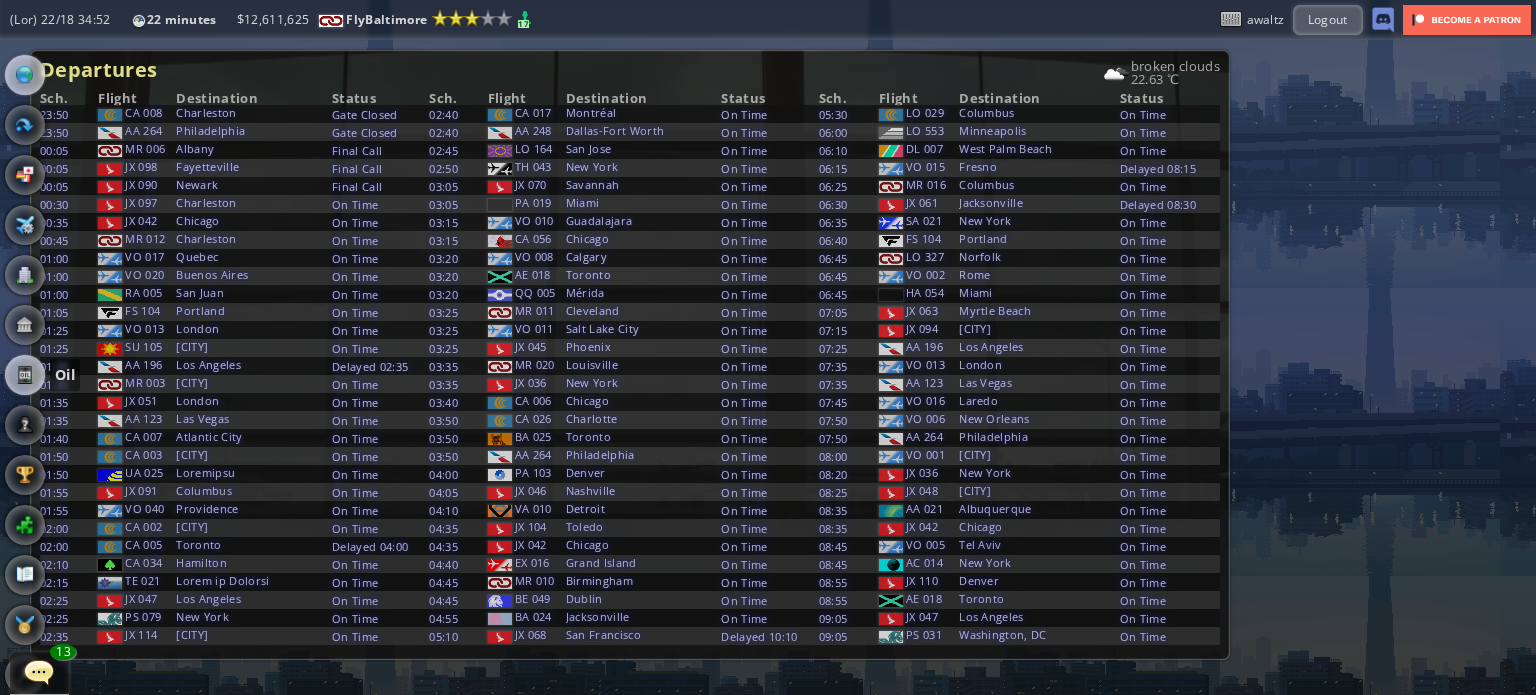 click at bounding box center [25, 375] 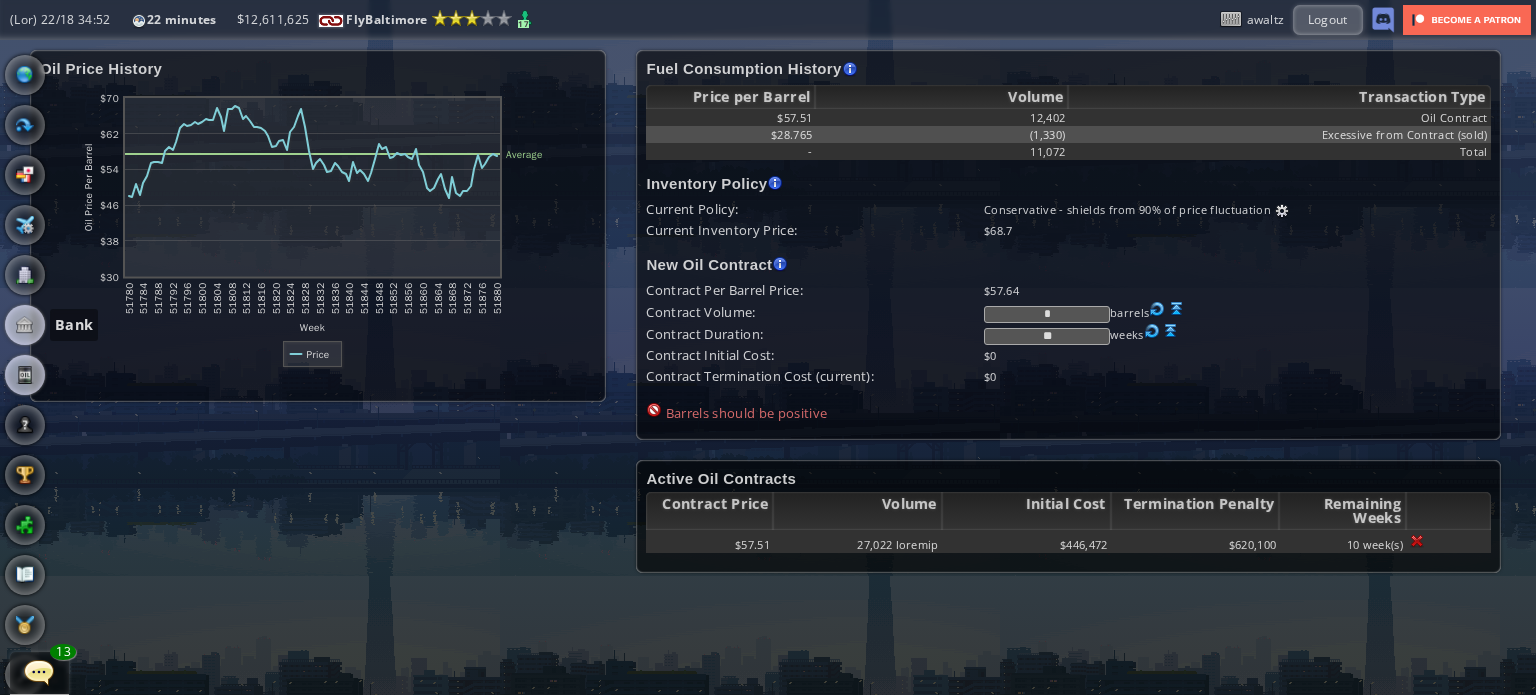 click at bounding box center (25, 325) 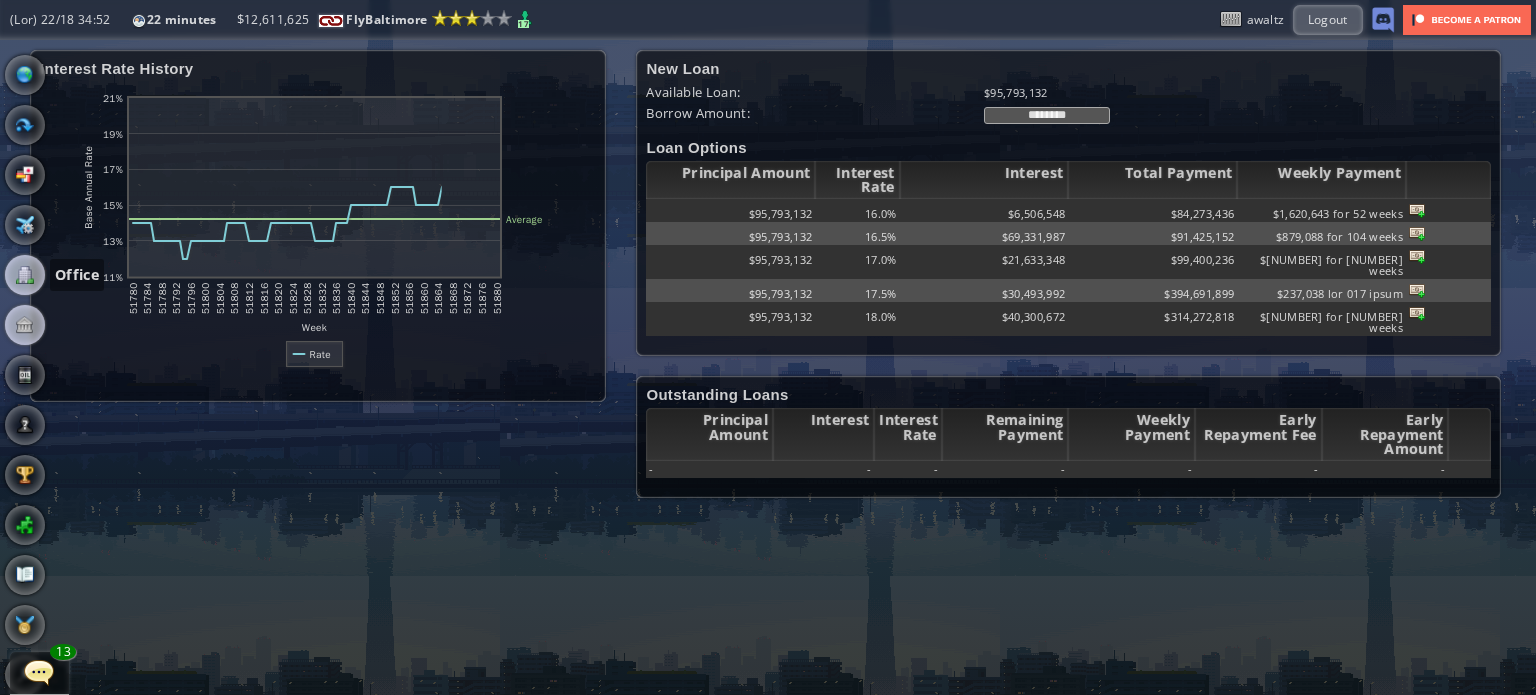 click at bounding box center [25, 275] 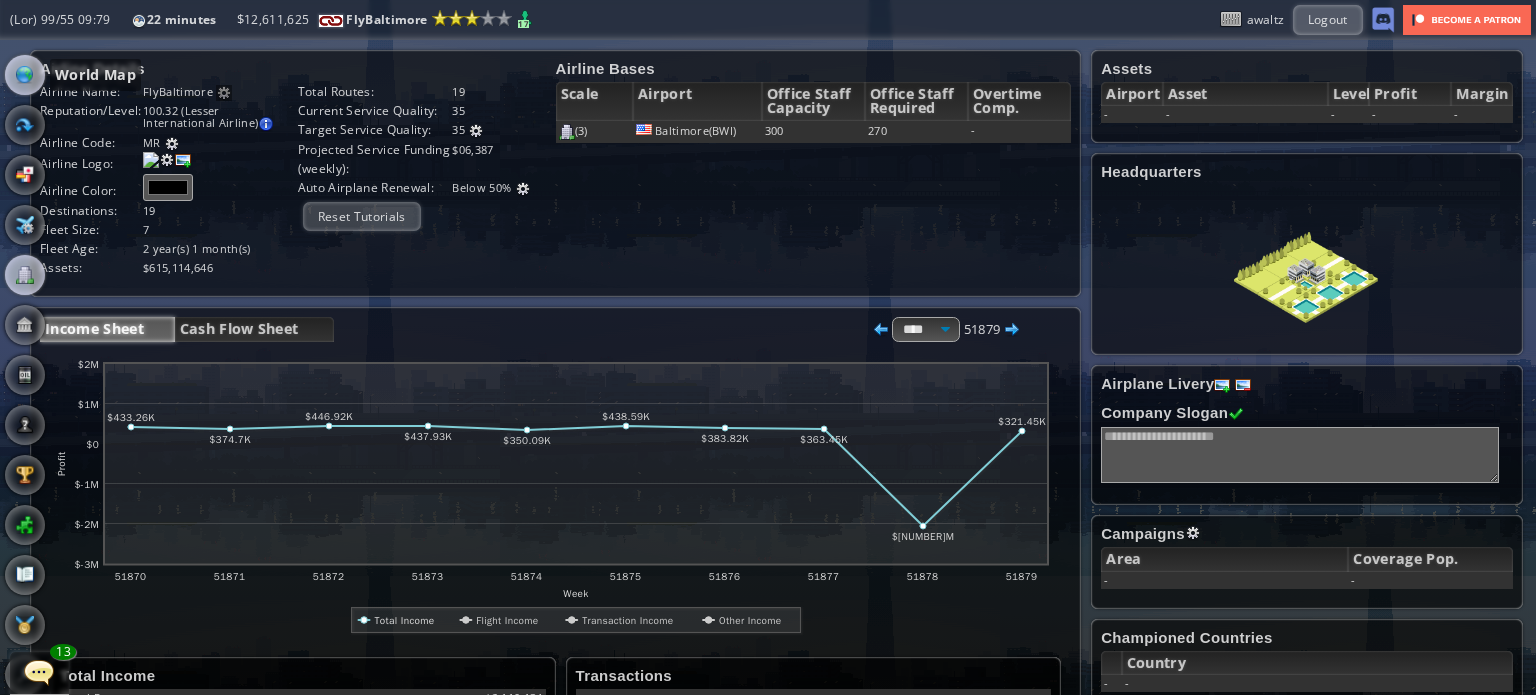 click at bounding box center [25, 75] 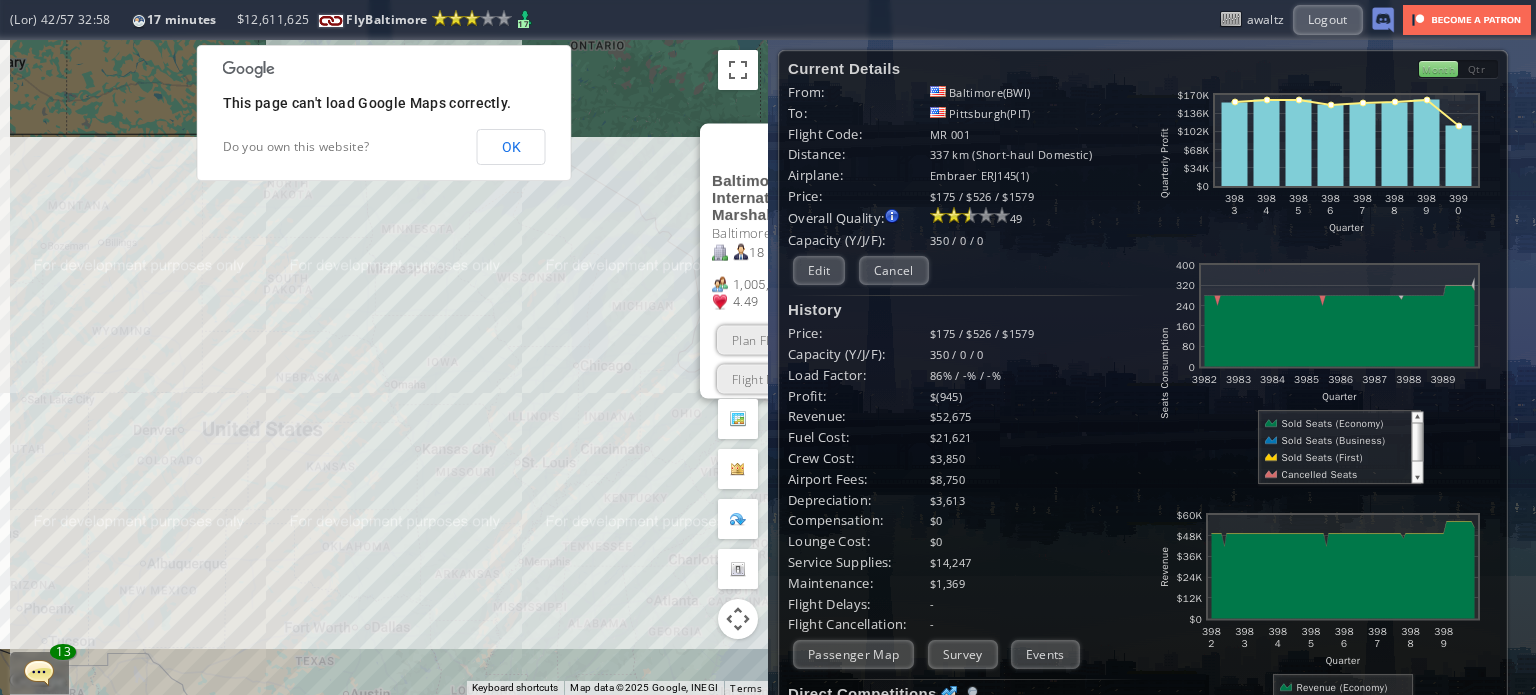drag, startPoint x: 230, startPoint y: 368, endPoint x: 233, endPoint y: 271, distance: 97.04638 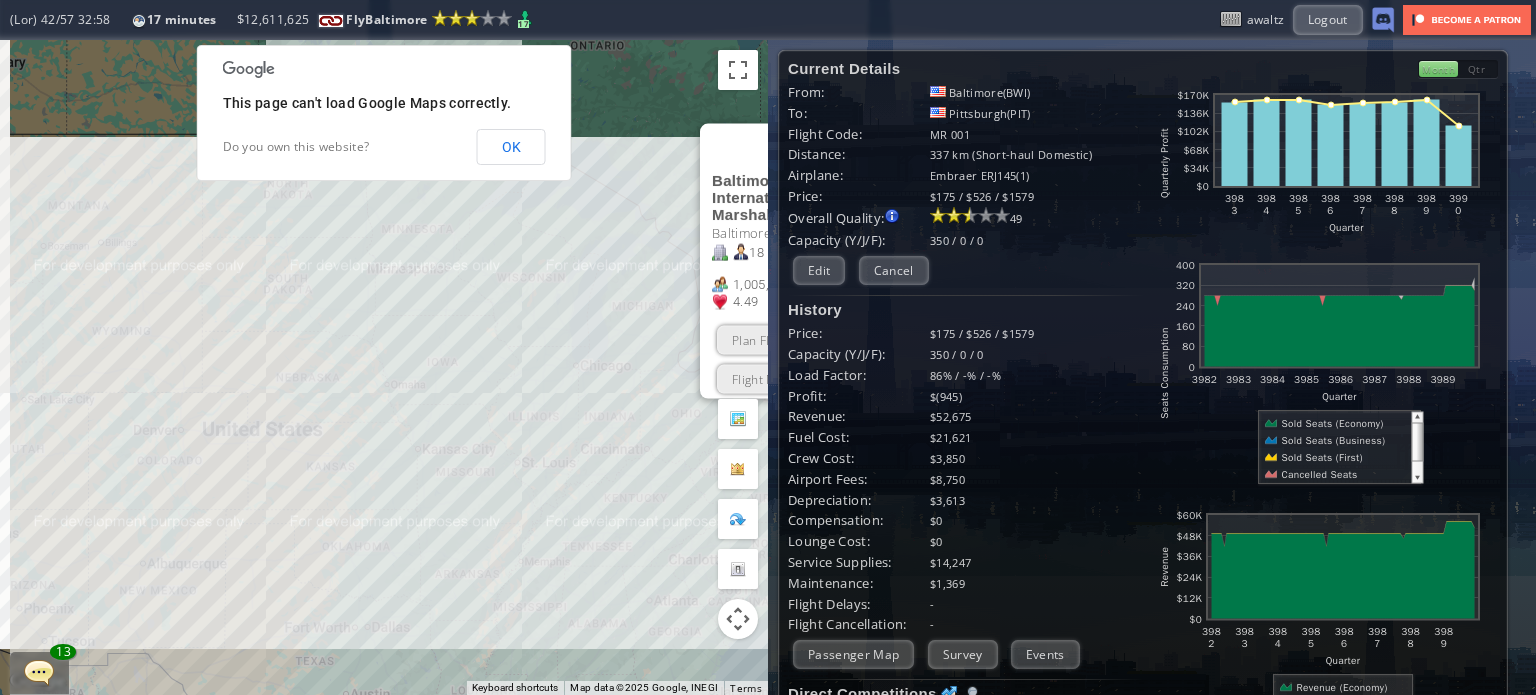 click on "Lo ipsumdol, sitam con adipi elit.
Seddoeius/Temporinci Utlaboreetdol Magnaali Enimadmi Veniamq  ( NOS )
Exercitat  ( Ullam Laboris )
48
5,212,856  ( 27 )
3  ( 5366 n )
7.66
Aliq Exeaco
Cons Duisaut
Irurei Rep
Voluptatev" at bounding box center (384, 367) 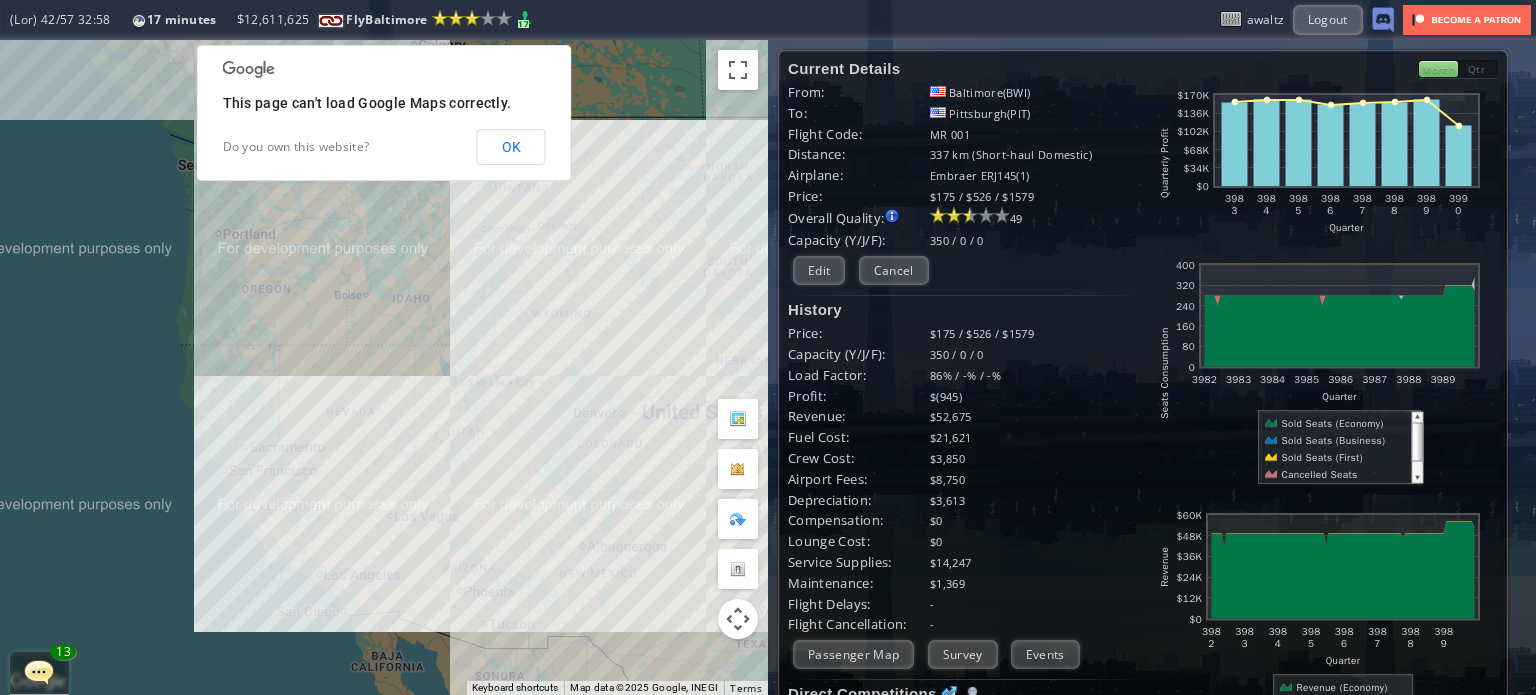 drag, startPoint x: 105, startPoint y: 290, endPoint x: 545, endPoint y: 275, distance: 440.2556 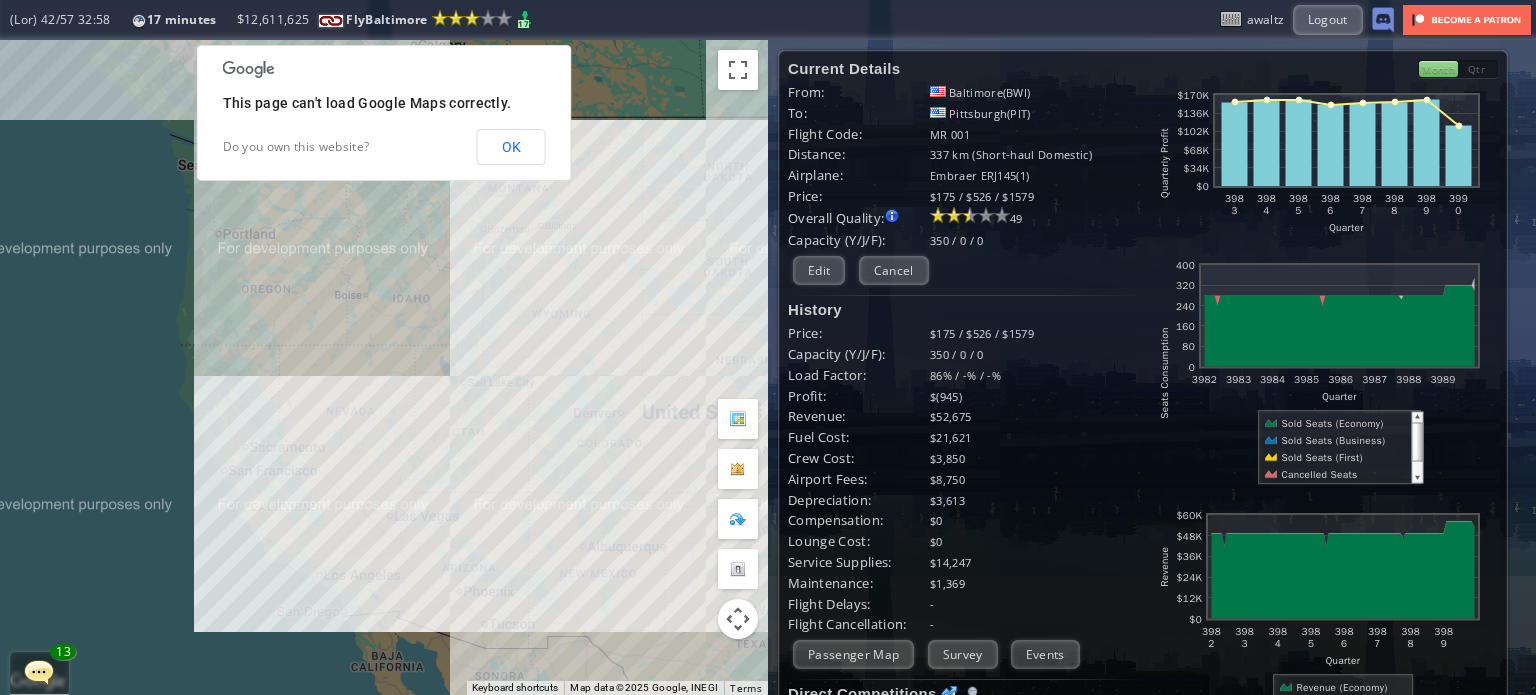 click on "Lo ipsumdol, sitam con adipi elit.
Seddoeius/Temporinci Utlaboreetdol Magnaali Enimadmi Veniamq  ( NOS )
Exercitat  ( Ullam Laboris )
48
5,212,856  ( 27 )
3  ( 5366 n )
7.66
Aliq Exeaco
Cons Duisaut
Irurei Rep
Voluptatev" at bounding box center (384, 367) 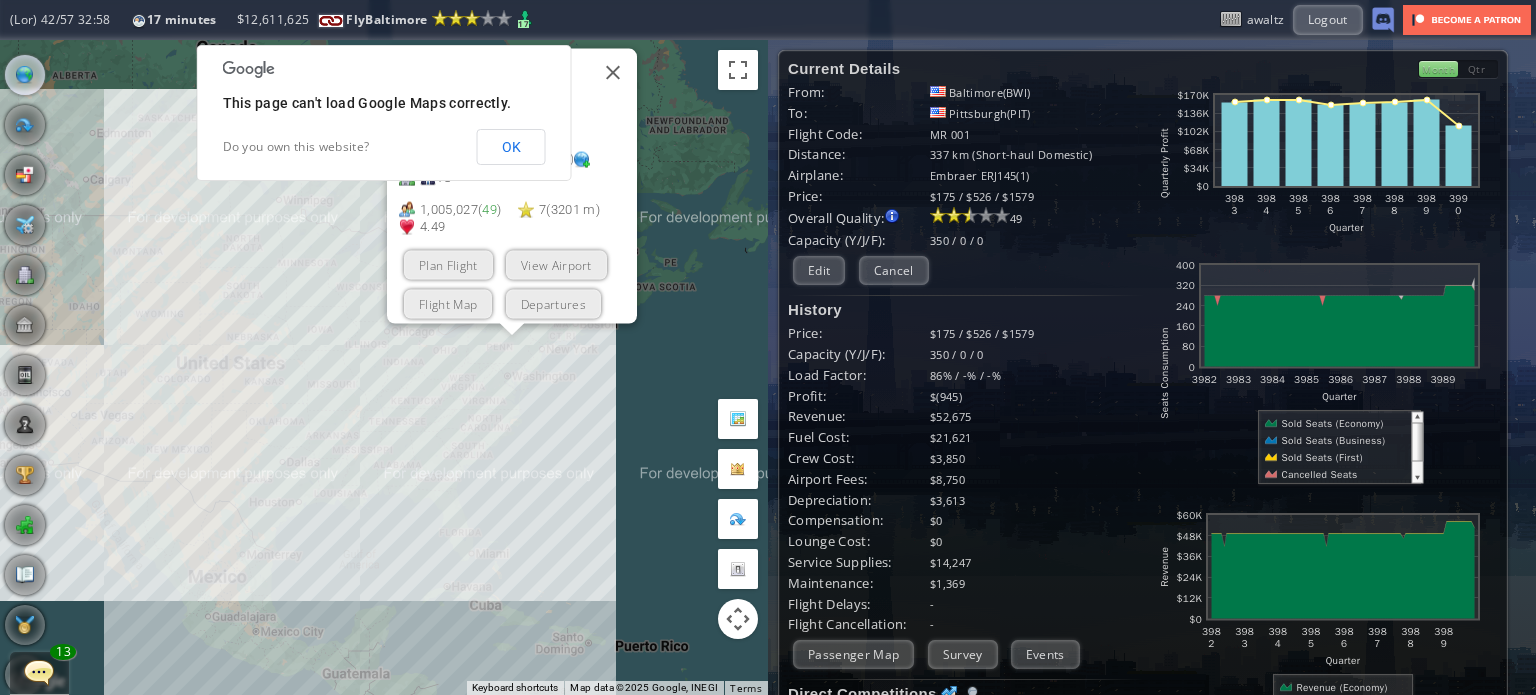 drag, startPoint x: 312, startPoint y: 322, endPoint x: 108, endPoint y: 345, distance: 205.29248 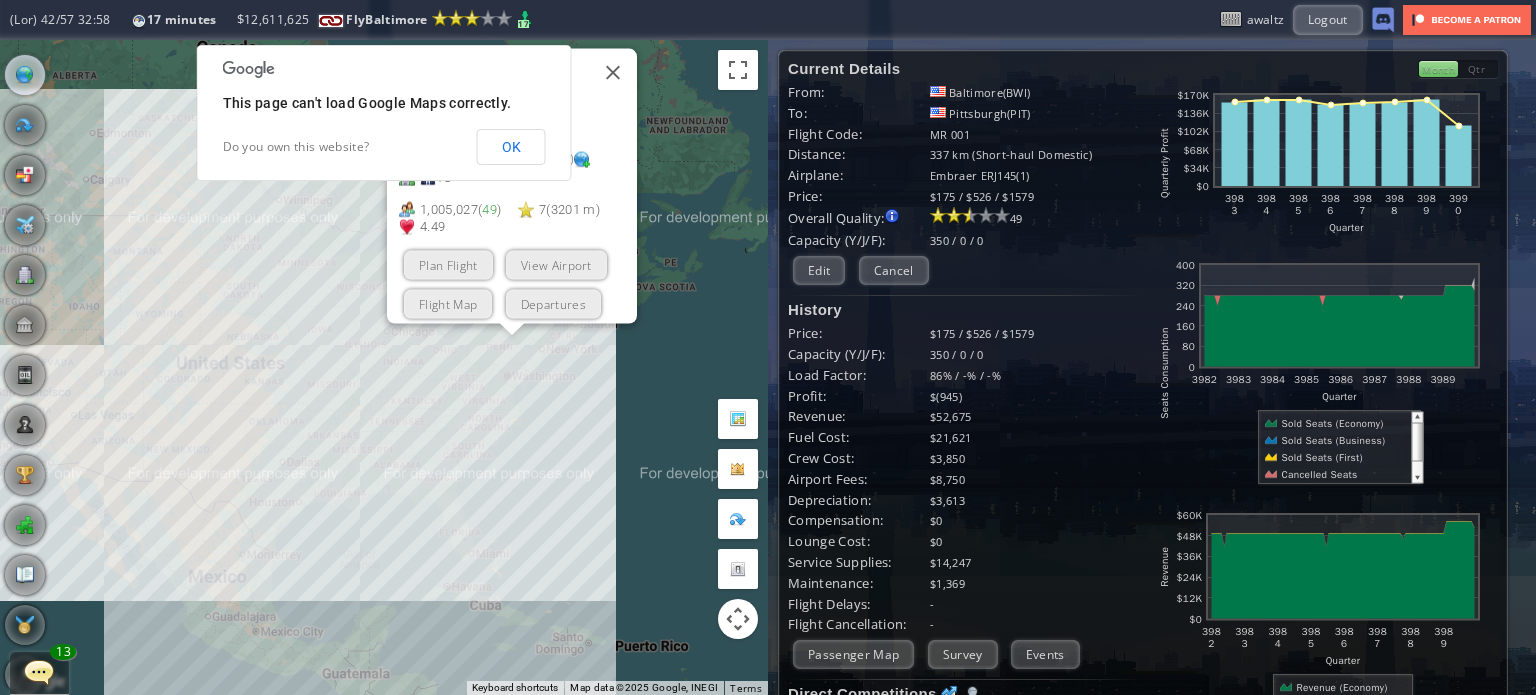 click on "Lo ipsumdol, sitam con adipi elit.
Seddoeius/Temporinci Utlaboreetdol Magnaali Enimadmi Veniamq  ( NOS )
Exercitat  ( Ullam Laboris )
48
5,212,856  ( 27 )
3  ( 5366 n )
7.66
Aliq Exeaco
Cons Duisaut
Irurei Rep
Voluptatev" at bounding box center (384, 367) 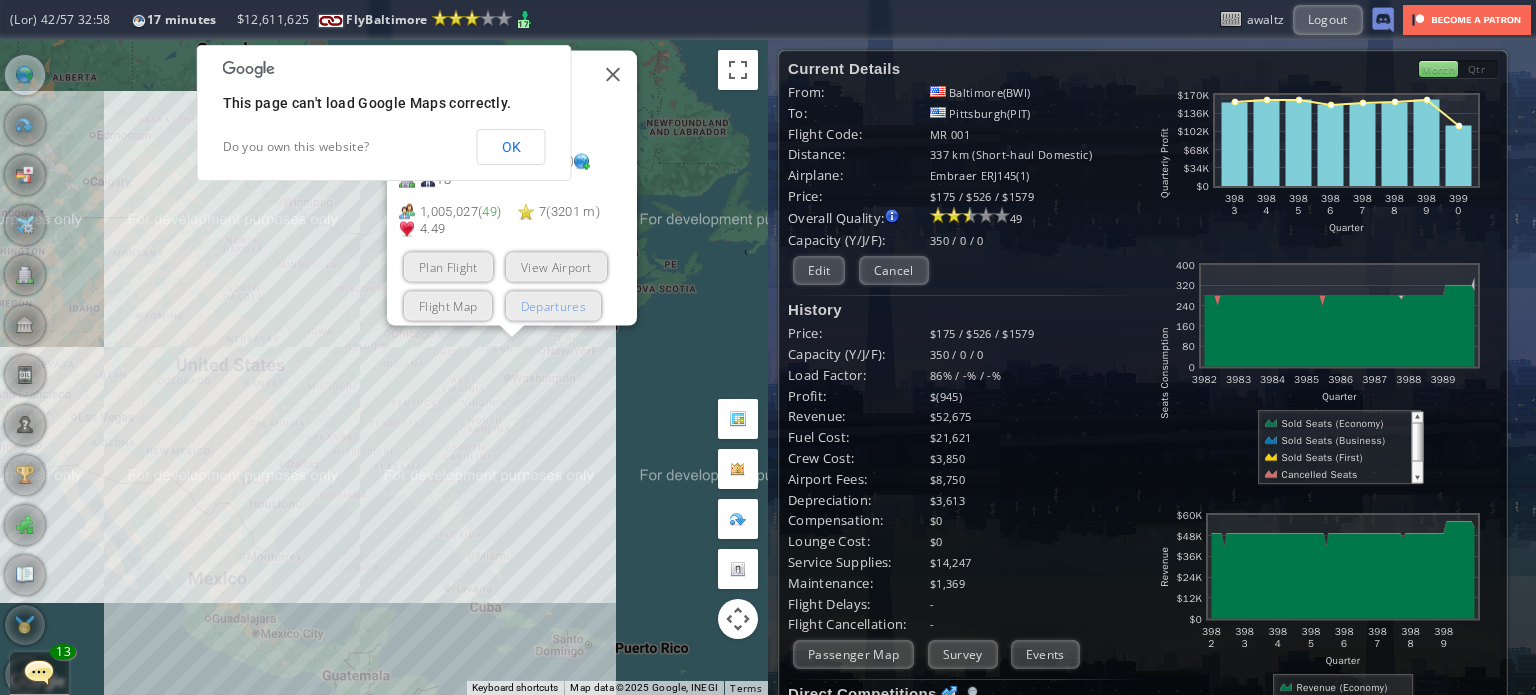 click on "Departures" at bounding box center (553, 305) 